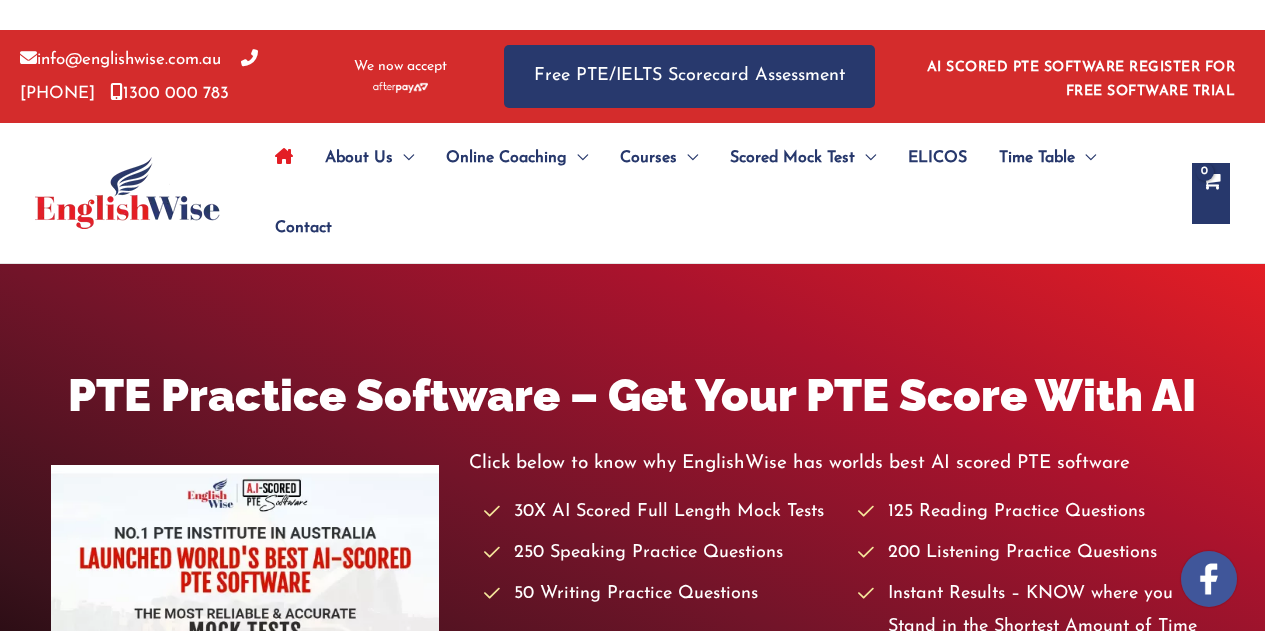 scroll, scrollTop: 0, scrollLeft: 0, axis: both 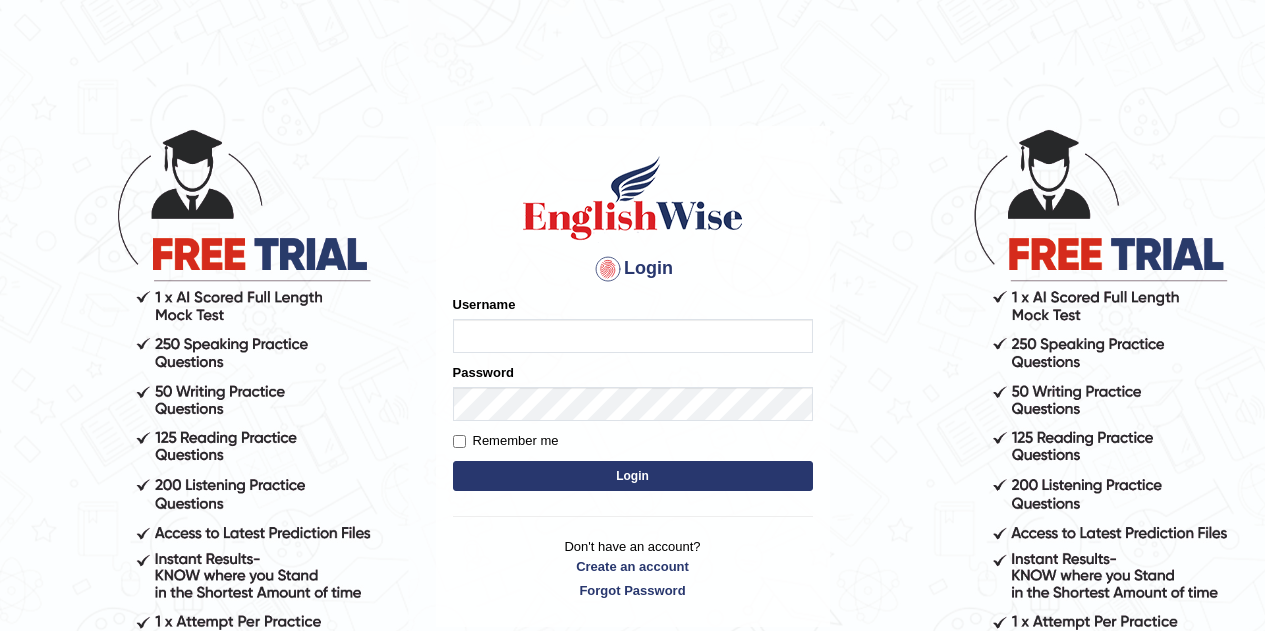 click on "Username" at bounding box center (633, 336) 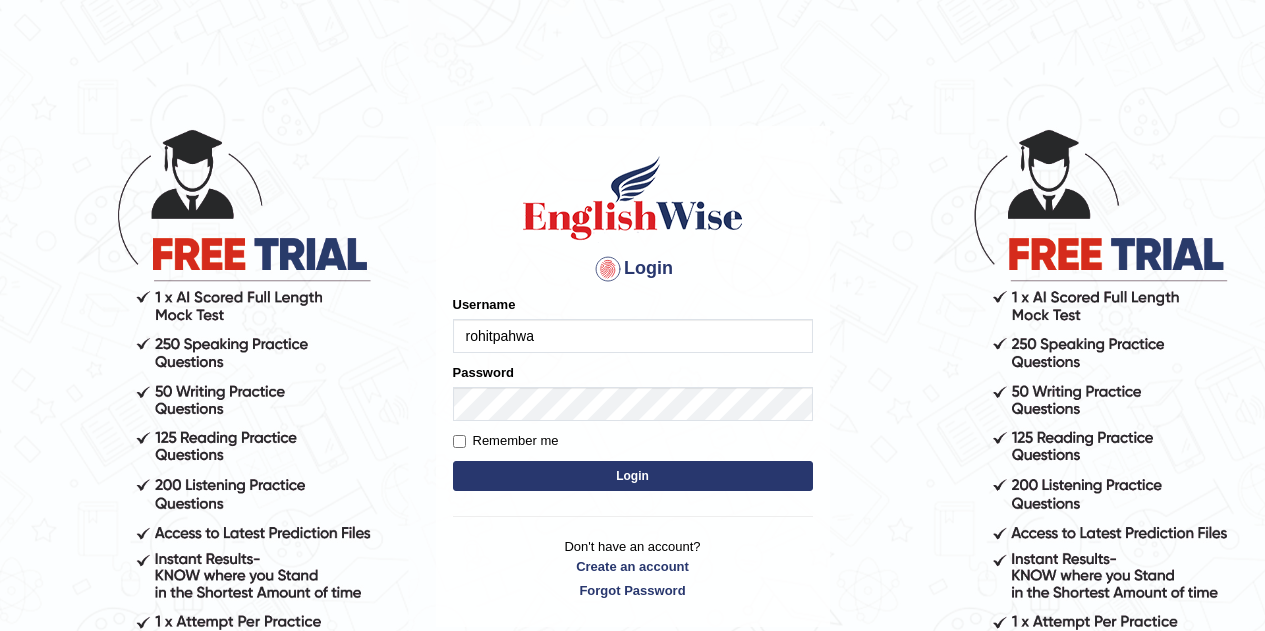 type on "rohitpahwa" 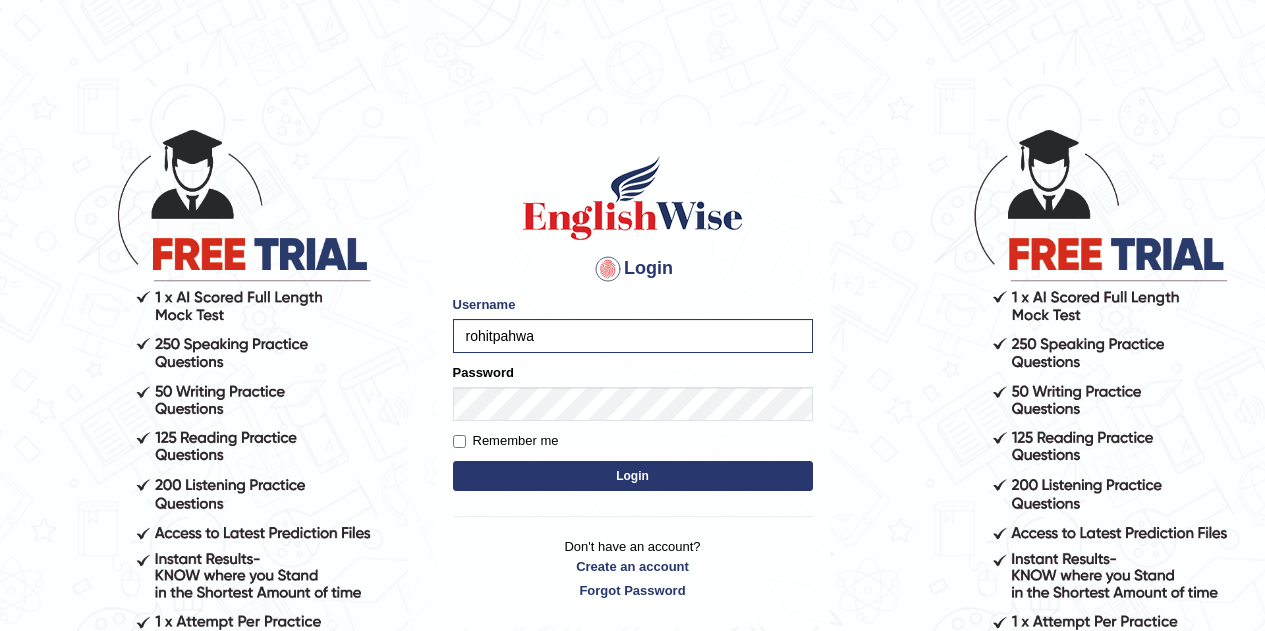 click on "Login" at bounding box center (633, 476) 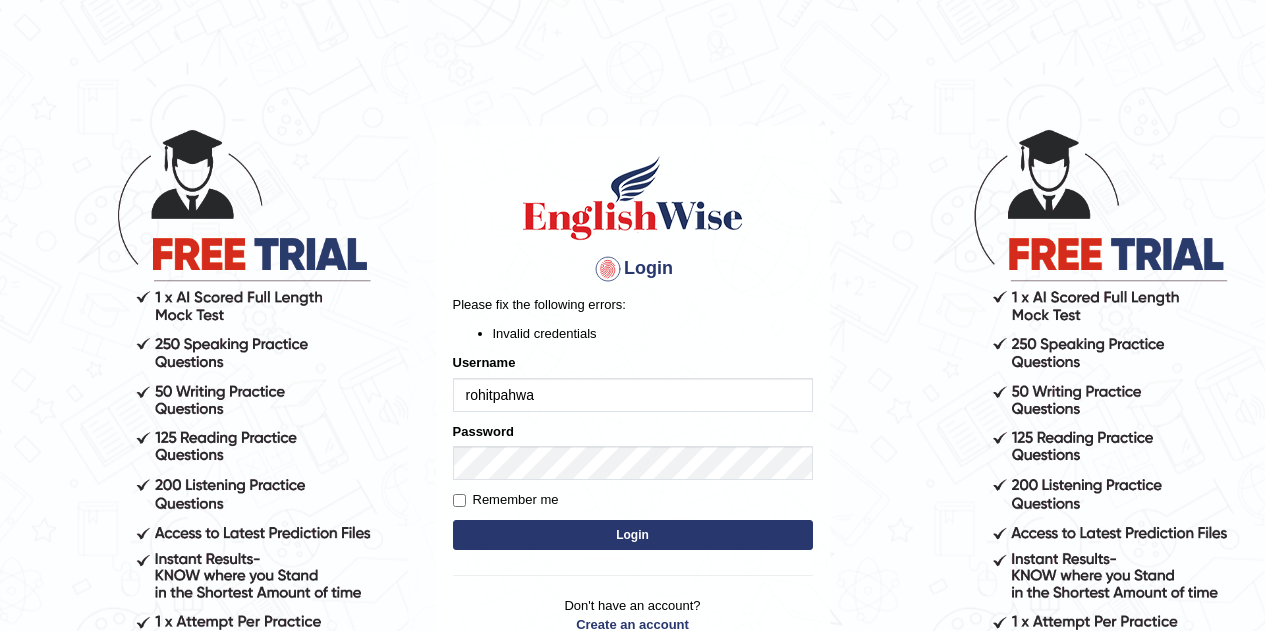 scroll, scrollTop: 0, scrollLeft: 0, axis: both 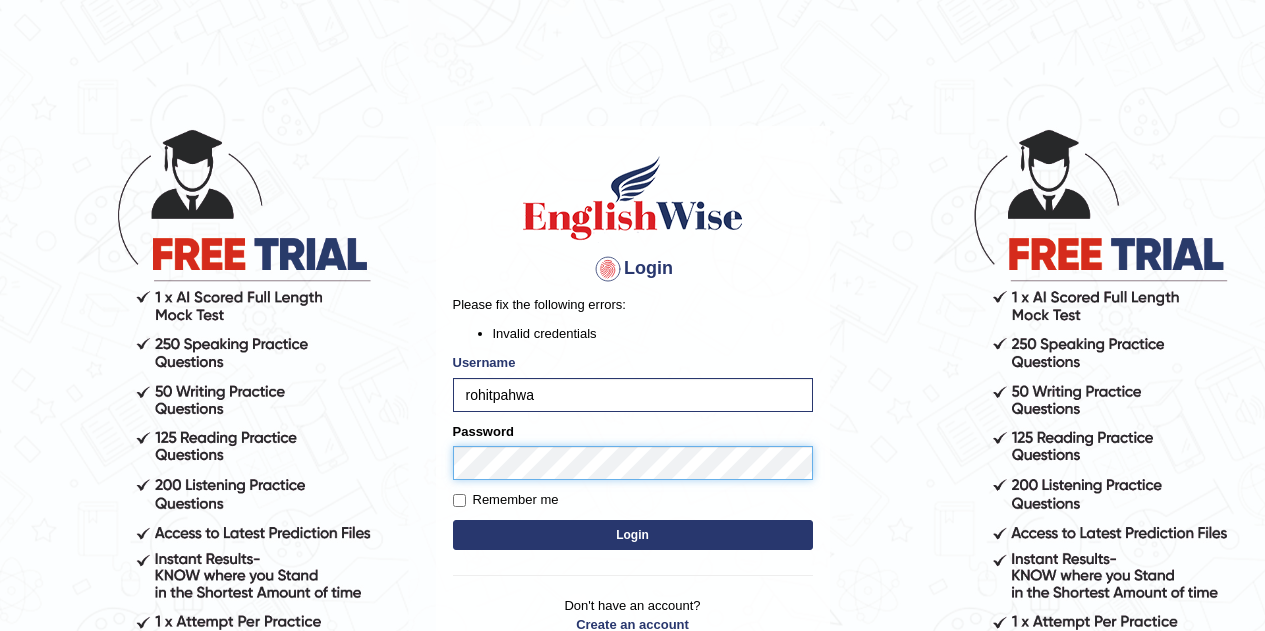 click on "Login
Please fix the following errors: Invalid credentials
Username
[USERNAME]
Password
Remember me
Login
Don't have an account?
Create an account
Forgot Password
2025 ©  English Wise.  All Rights Reserved  Back to English Wise" at bounding box center [632, 378] 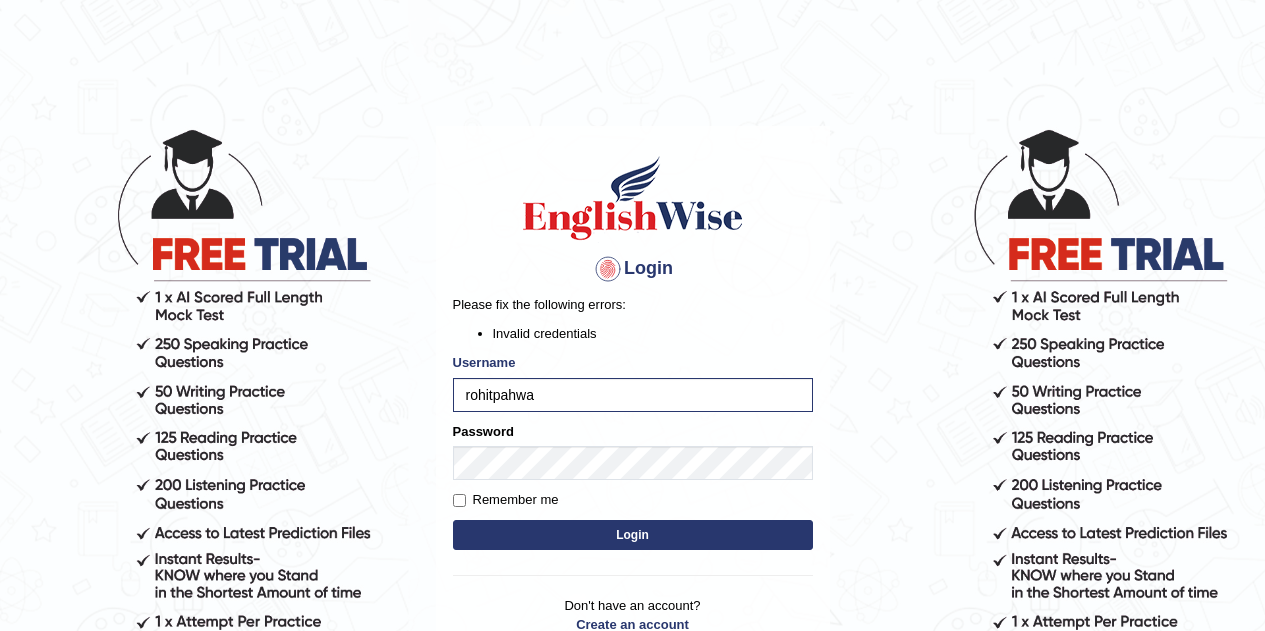 click on "Login" at bounding box center [633, 535] 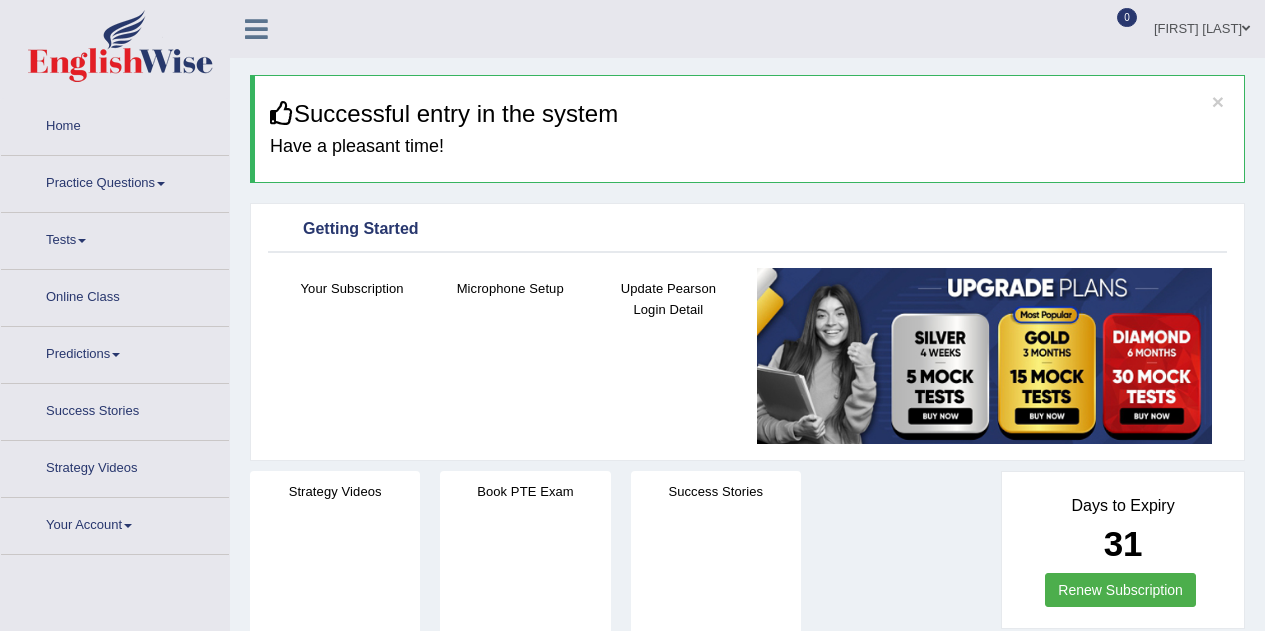 scroll, scrollTop: 0, scrollLeft: 0, axis: both 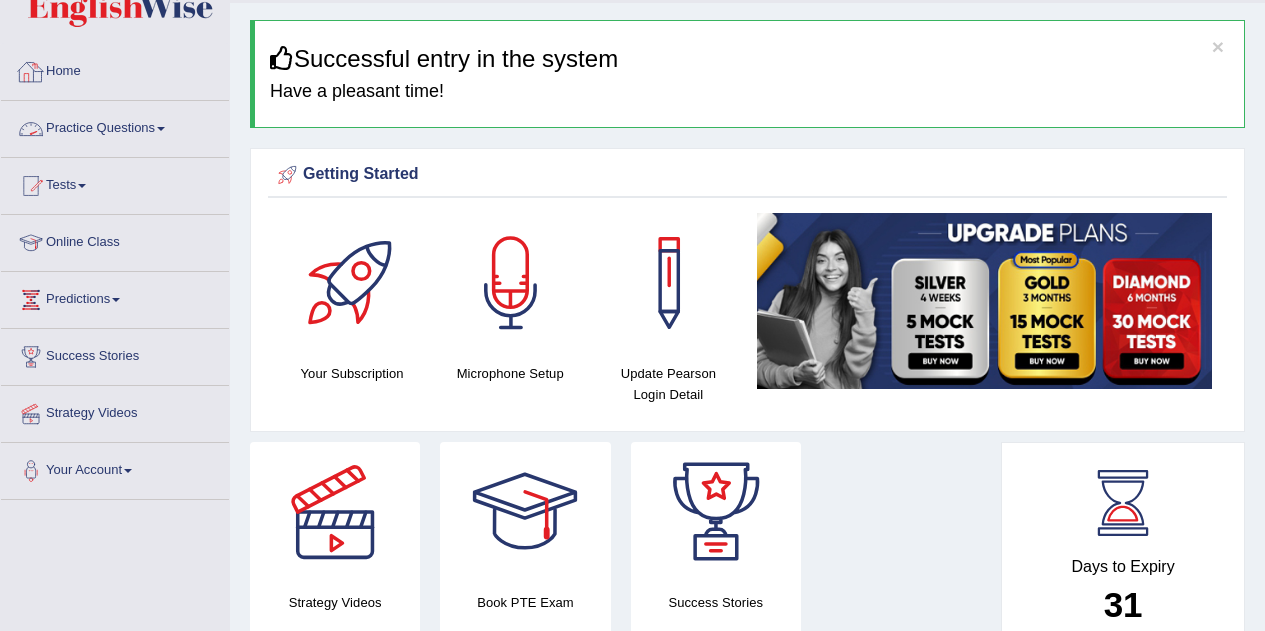 click on "Practice Questions" at bounding box center (115, 126) 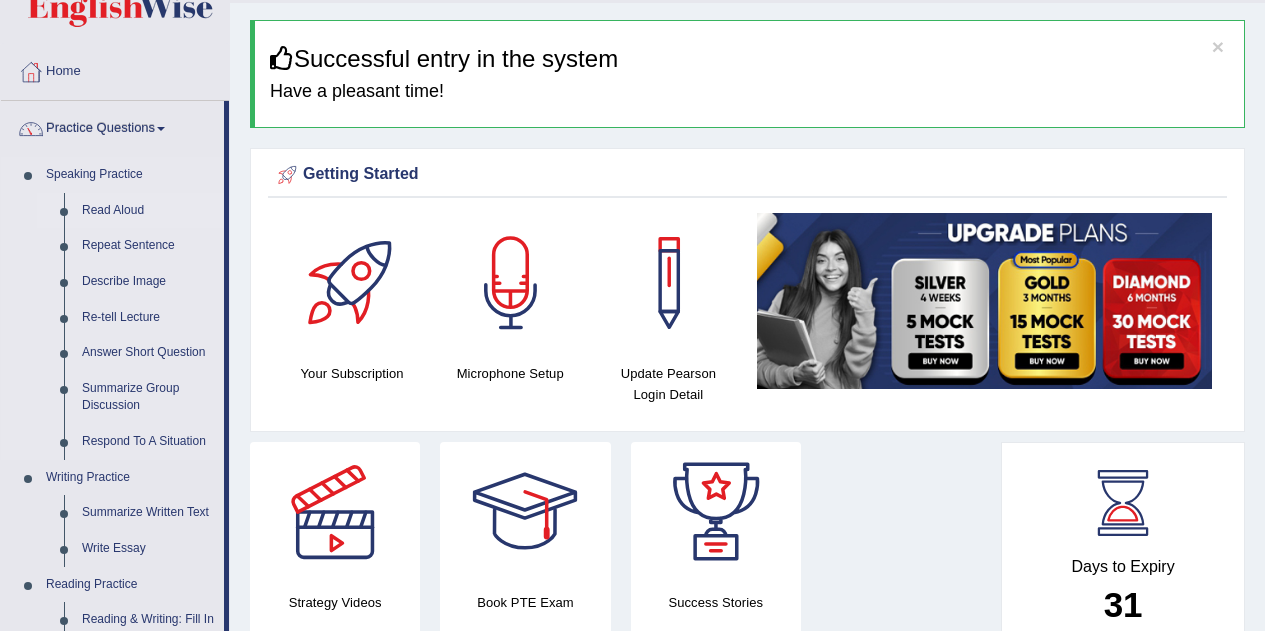 click on "Read Aloud" at bounding box center (148, 211) 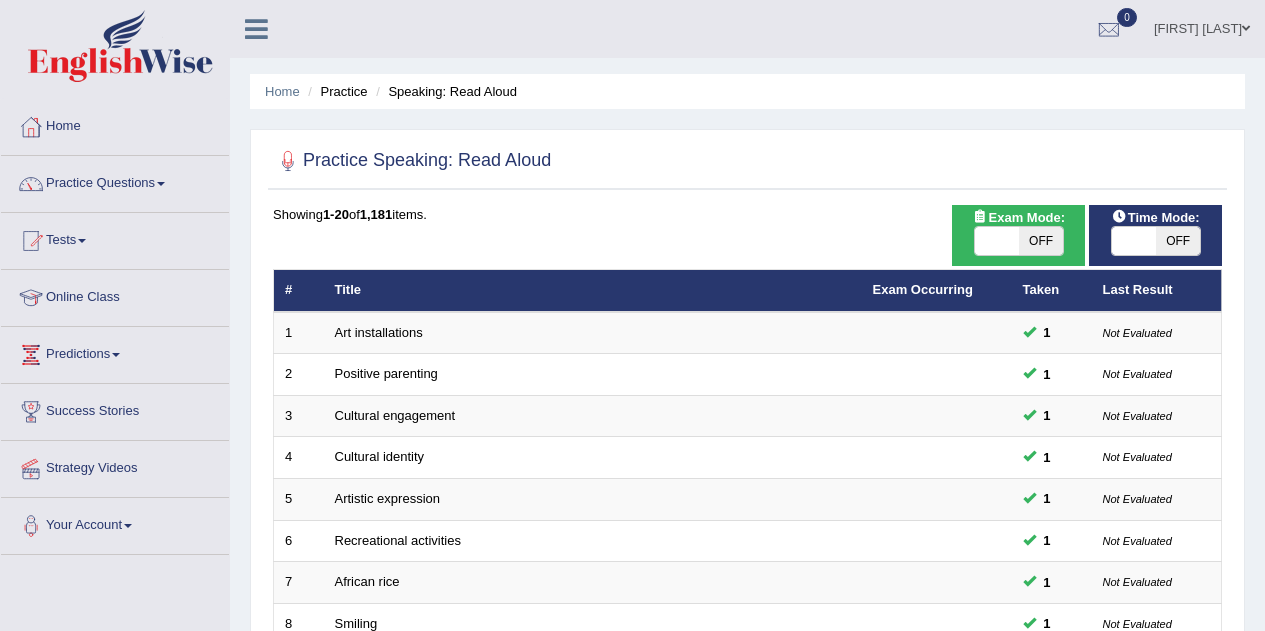 scroll, scrollTop: 0, scrollLeft: 0, axis: both 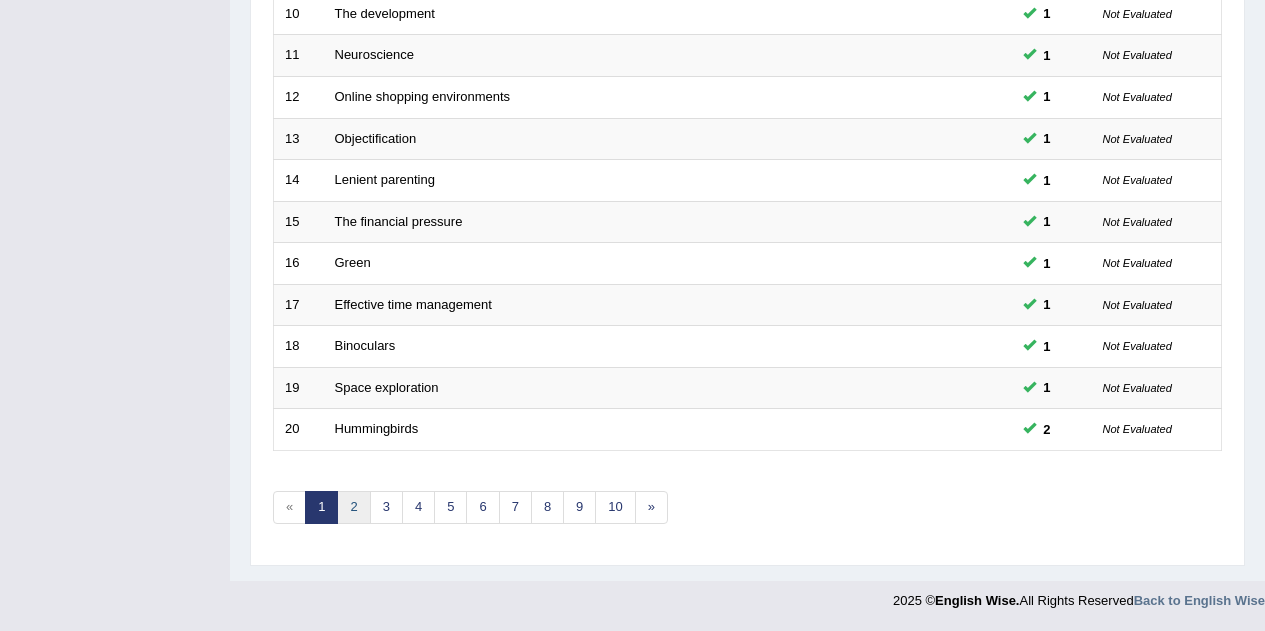 click on "2" at bounding box center (353, 507) 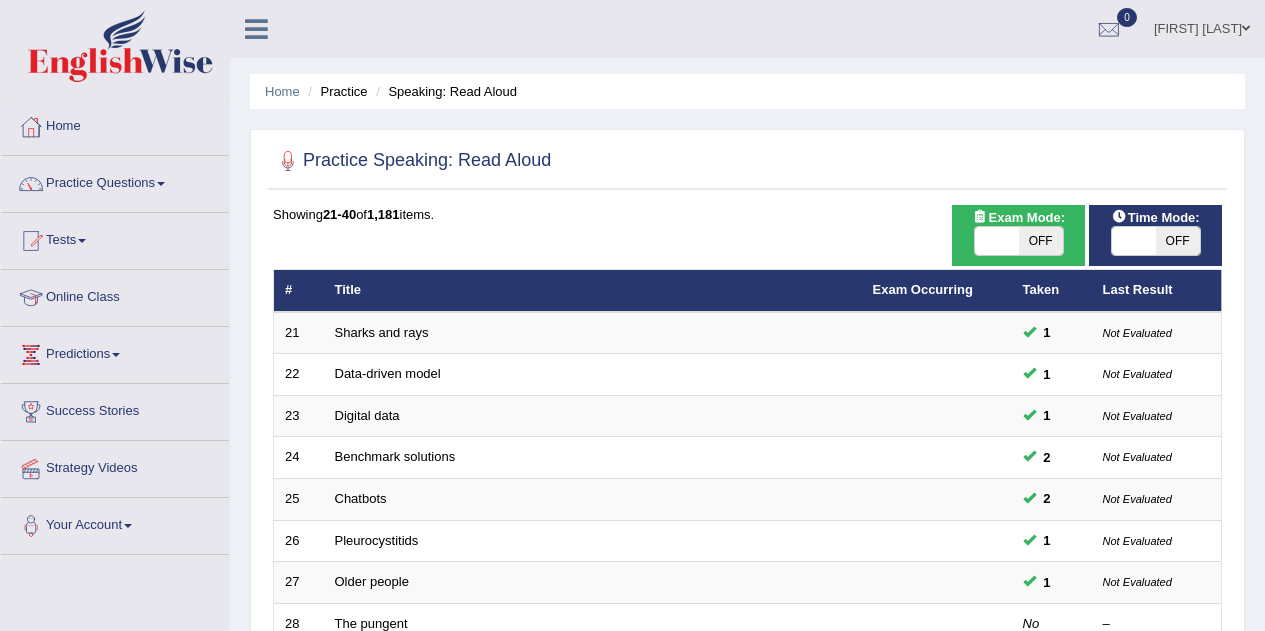 scroll, scrollTop: 0, scrollLeft: 0, axis: both 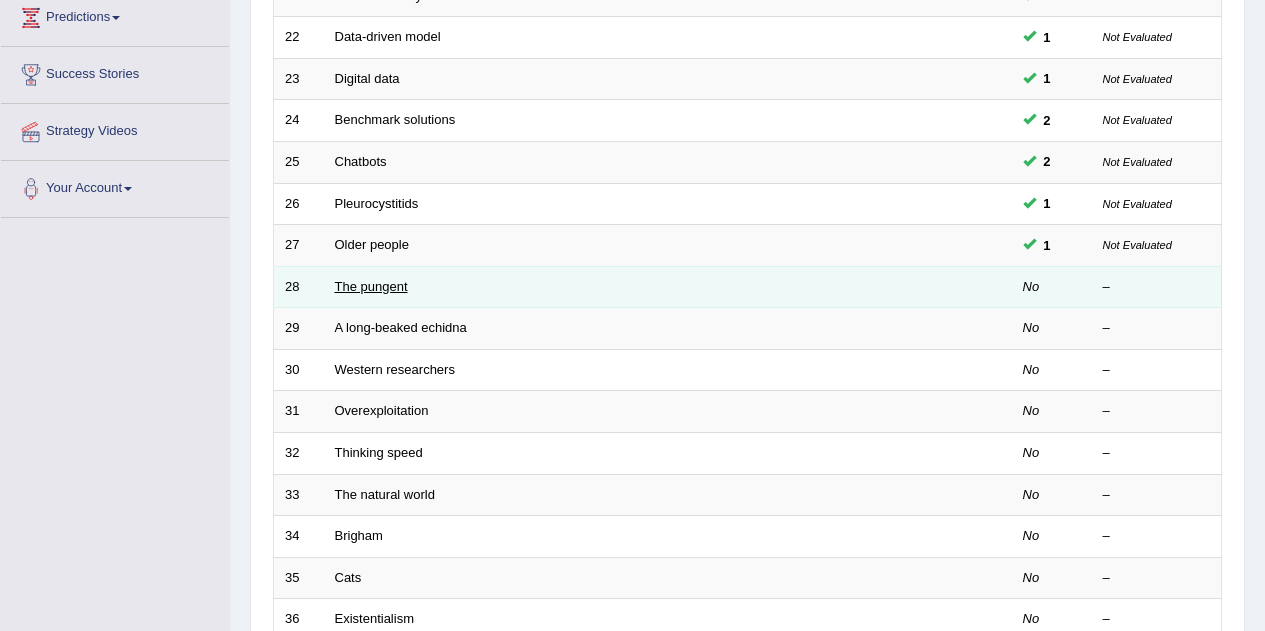 click on "The pungent" at bounding box center (371, 286) 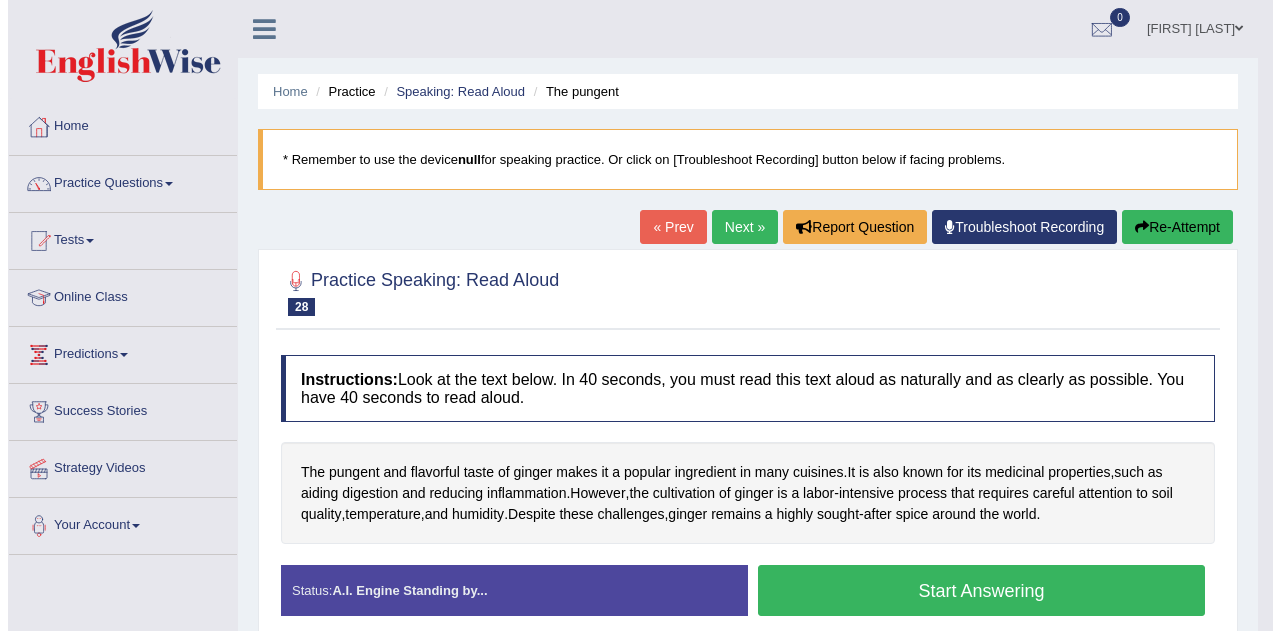 scroll, scrollTop: 0, scrollLeft: 0, axis: both 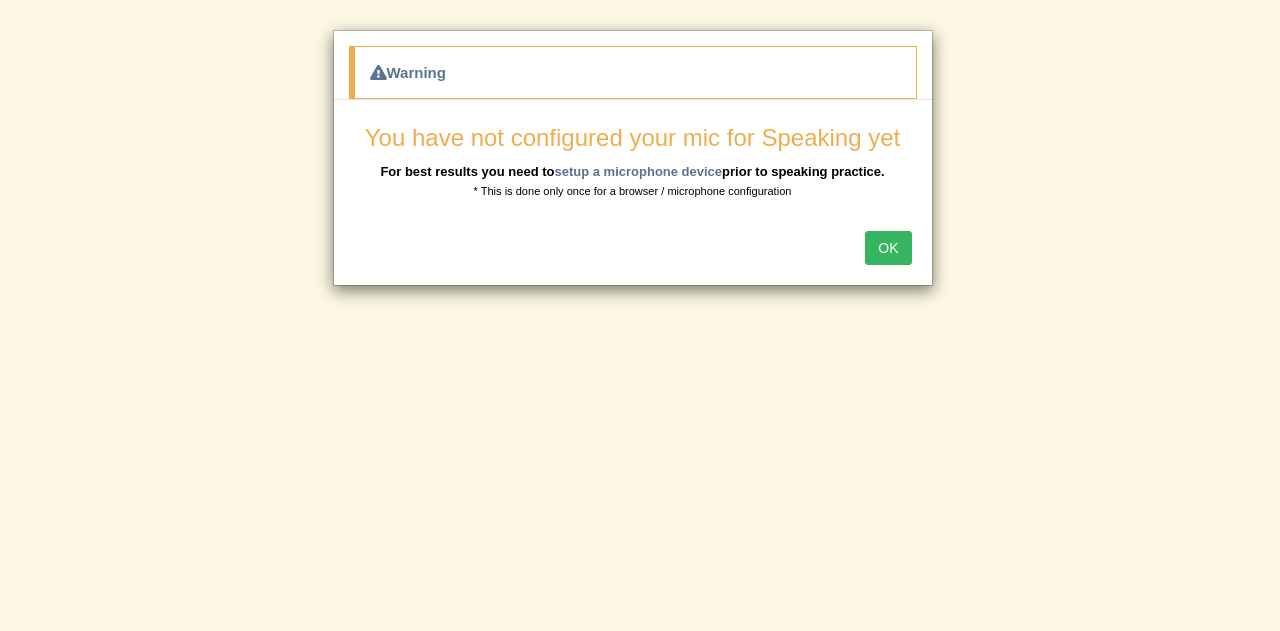 click on "OK" at bounding box center [633, 250] 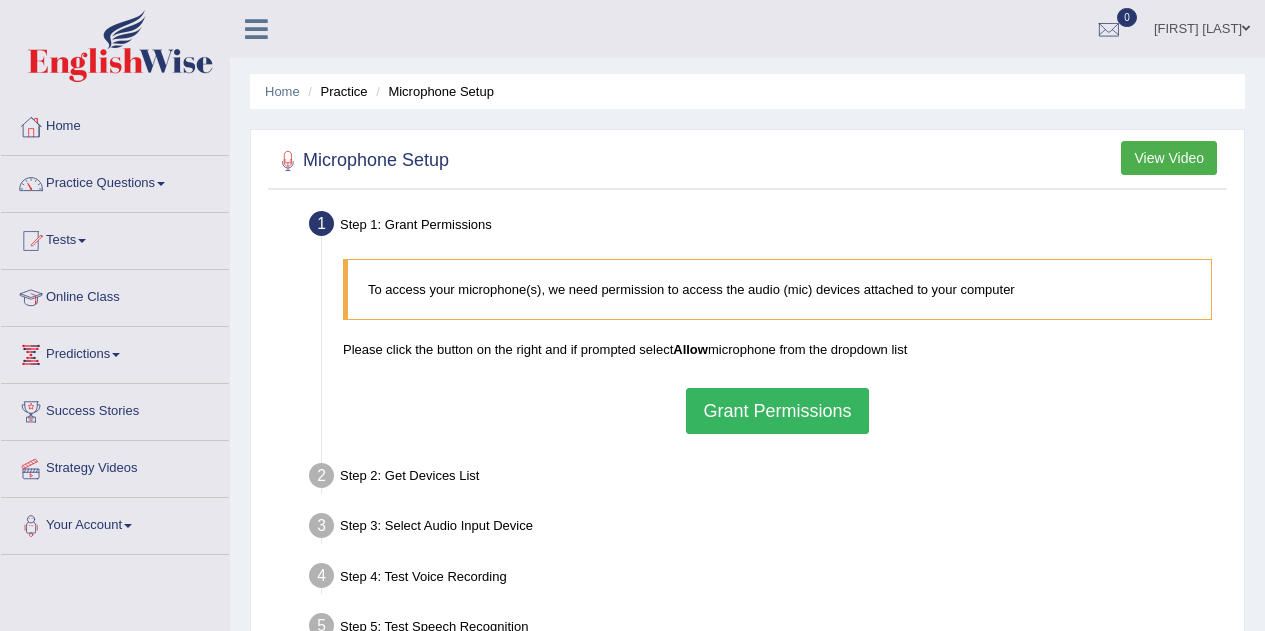 scroll, scrollTop: 0, scrollLeft: 0, axis: both 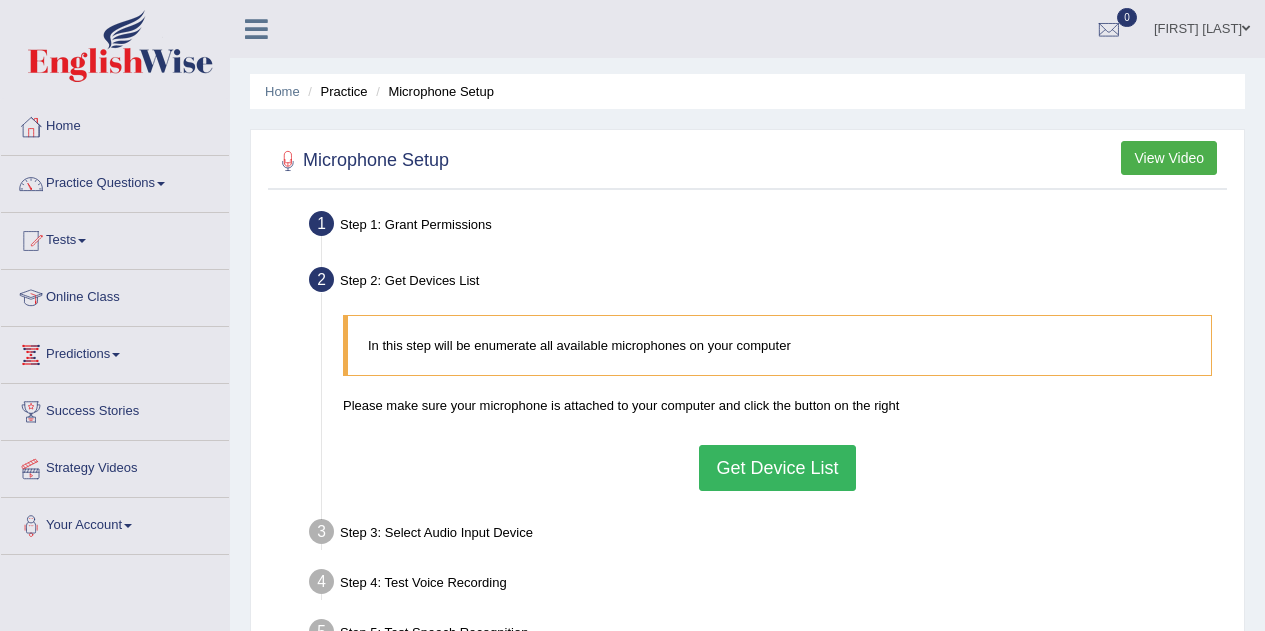 click on "Get Device List" at bounding box center (777, 468) 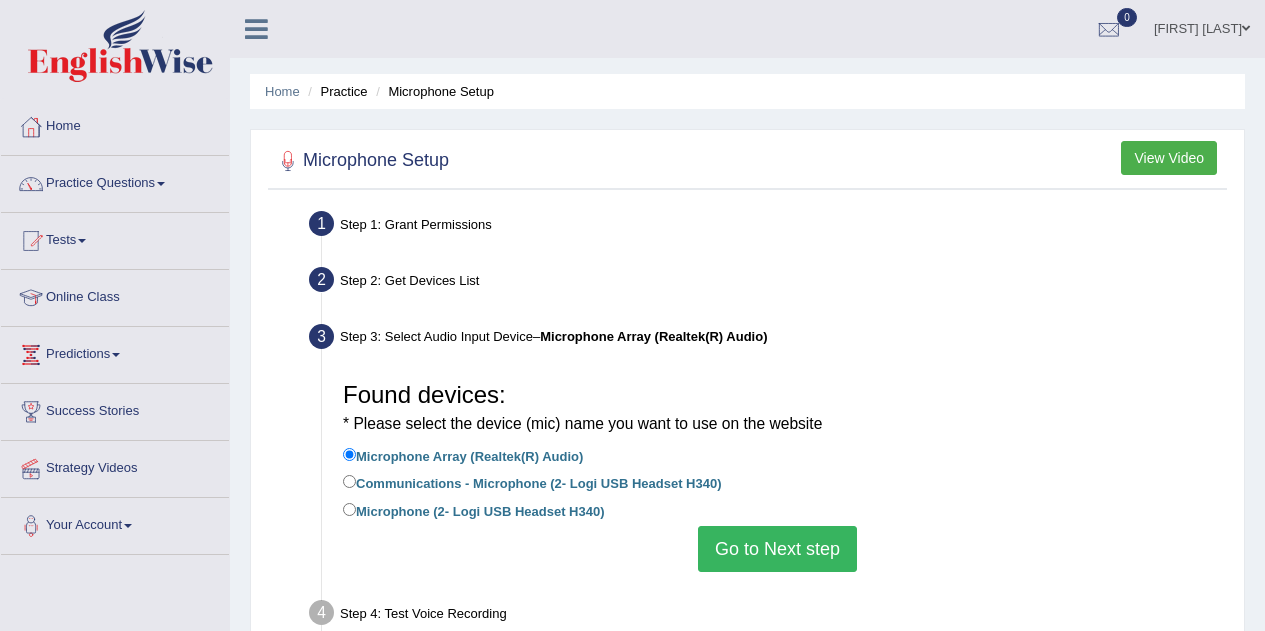 click on "Microphone (2- Logi USB Headset H340)" at bounding box center (473, 510) 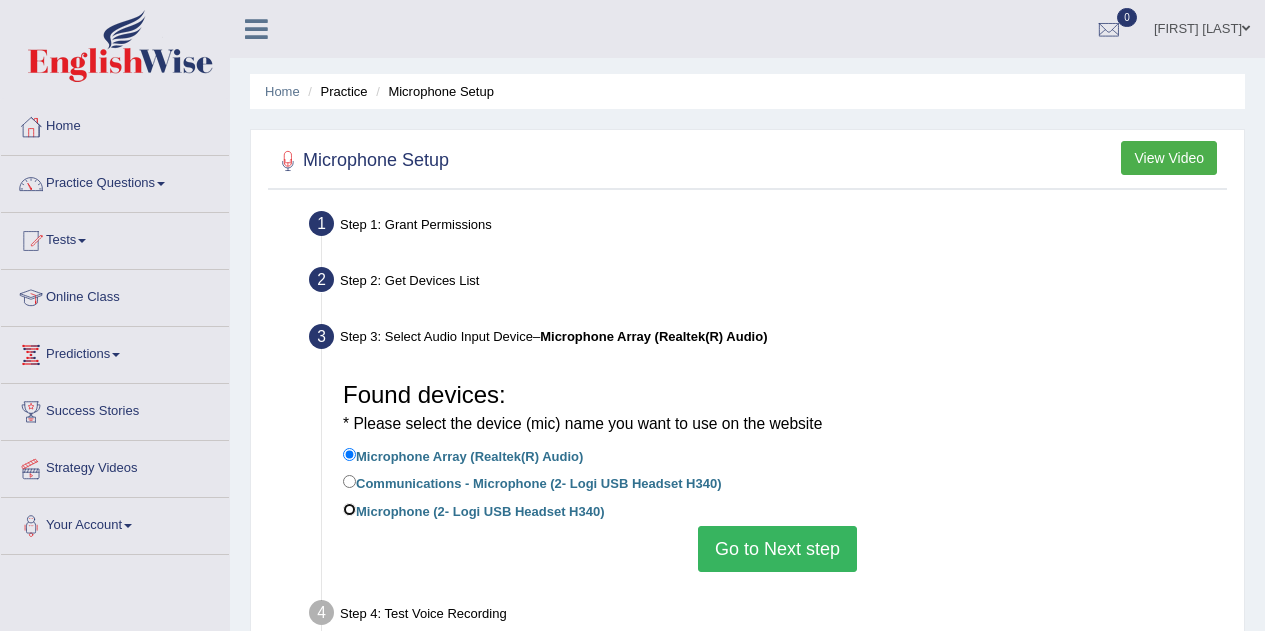 click on "Microphone (2- Logi USB Headset H340)" at bounding box center (349, 509) 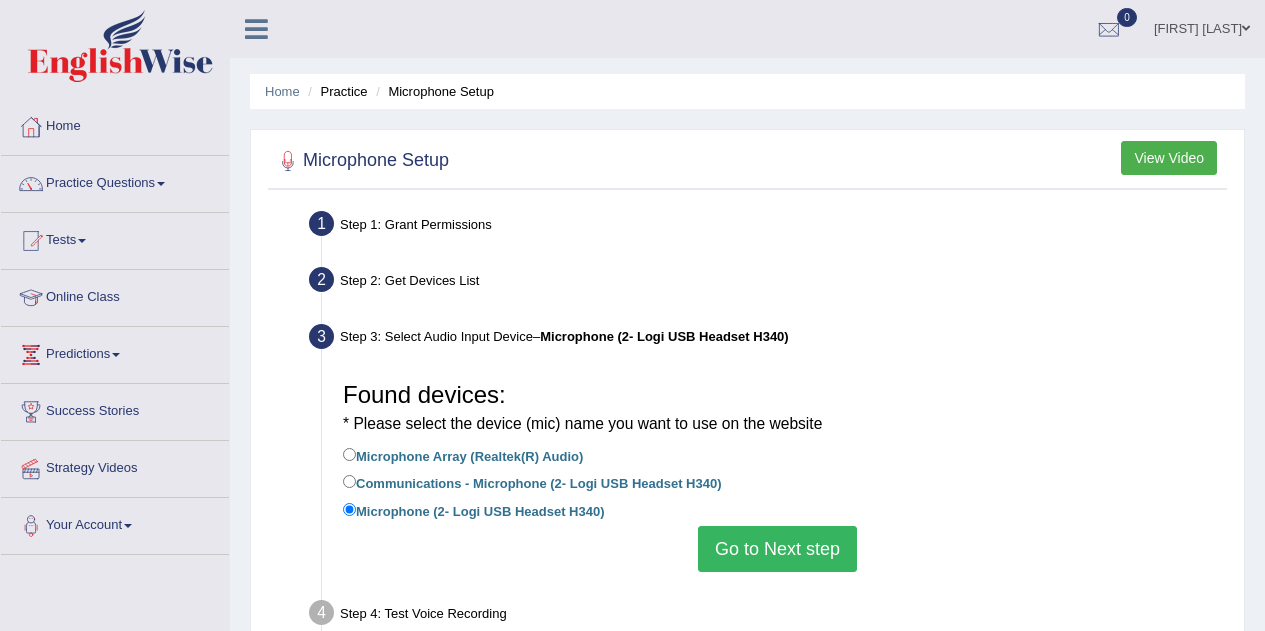 click on "Go to Next step" at bounding box center [777, 549] 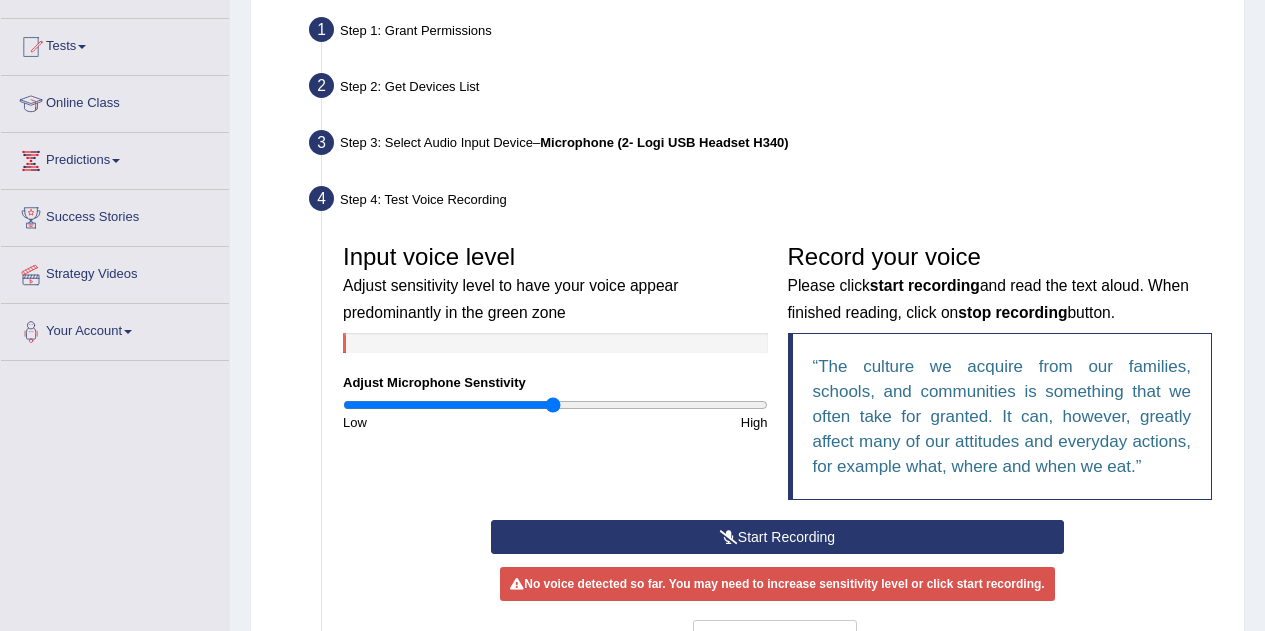 scroll, scrollTop: 199, scrollLeft: 0, axis: vertical 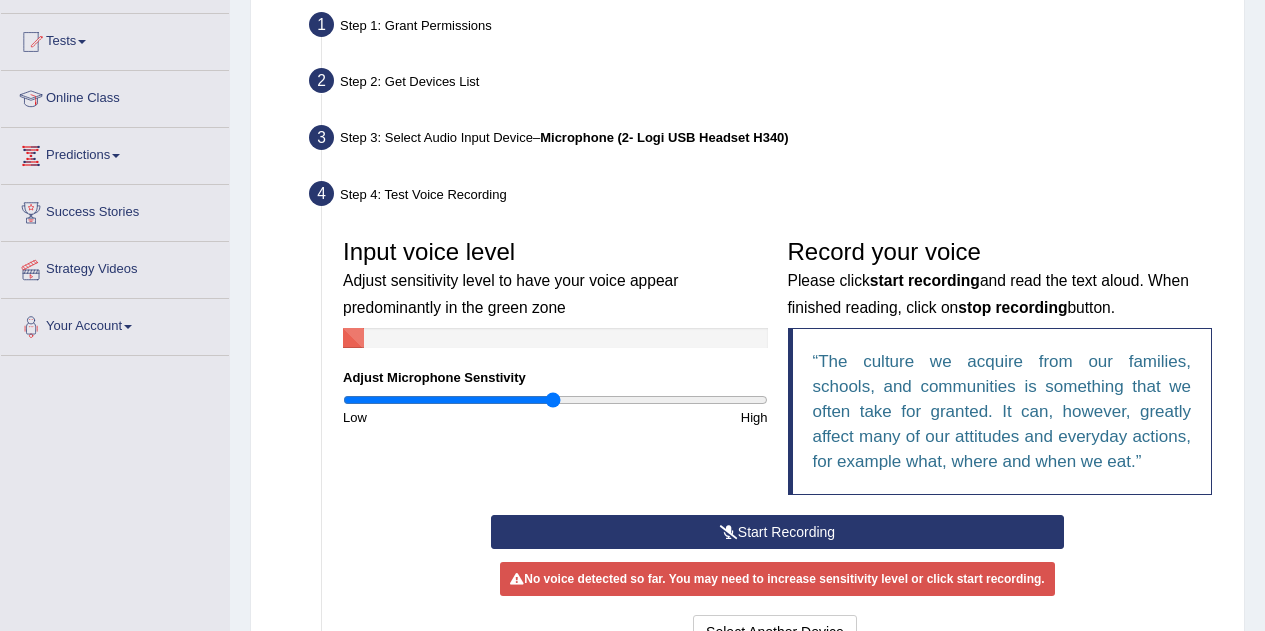 click on "Start Recording" at bounding box center [777, 532] 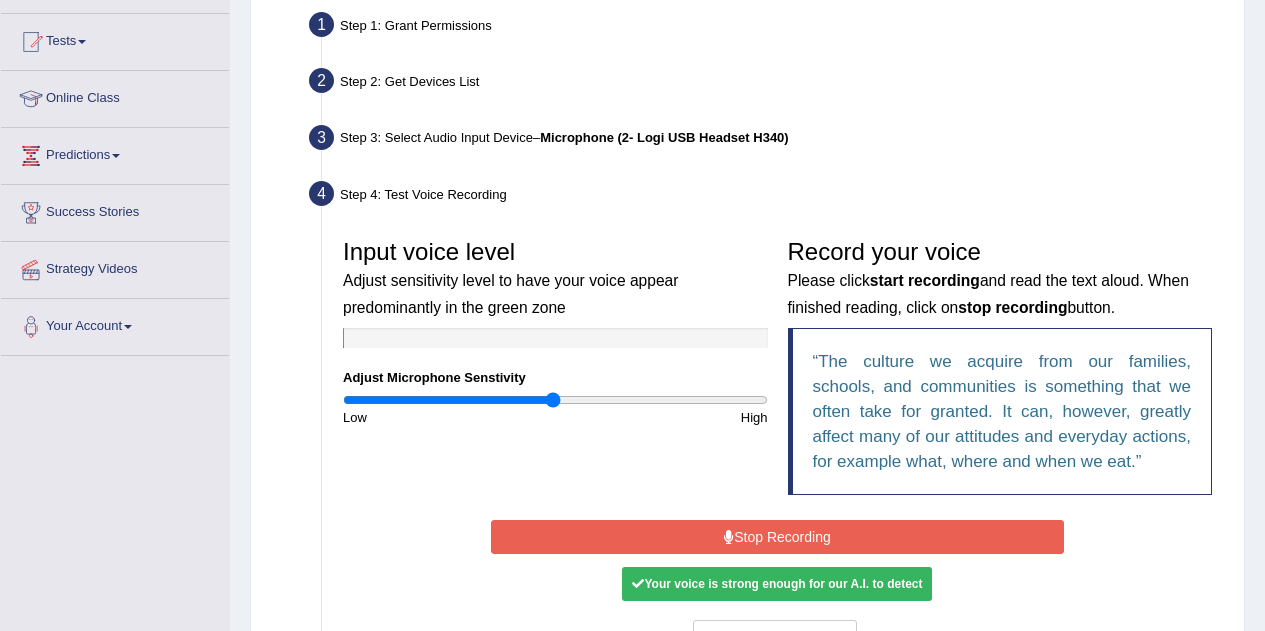 click on "Stop Recording" at bounding box center (777, 537) 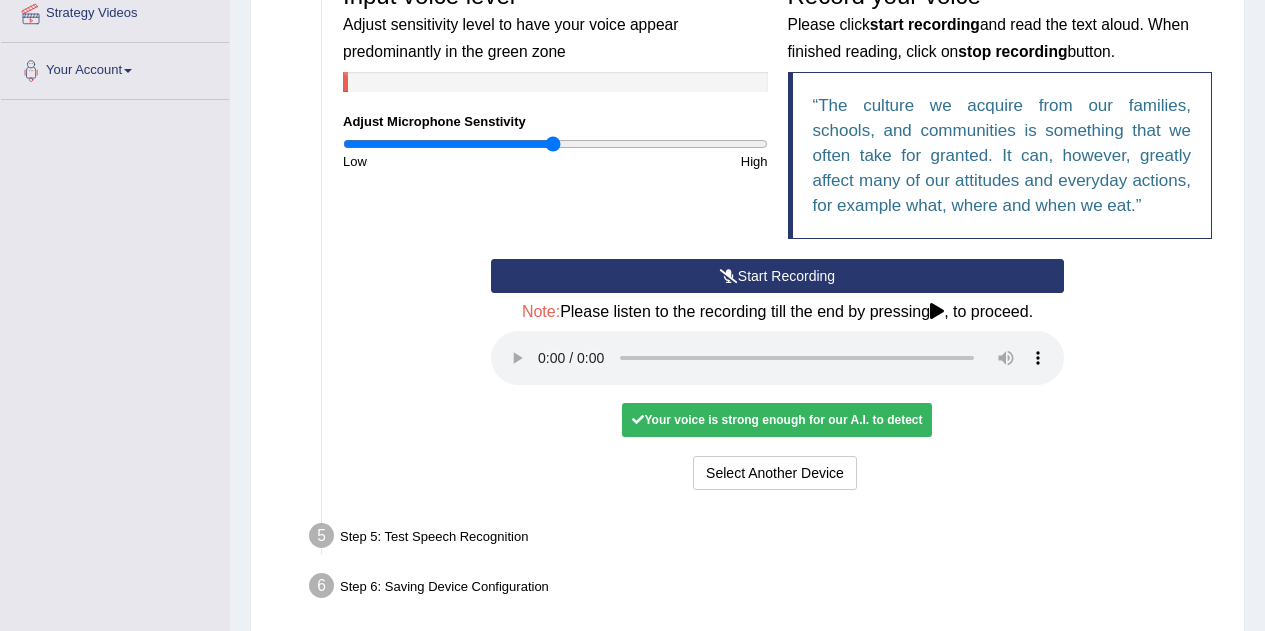 scroll, scrollTop: 503, scrollLeft: 0, axis: vertical 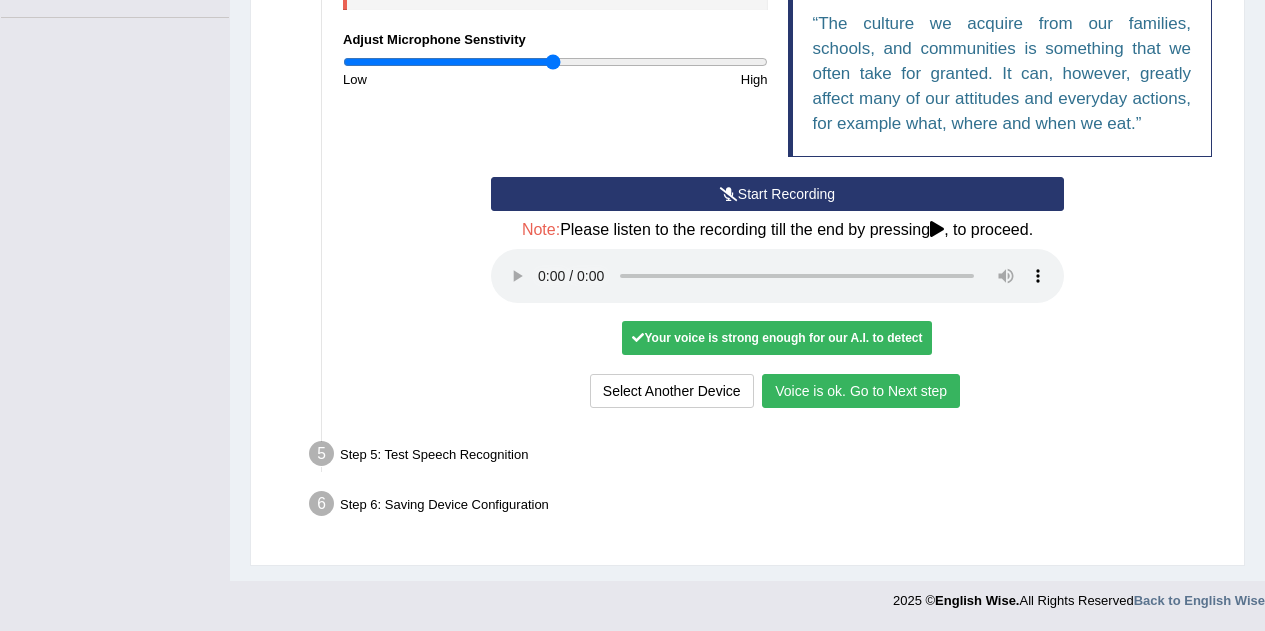 click on "Voice is ok. Go to Next step" at bounding box center [861, 391] 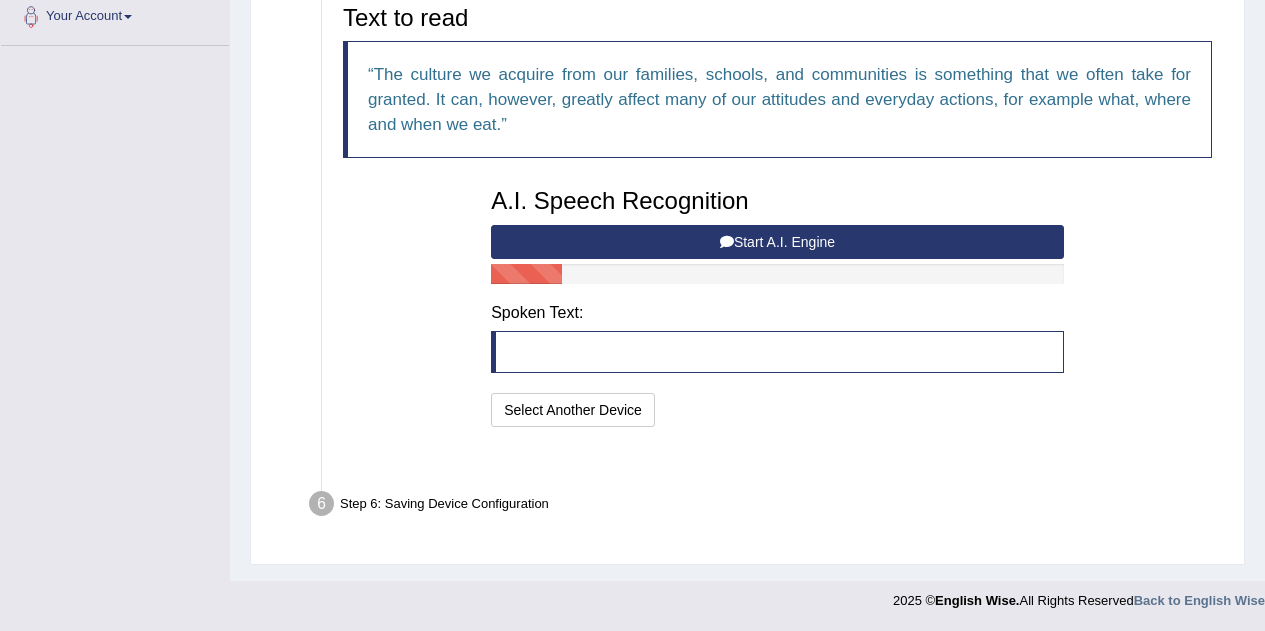 scroll, scrollTop: 459, scrollLeft: 0, axis: vertical 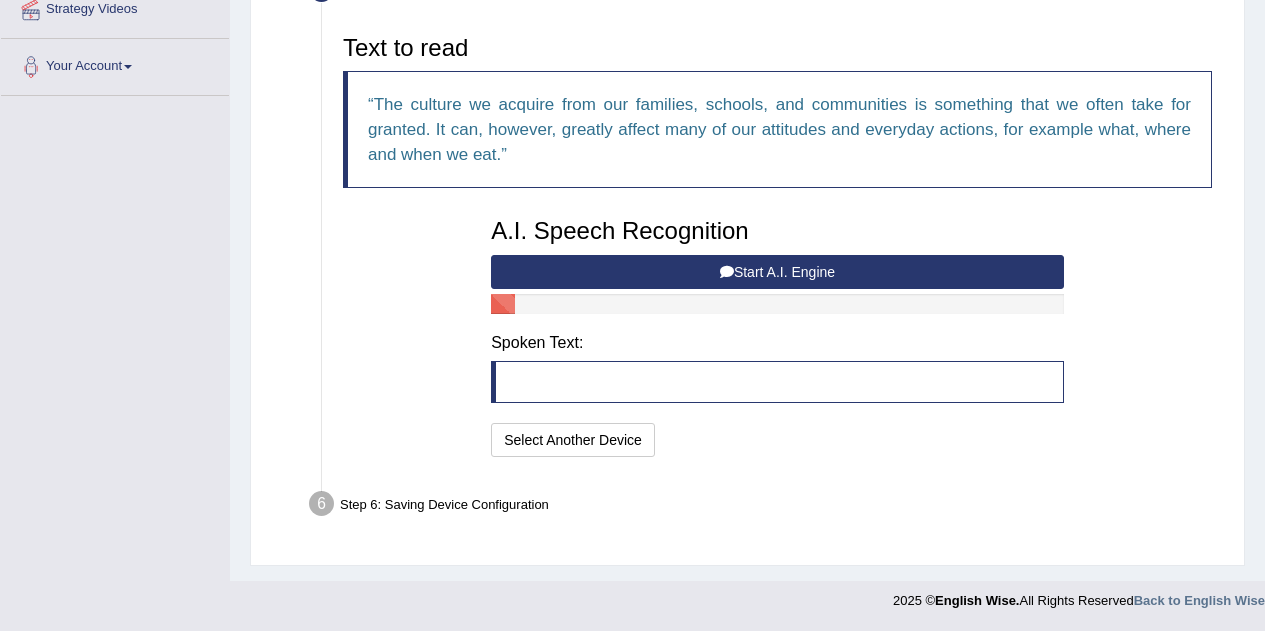 click on "Start A.I. Engine" at bounding box center (777, 272) 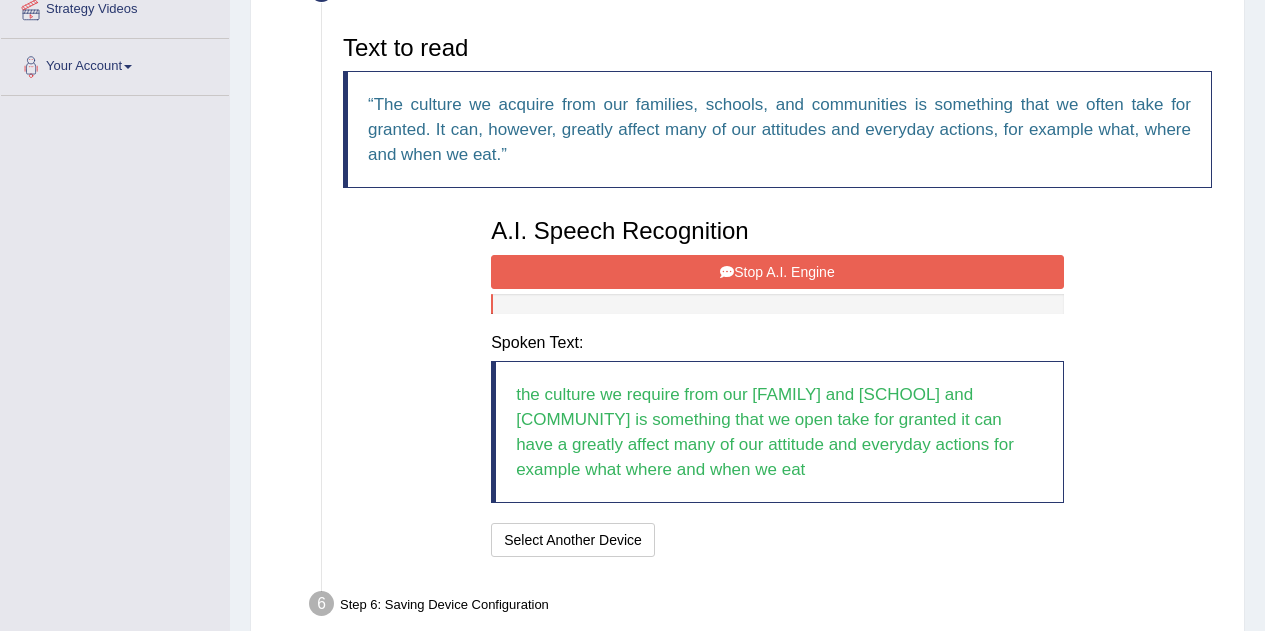 scroll, scrollTop: 559, scrollLeft: 0, axis: vertical 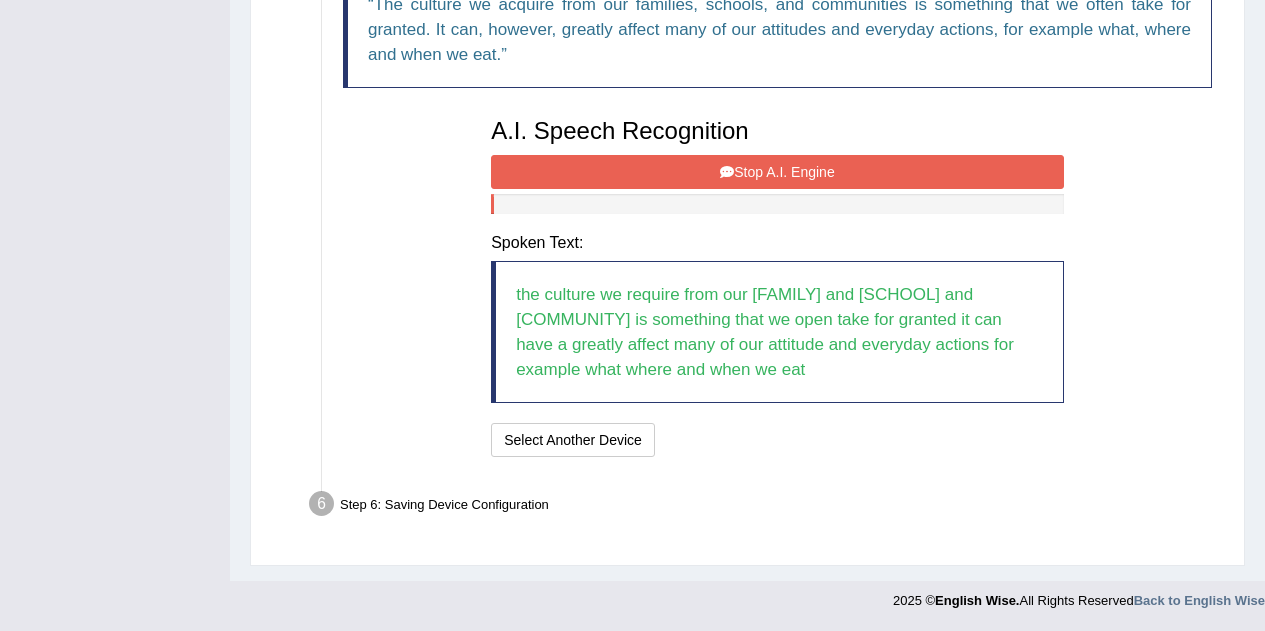 click on "Stop A.I. Engine" at bounding box center (777, 172) 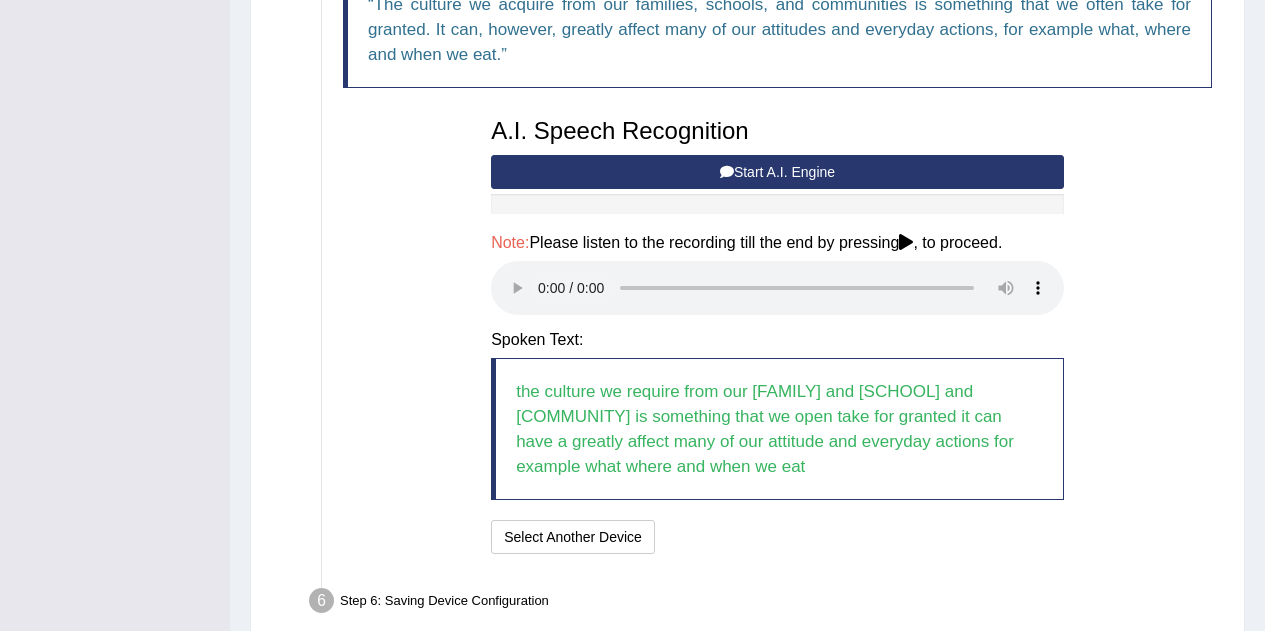 type 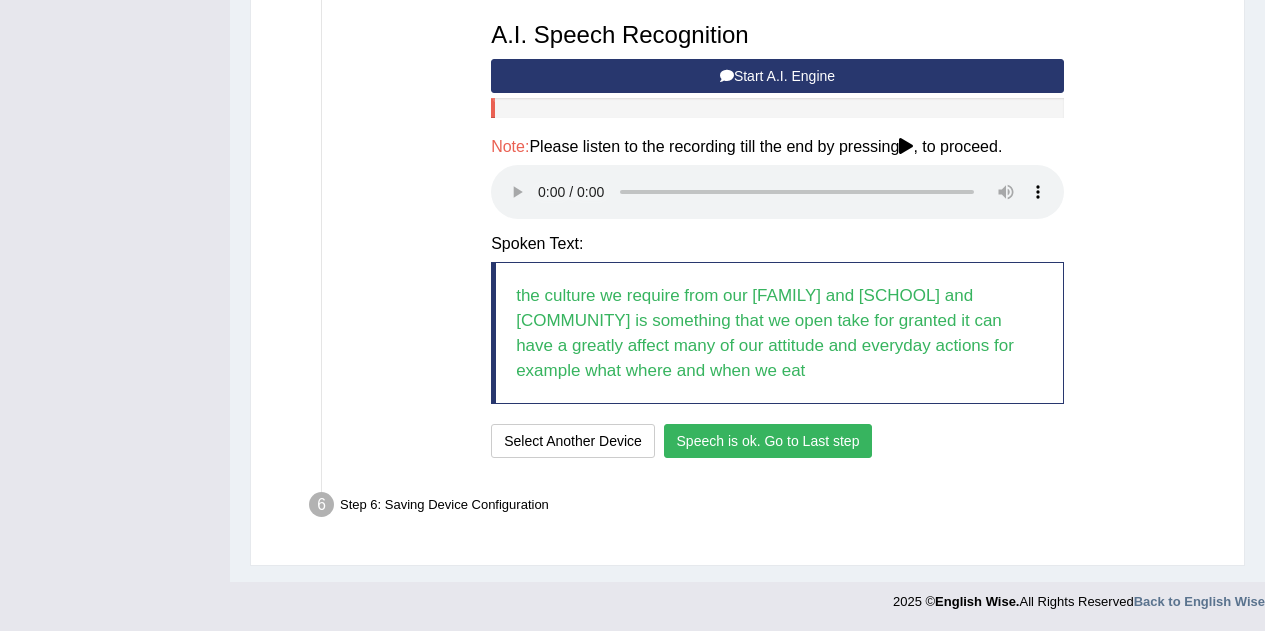 click on "Speech is ok. Go to Last step" at bounding box center [768, 441] 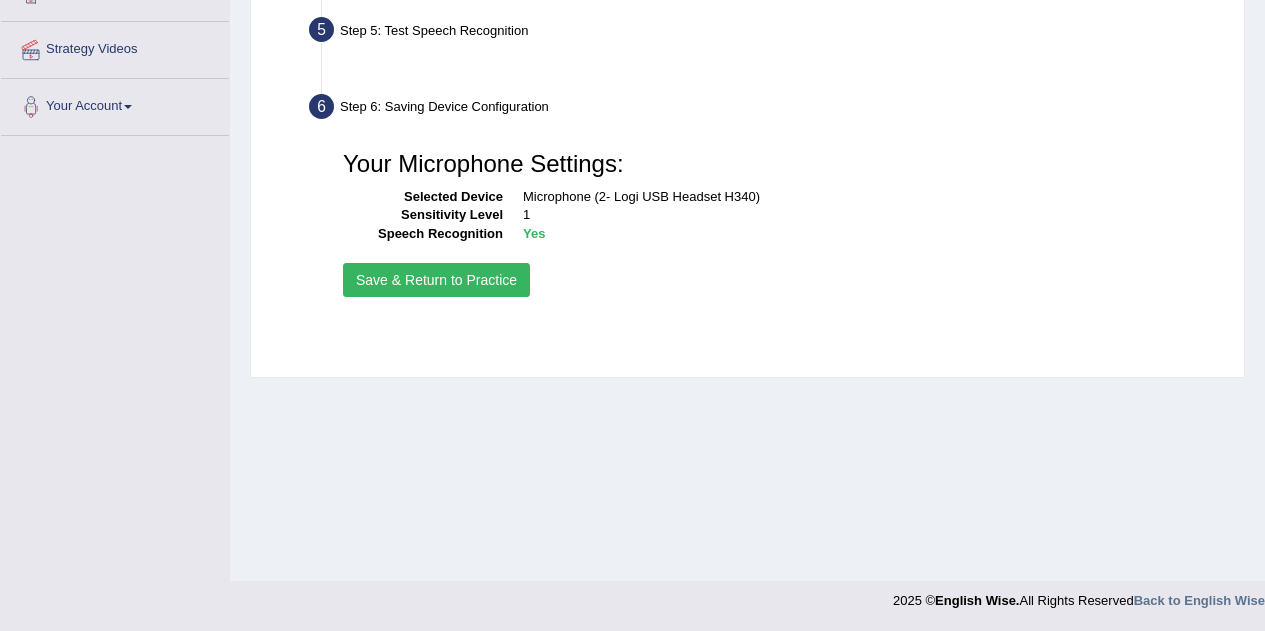 scroll, scrollTop: 419, scrollLeft: 0, axis: vertical 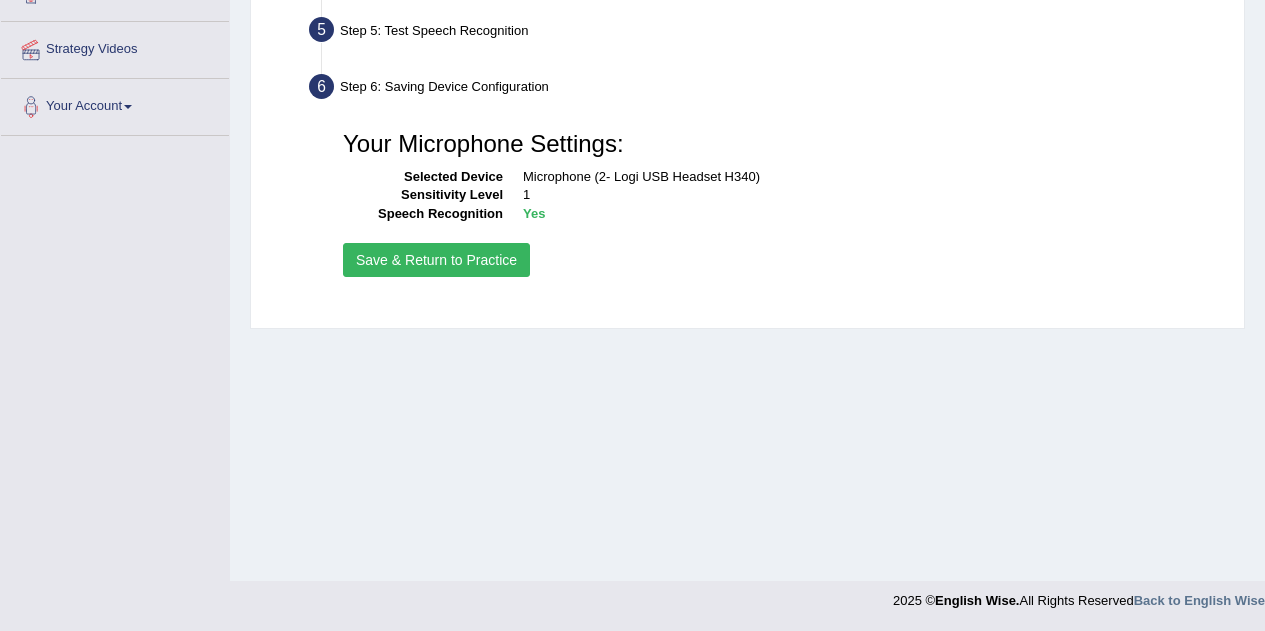 click on "Save & Return to Practice" at bounding box center [436, 260] 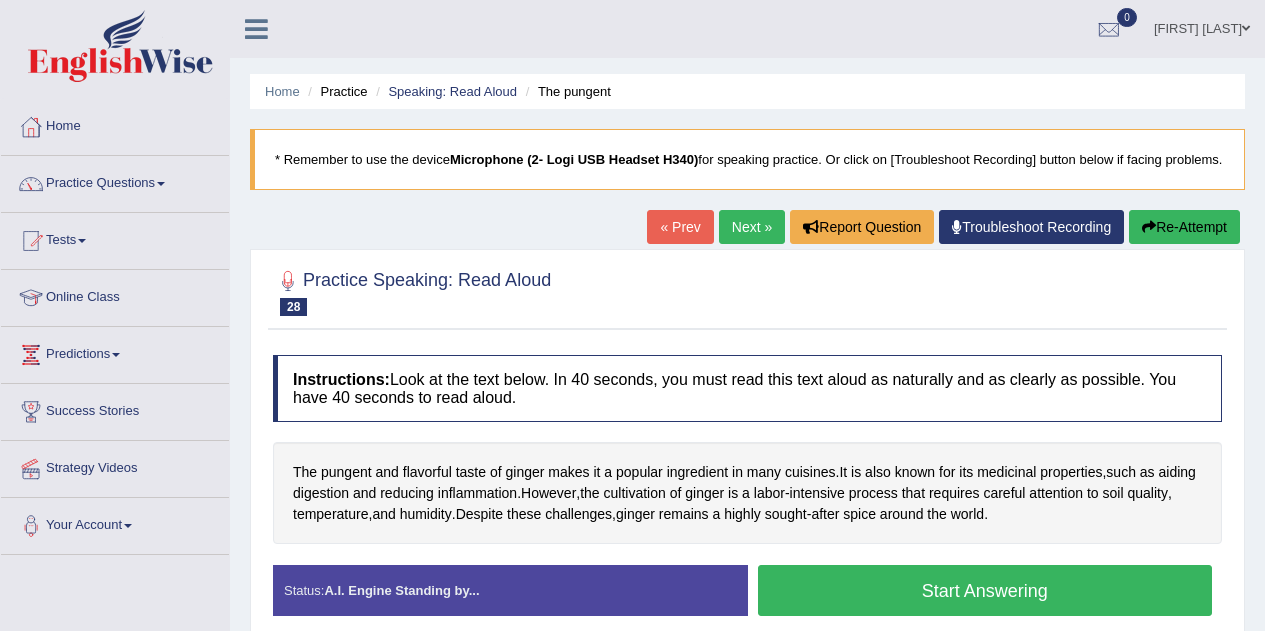 scroll, scrollTop: 0, scrollLeft: 0, axis: both 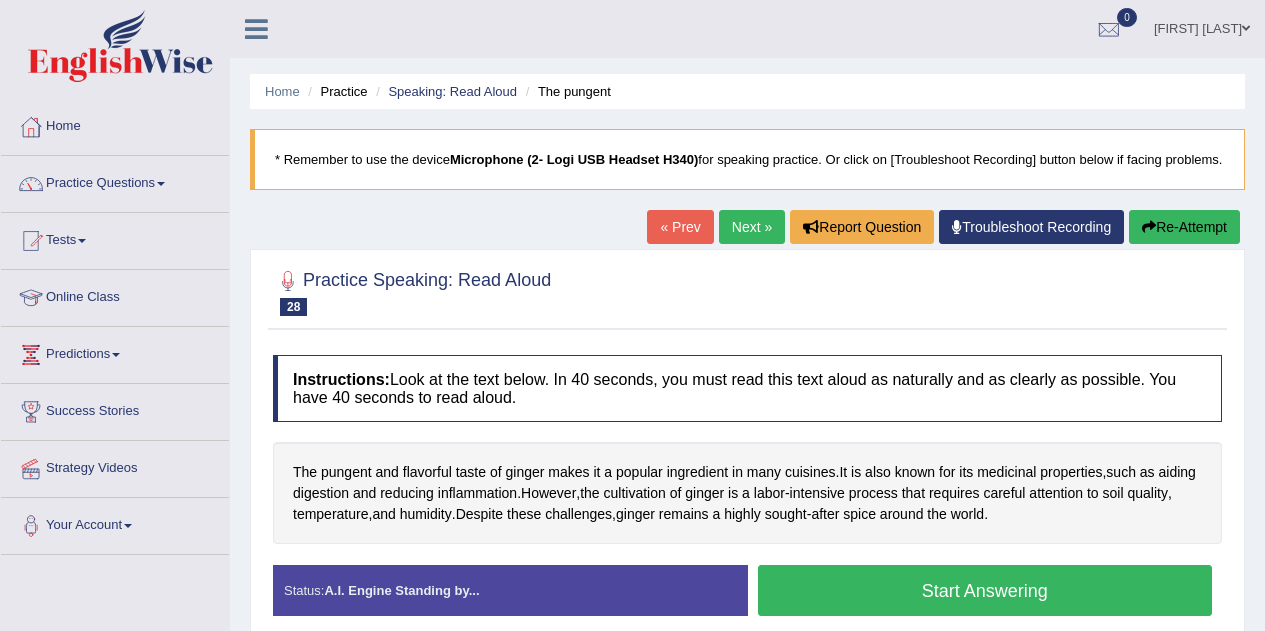 click on "Start Answering" at bounding box center (985, 590) 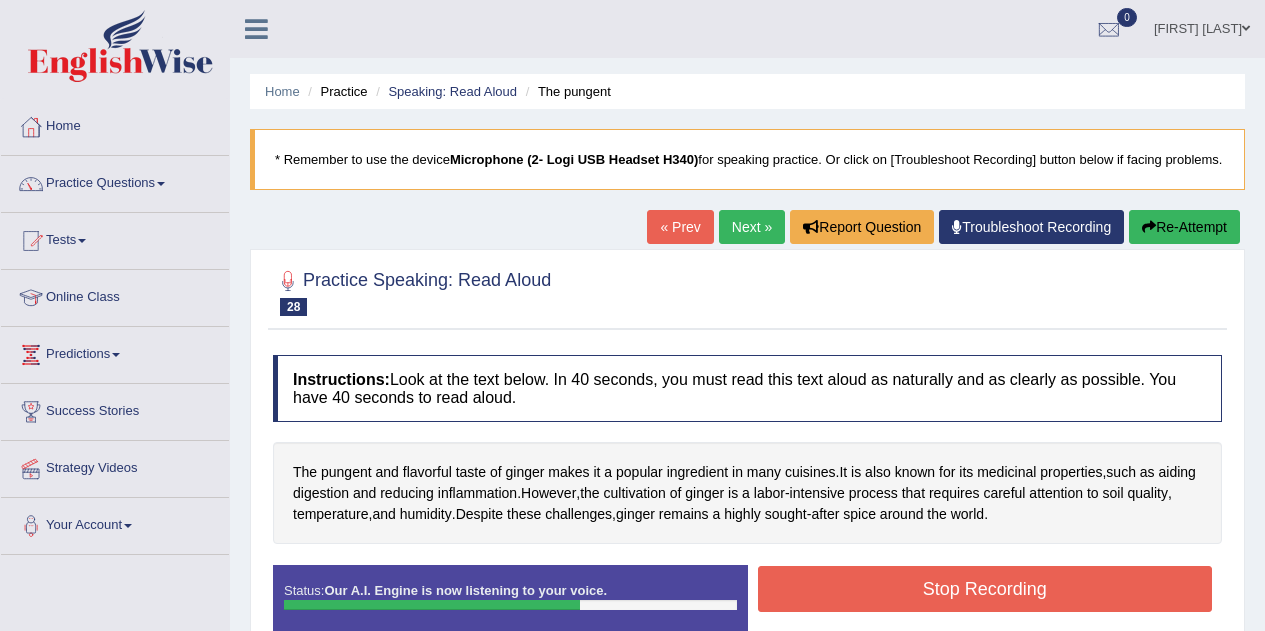 click on "Stop Recording" at bounding box center [985, 589] 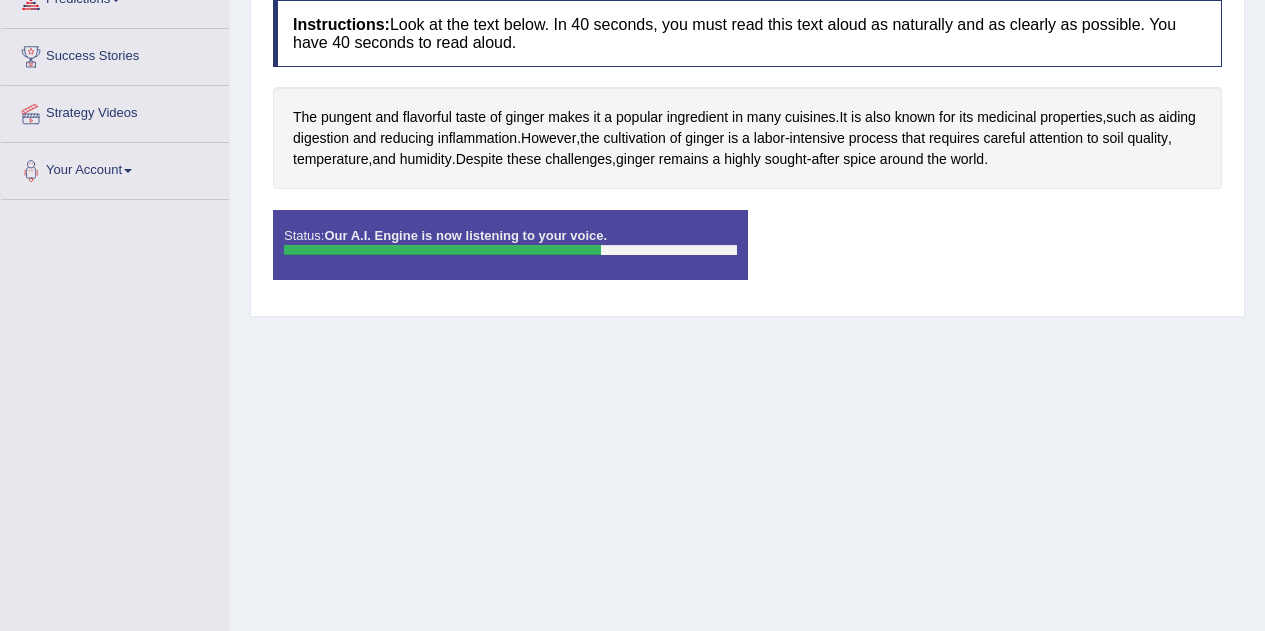 scroll, scrollTop: 358, scrollLeft: 0, axis: vertical 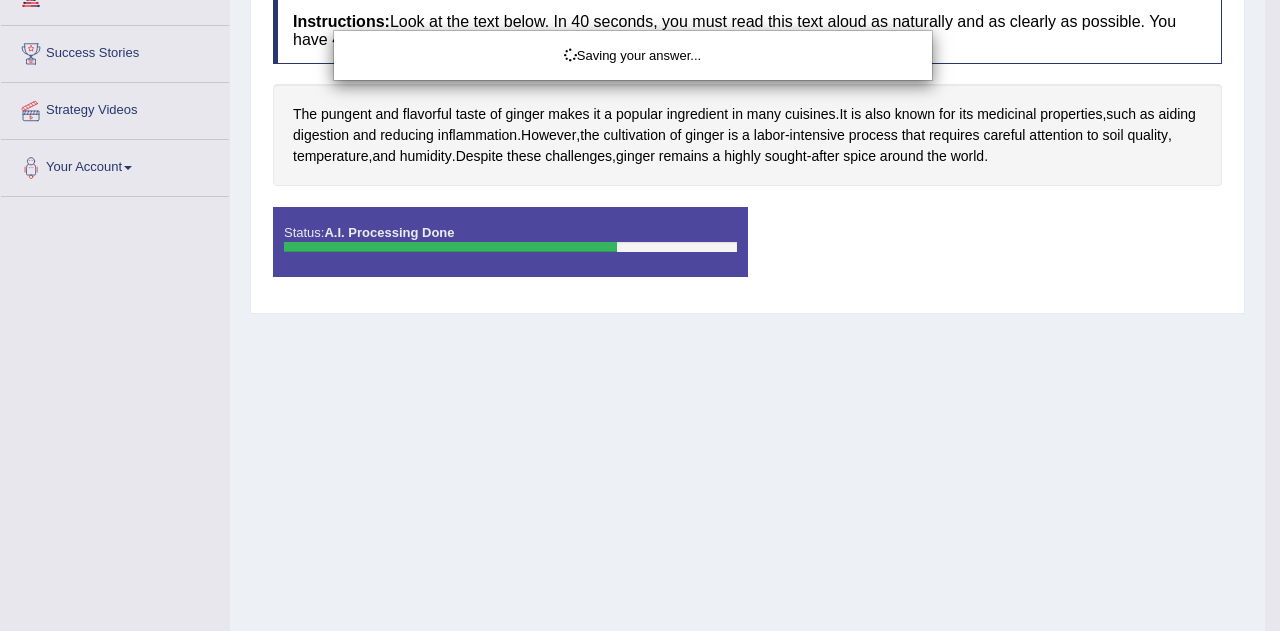 drag, startPoint x: 1279, startPoint y: 301, endPoint x: 1279, endPoint y: 279, distance: 22 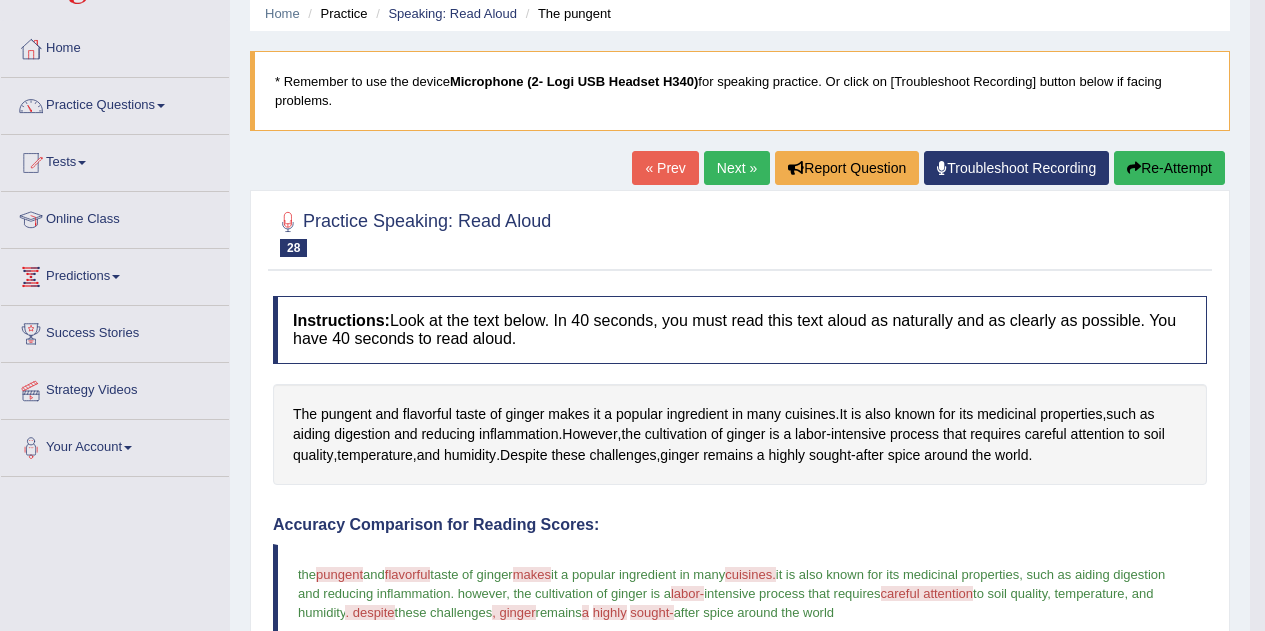 scroll, scrollTop: 41, scrollLeft: 0, axis: vertical 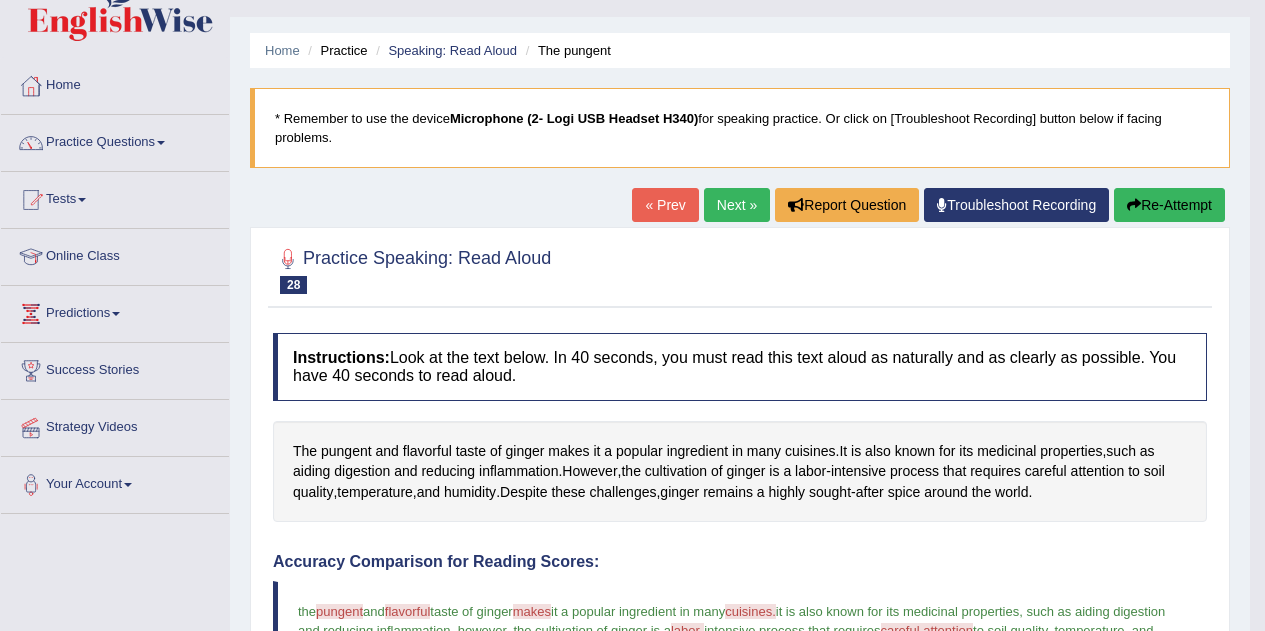 click on "Next »" at bounding box center (737, 205) 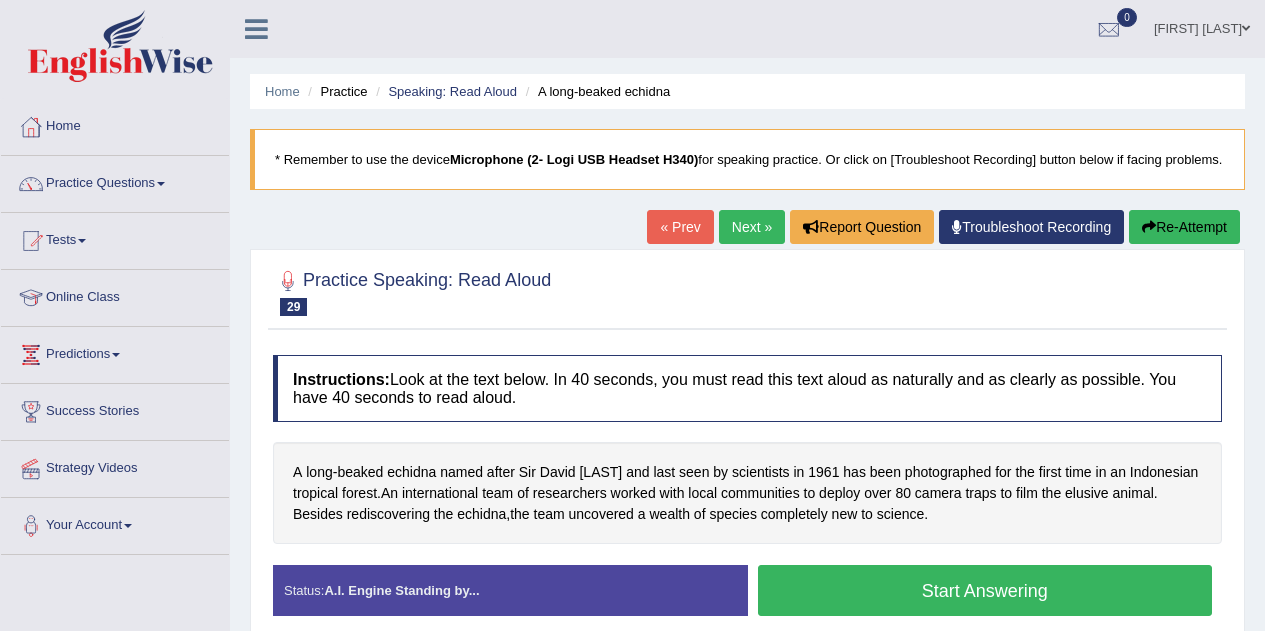 scroll, scrollTop: 0, scrollLeft: 0, axis: both 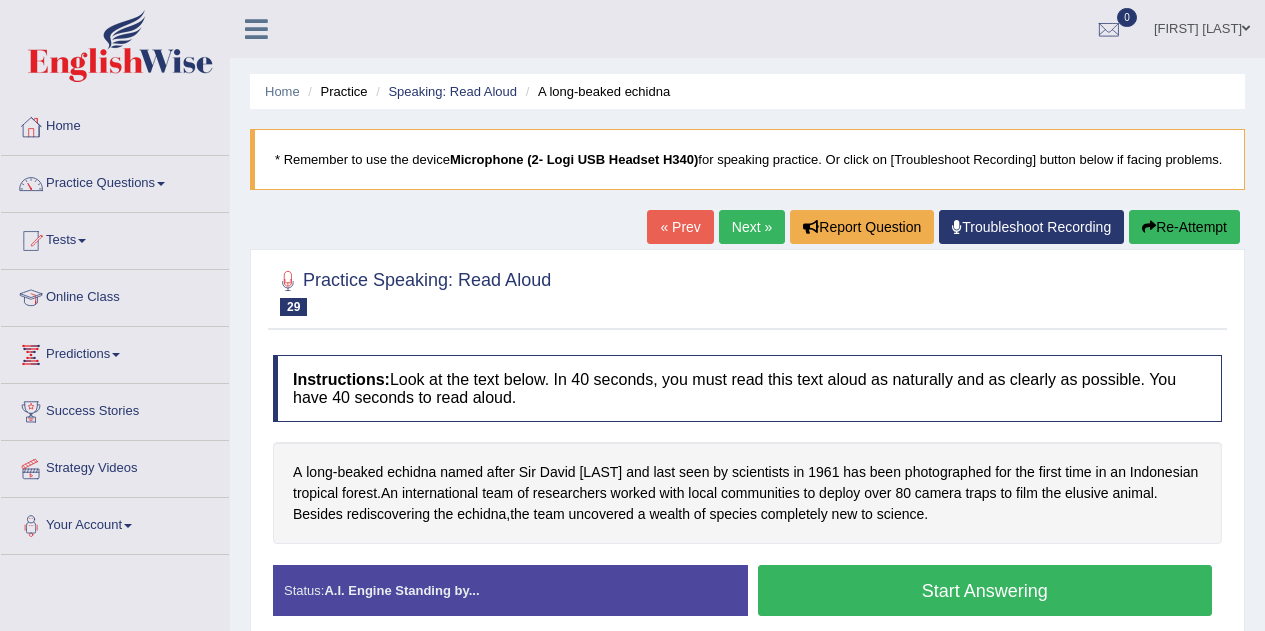 click on "Start Answering" at bounding box center (985, 590) 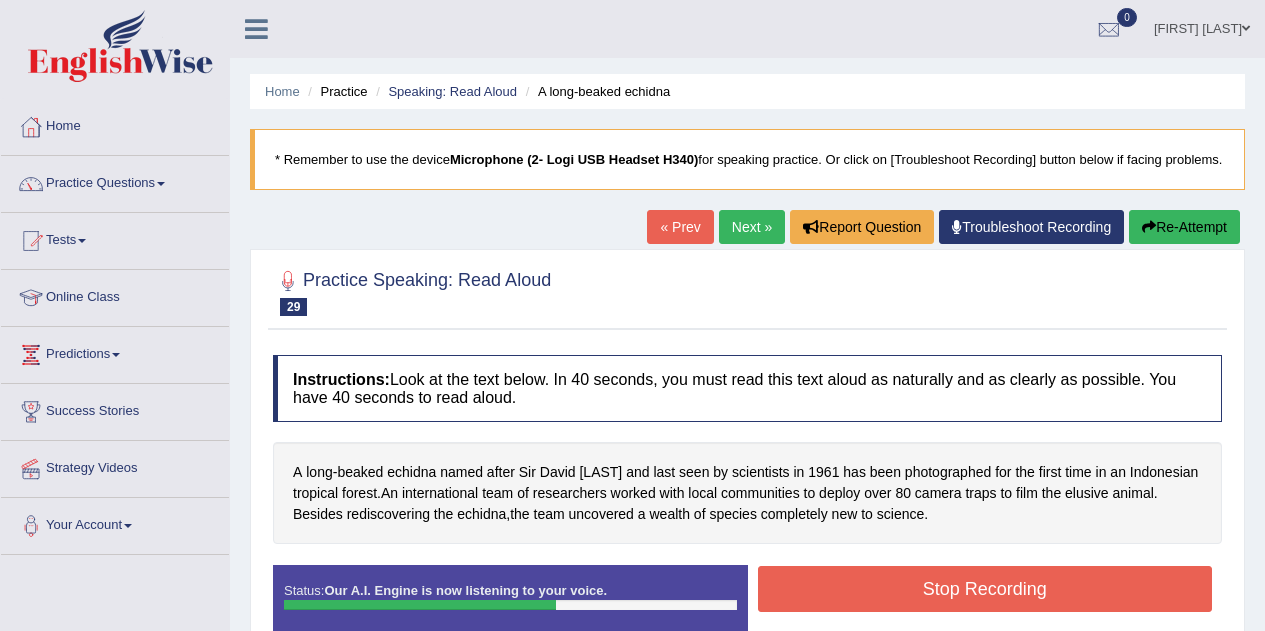 click on "Stop Recording" at bounding box center [985, 589] 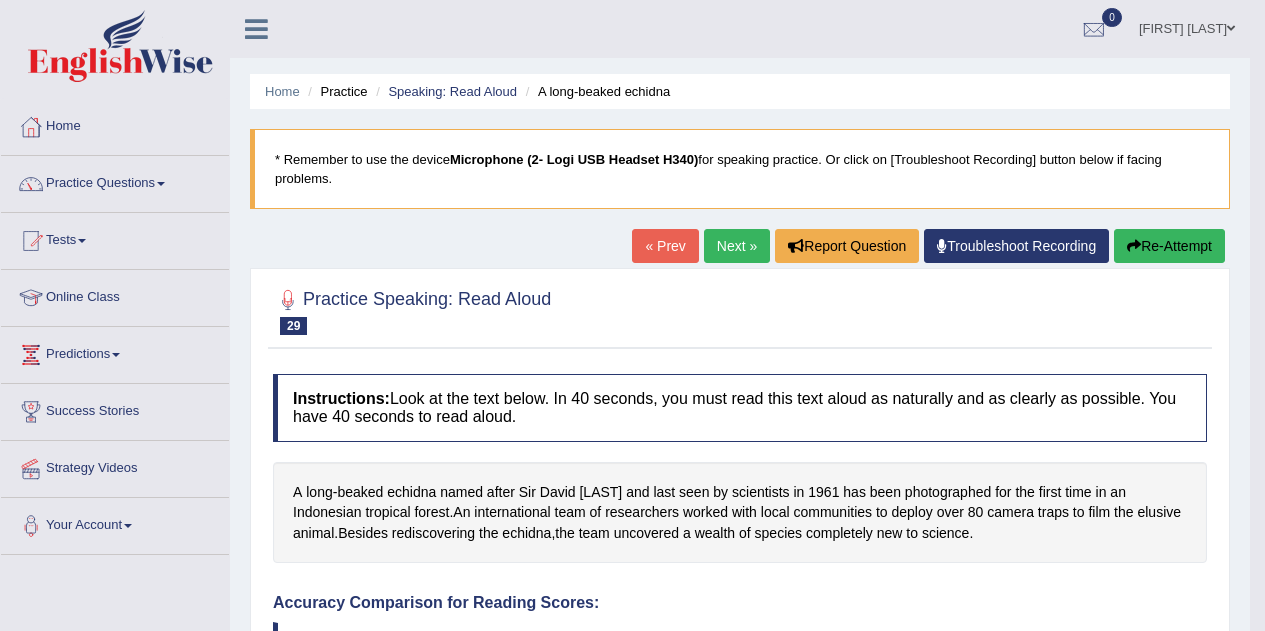 drag, startPoint x: 1279, startPoint y: 215, endPoint x: 1279, endPoint y: 390, distance: 175 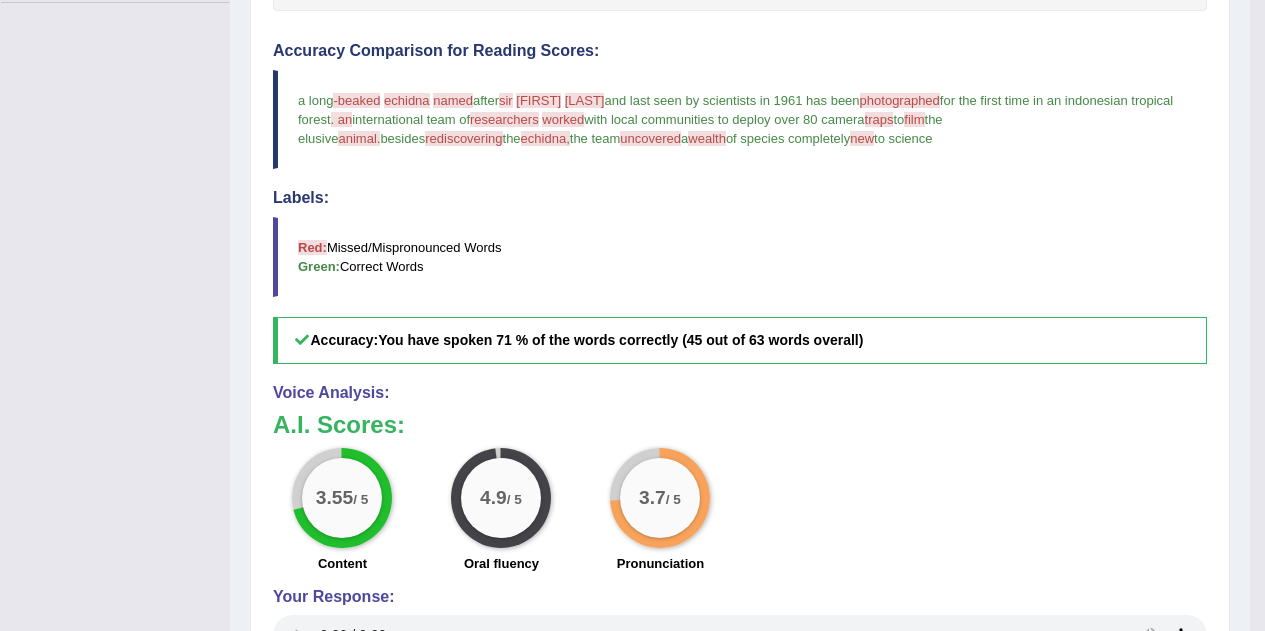 scroll, scrollTop: 0, scrollLeft: 0, axis: both 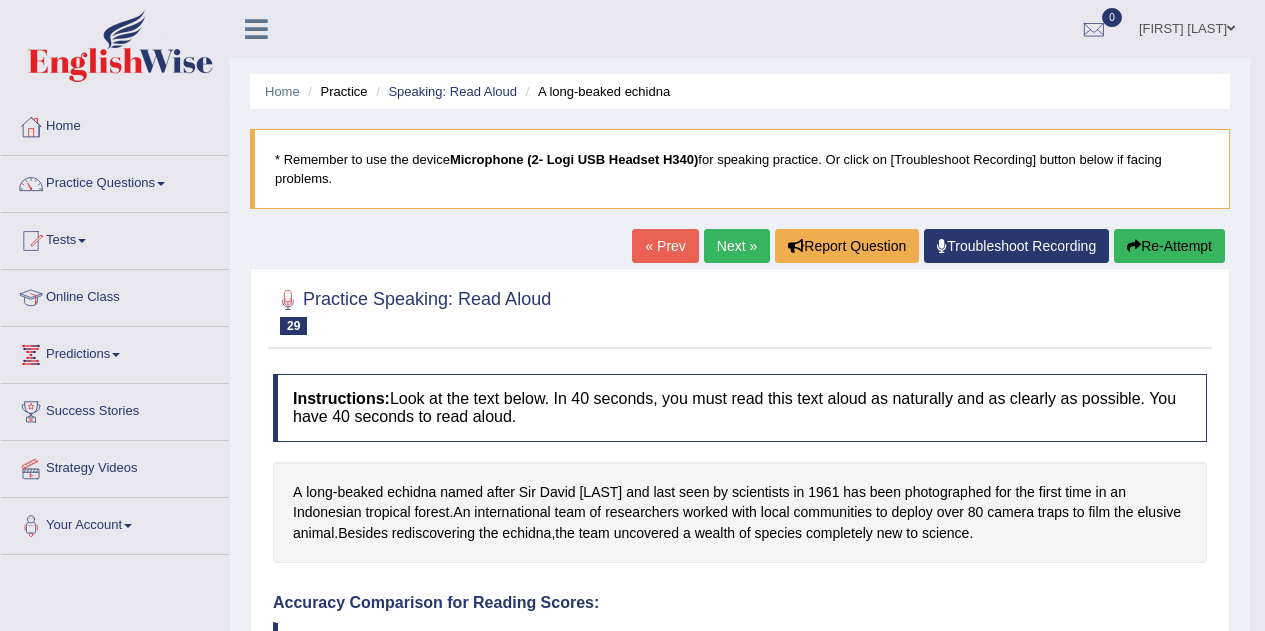 click on "Next »" at bounding box center (737, 246) 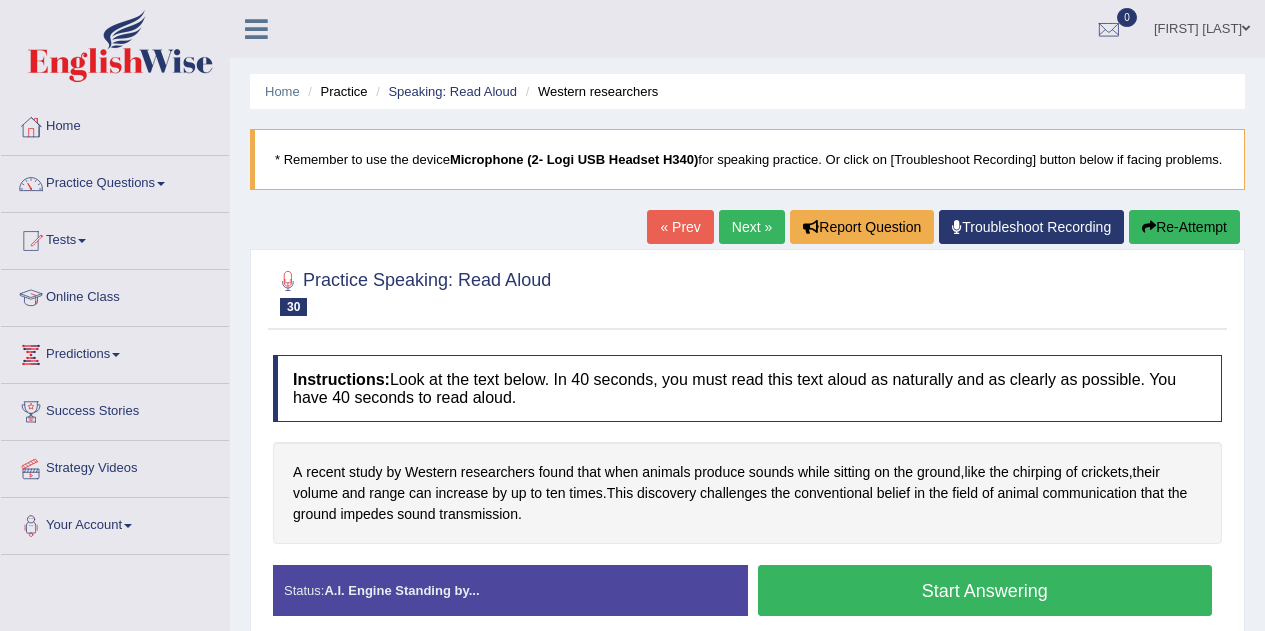 scroll, scrollTop: 0, scrollLeft: 0, axis: both 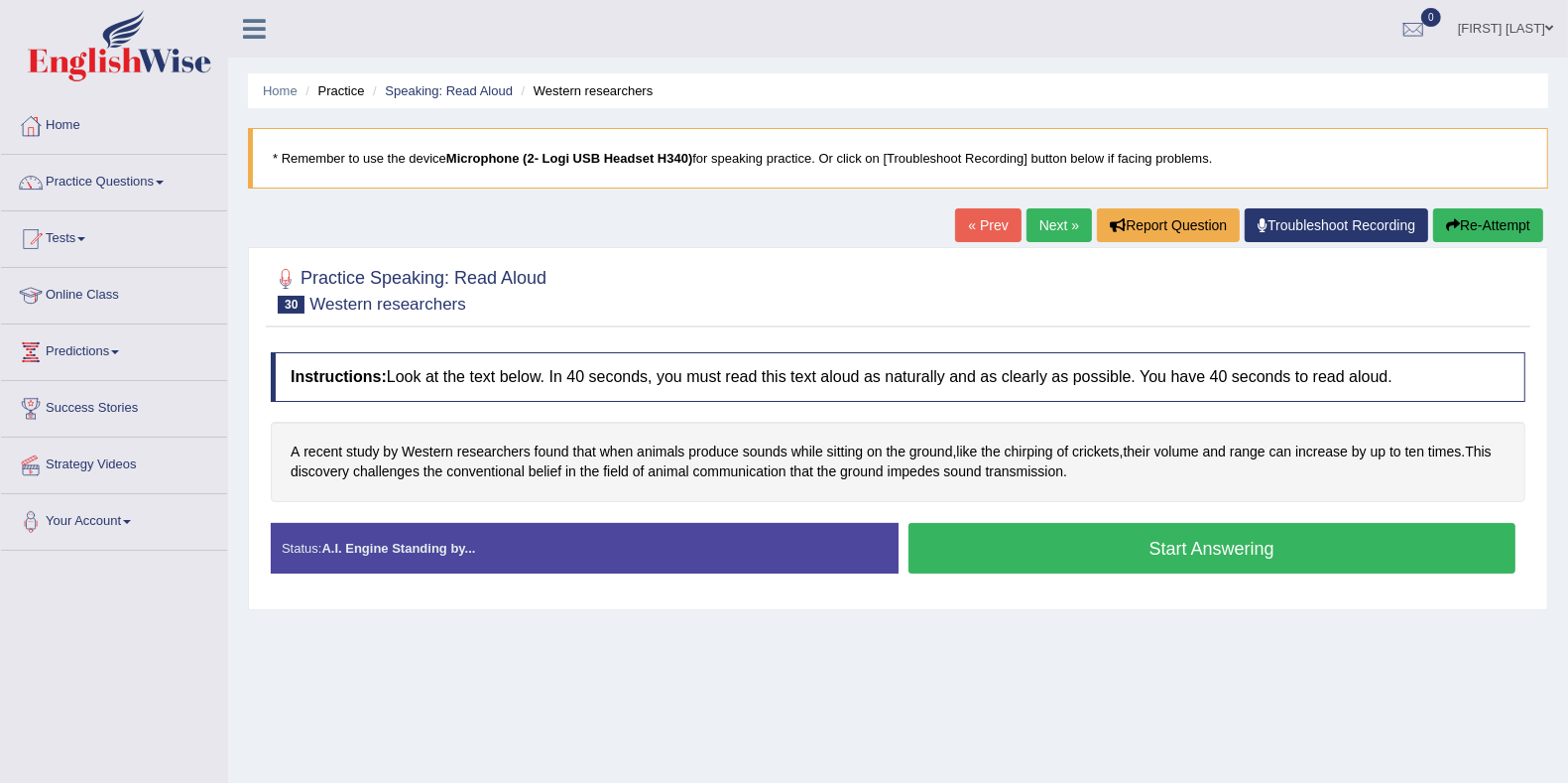 drag, startPoint x: 0, startPoint y: 0, endPoint x: 890, endPoint y: 662, distance: 1109.2087 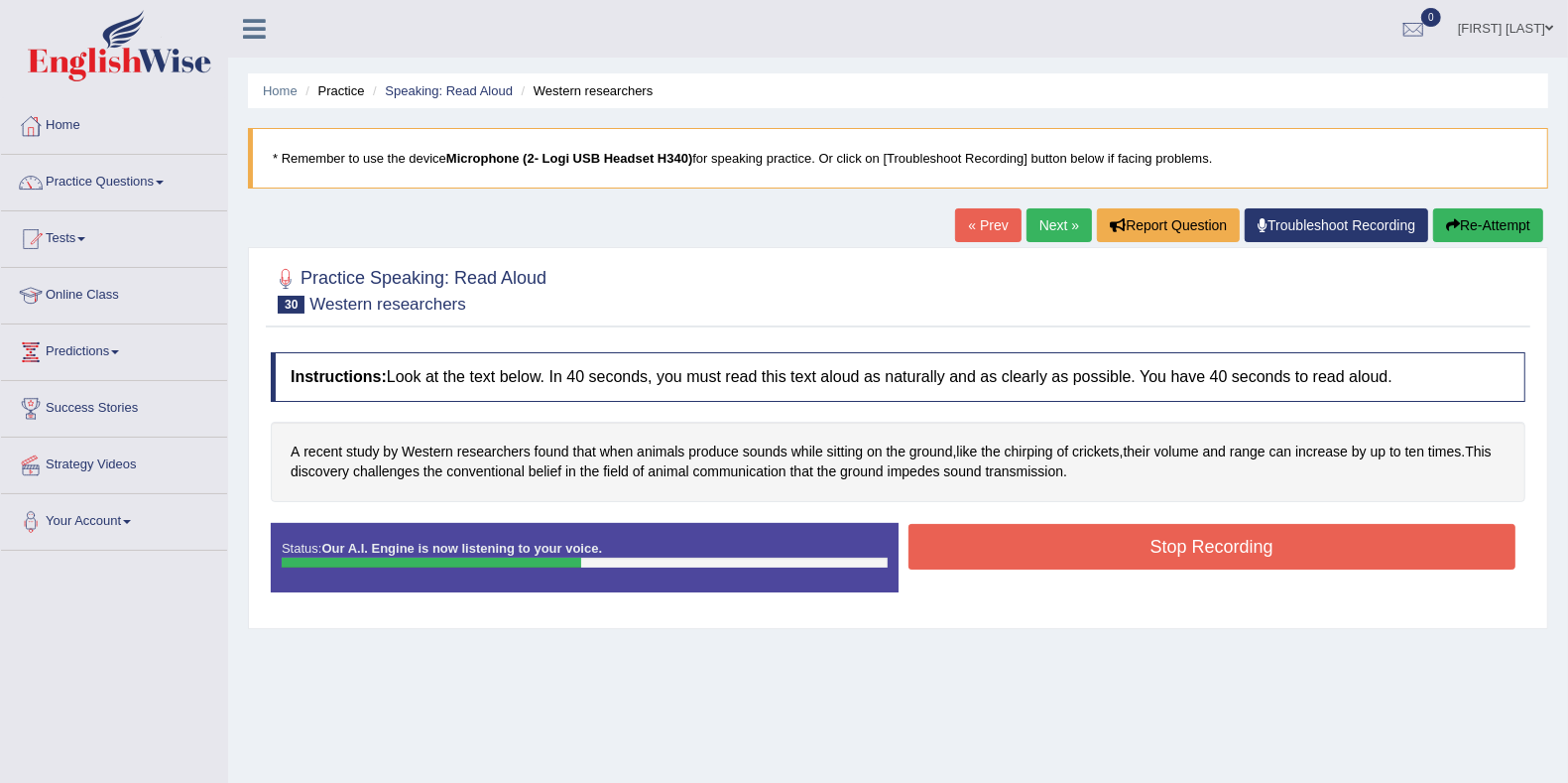 click on "Stop Recording" at bounding box center [1212, 547] 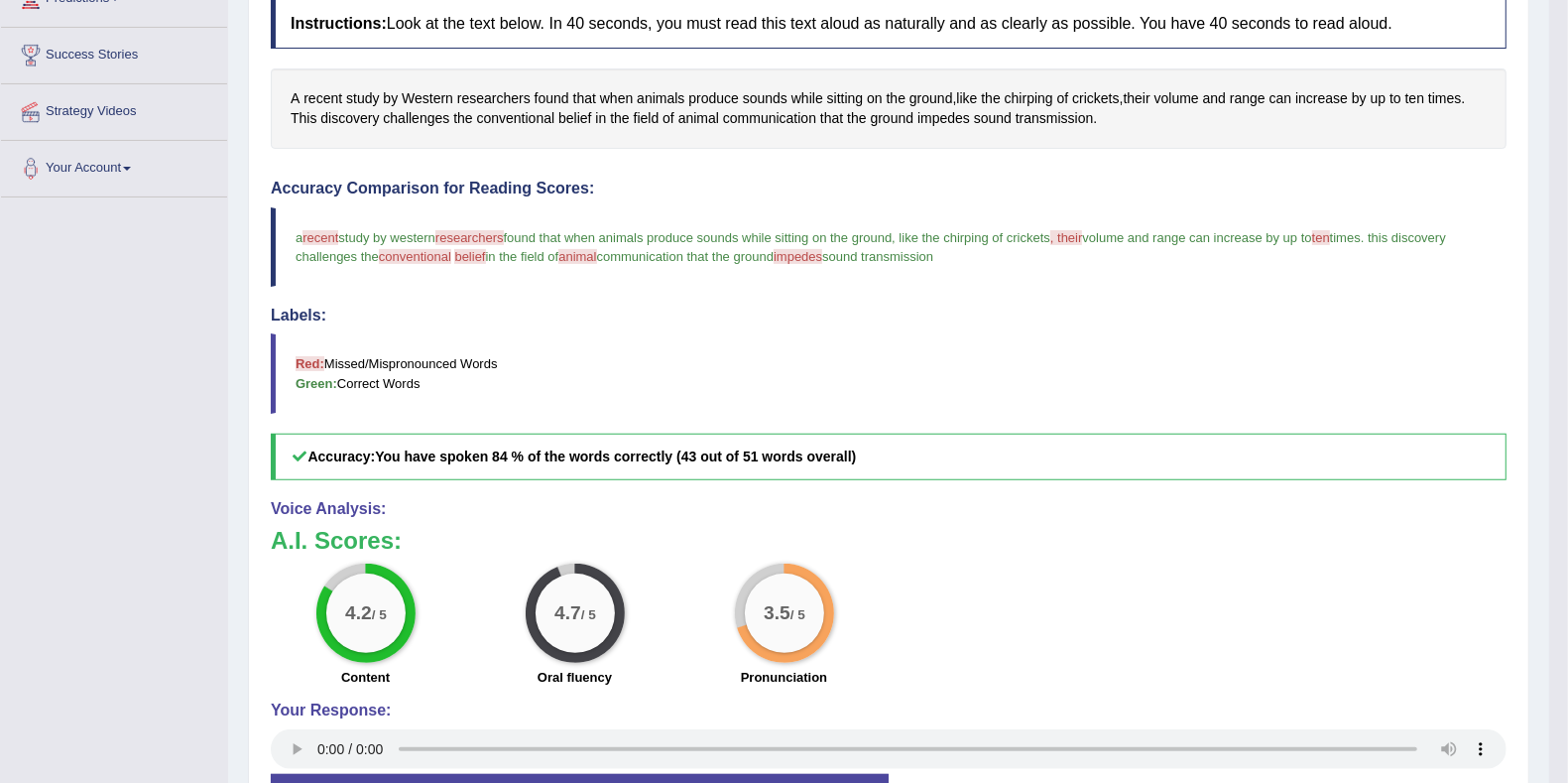 scroll, scrollTop: 0, scrollLeft: 0, axis: both 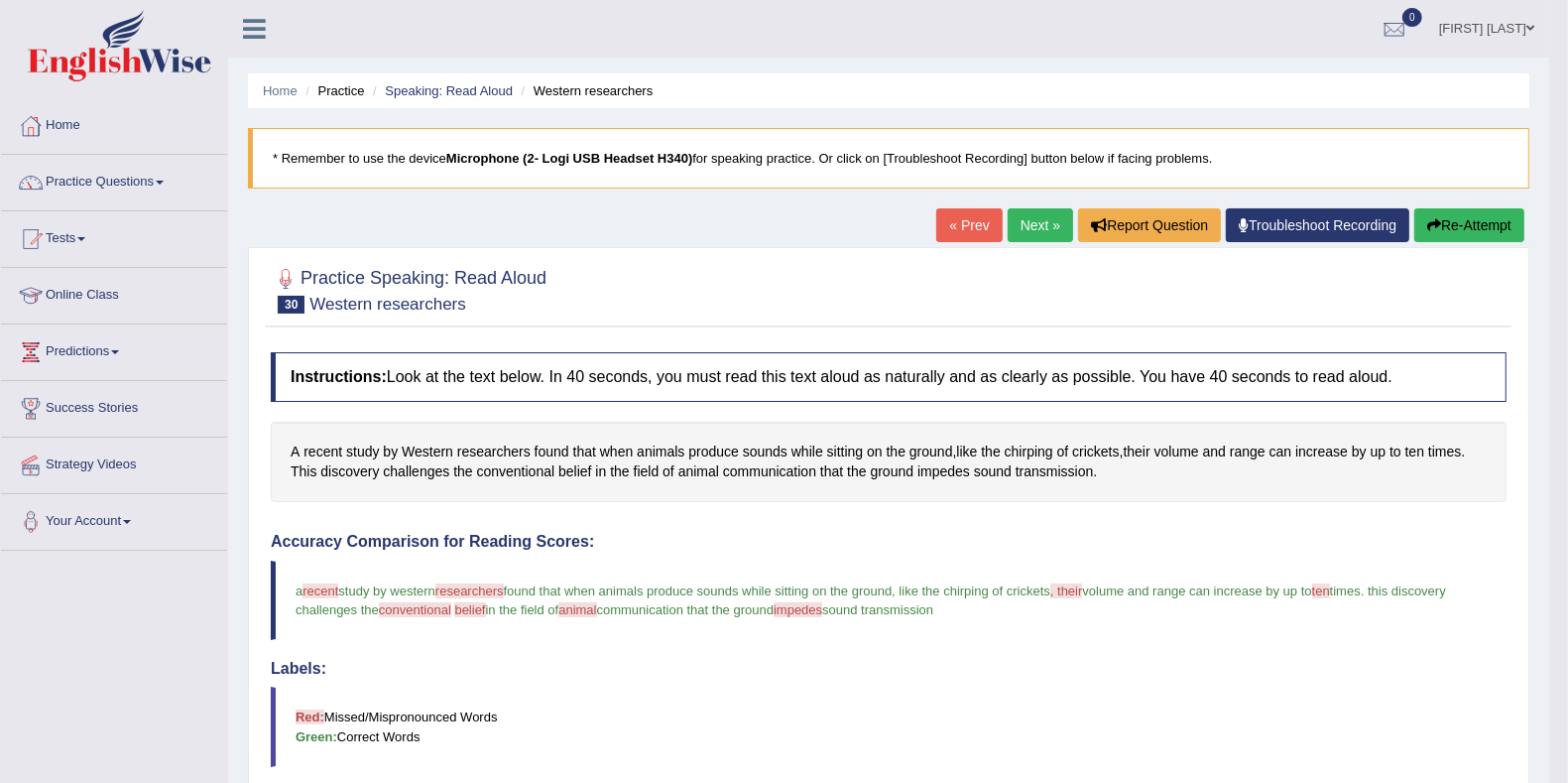 click on "Next »" at bounding box center [1040, 225] 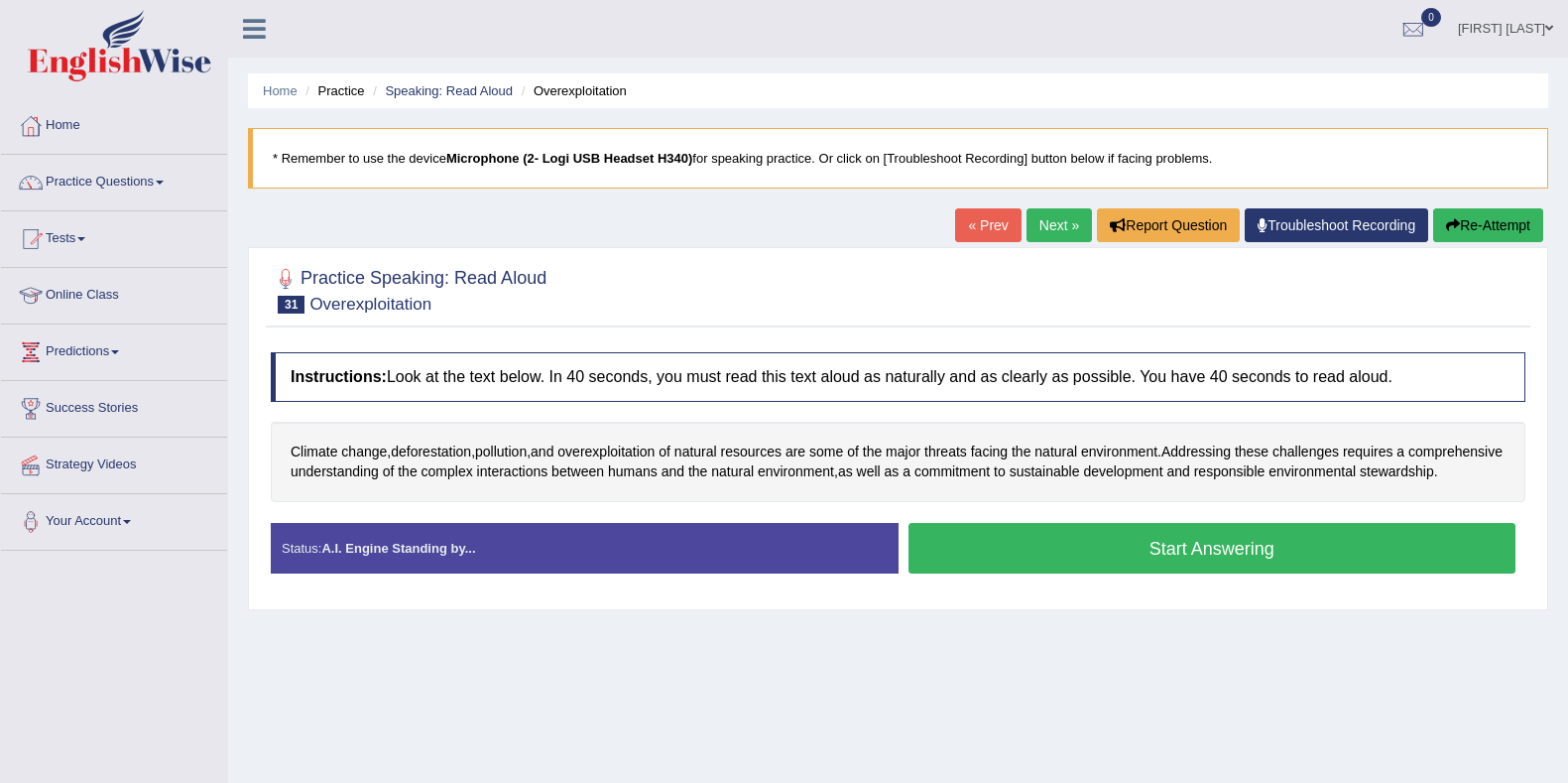 scroll, scrollTop: 0, scrollLeft: 0, axis: both 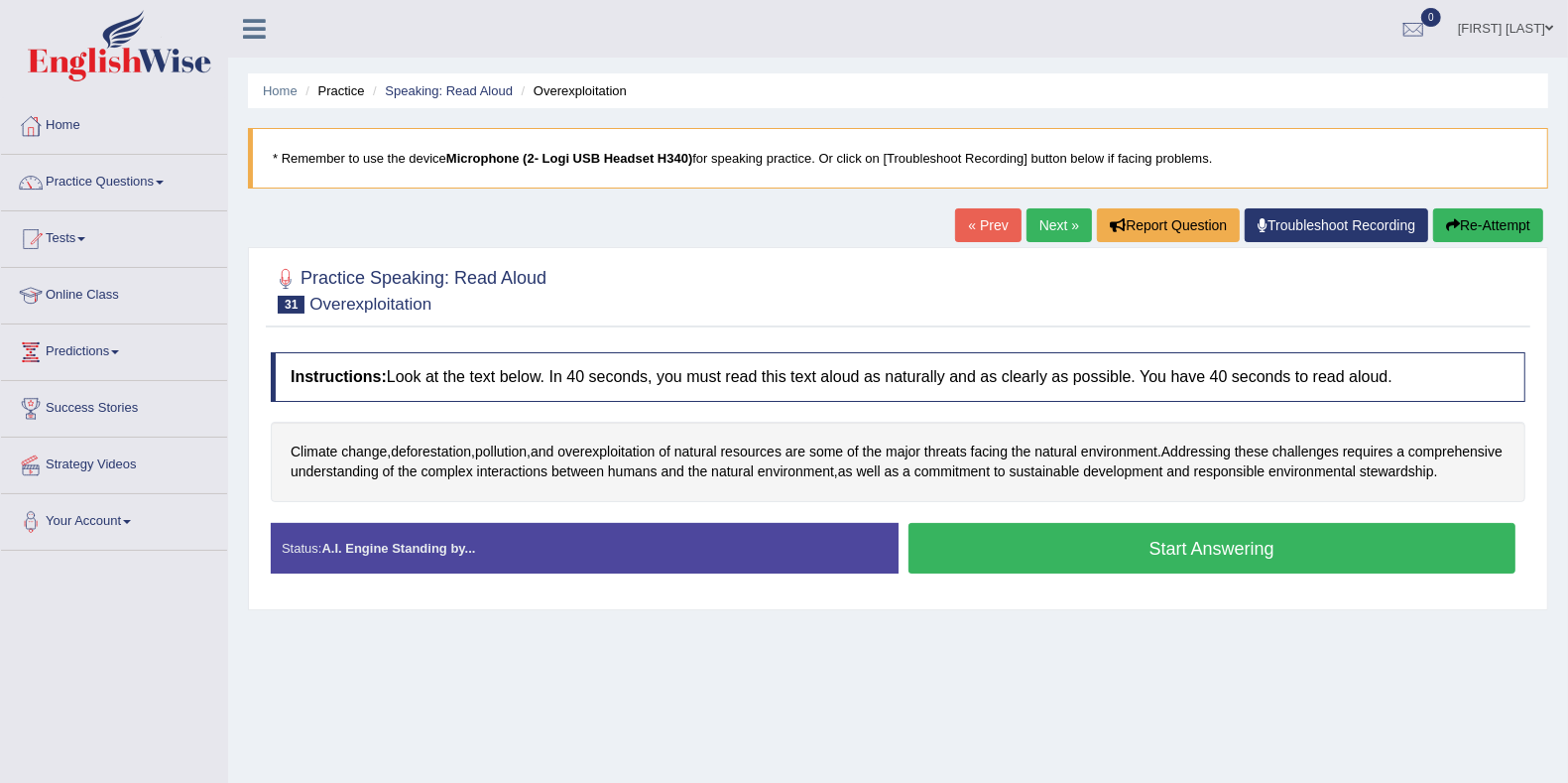 click on "Start Answering" at bounding box center [1212, 548] 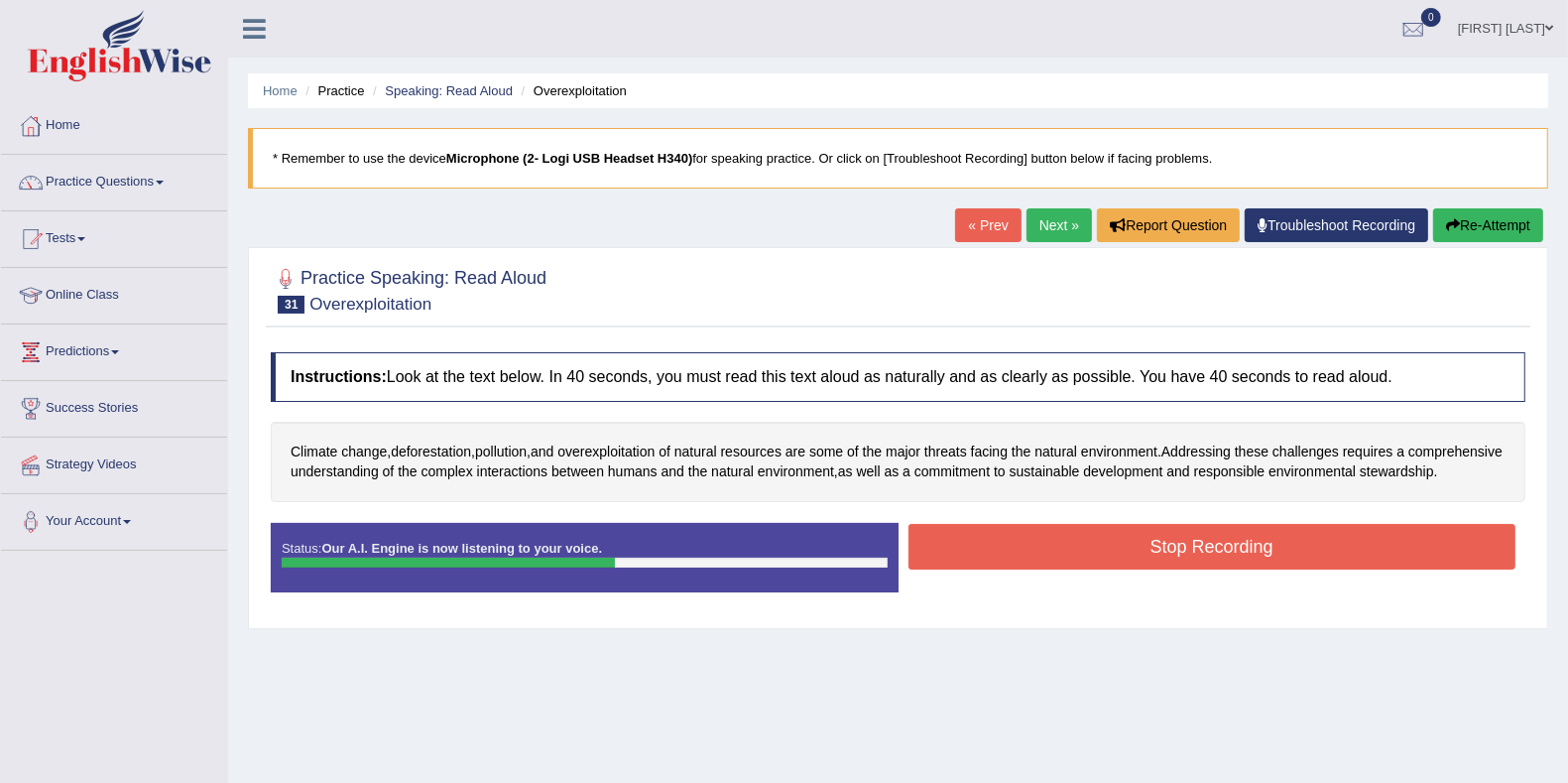 click on "Stop Recording" at bounding box center (1212, 547) 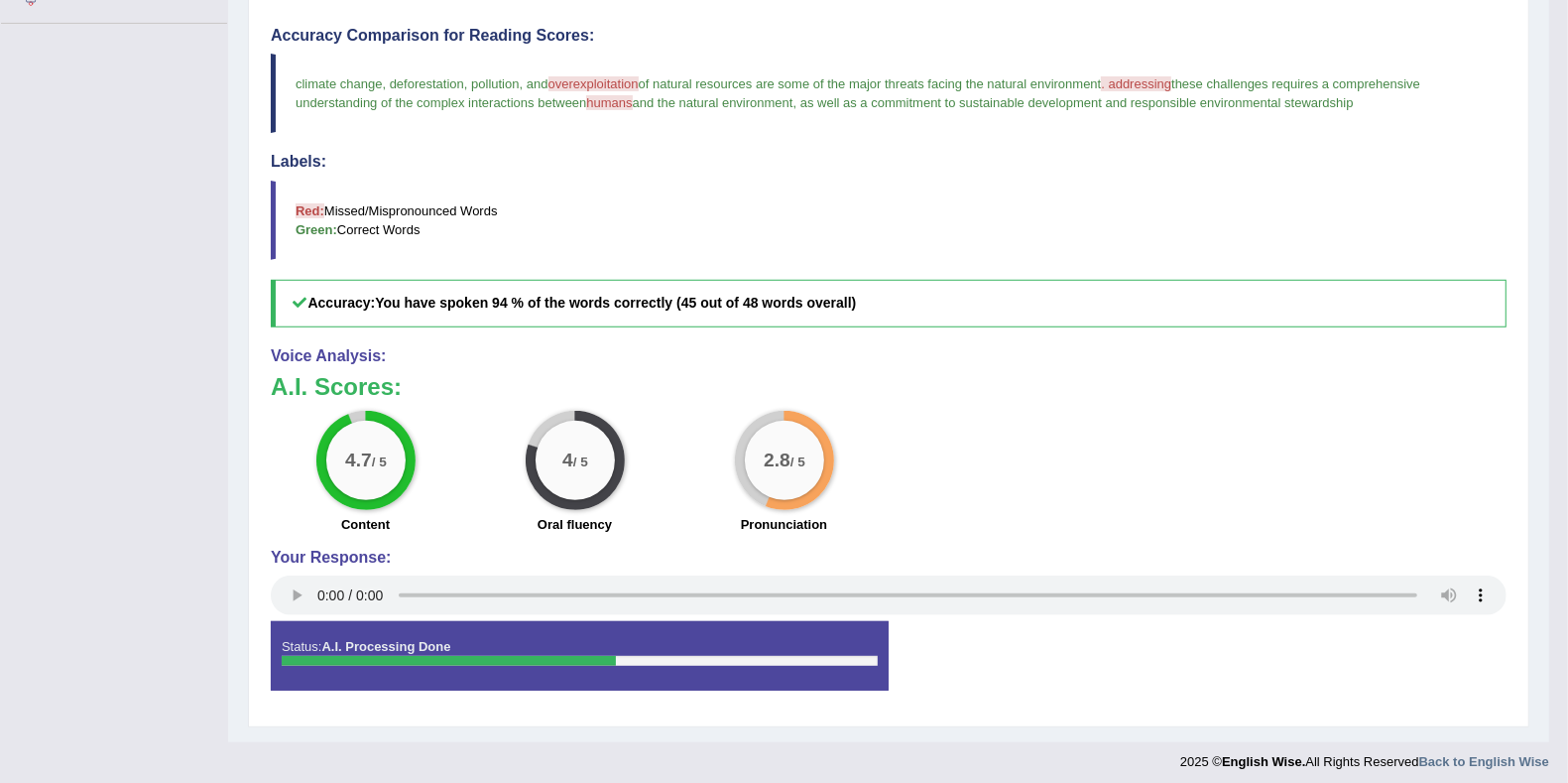 scroll, scrollTop: 530, scrollLeft: 0, axis: vertical 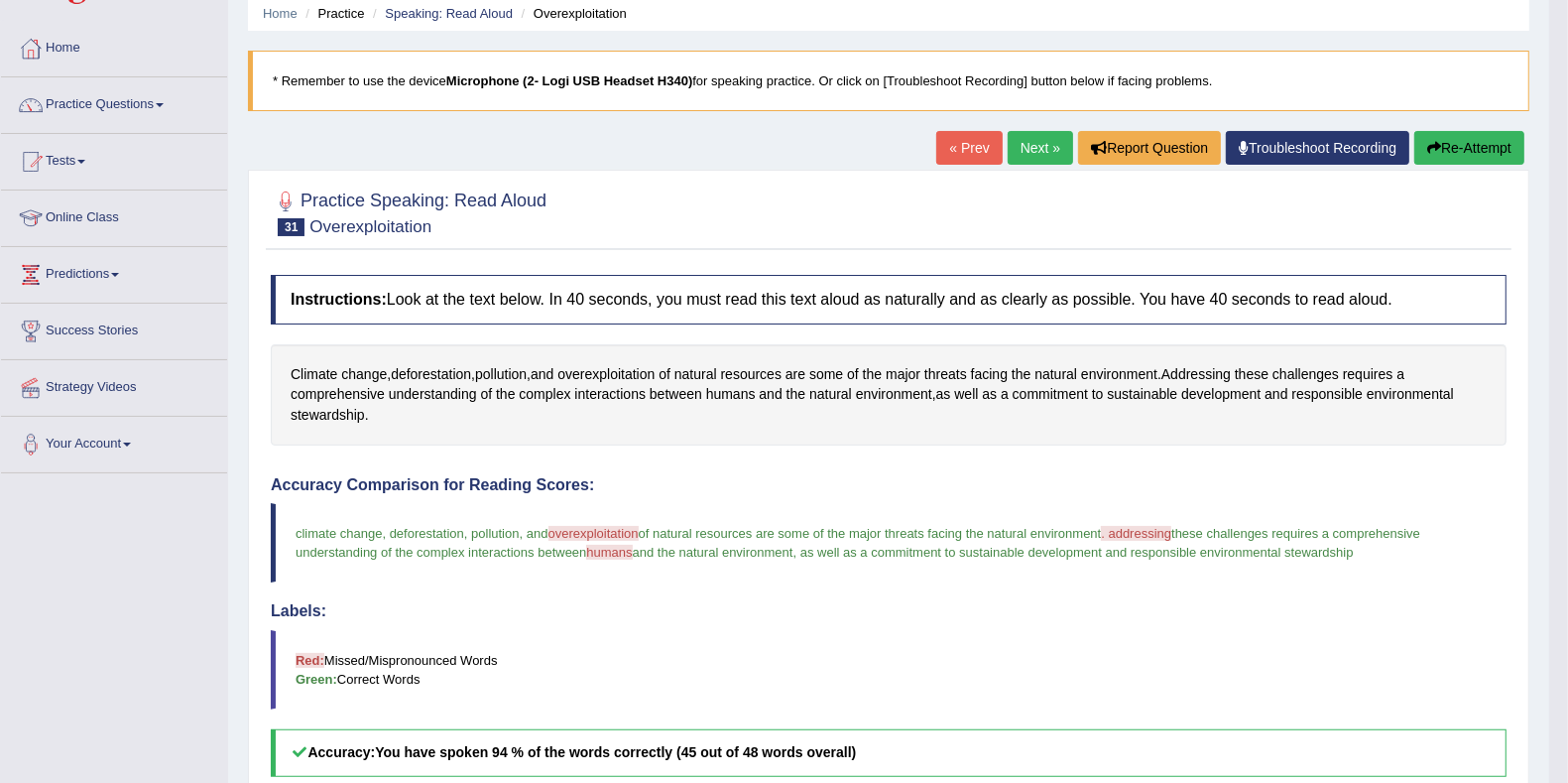 click on "Next »" at bounding box center [1040, 148] 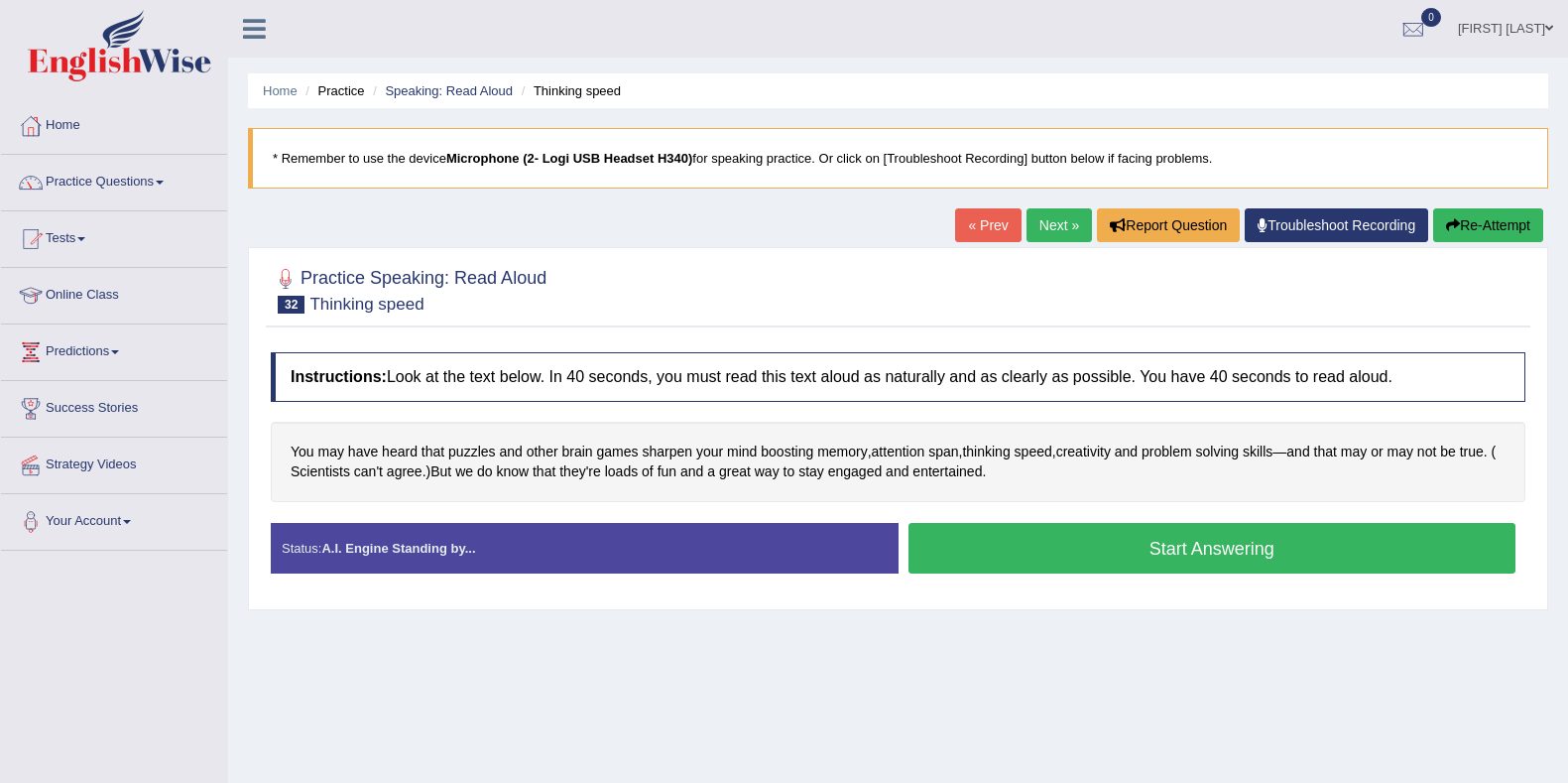 scroll, scrollTop: 0, scrollLeft: 0, axis: both 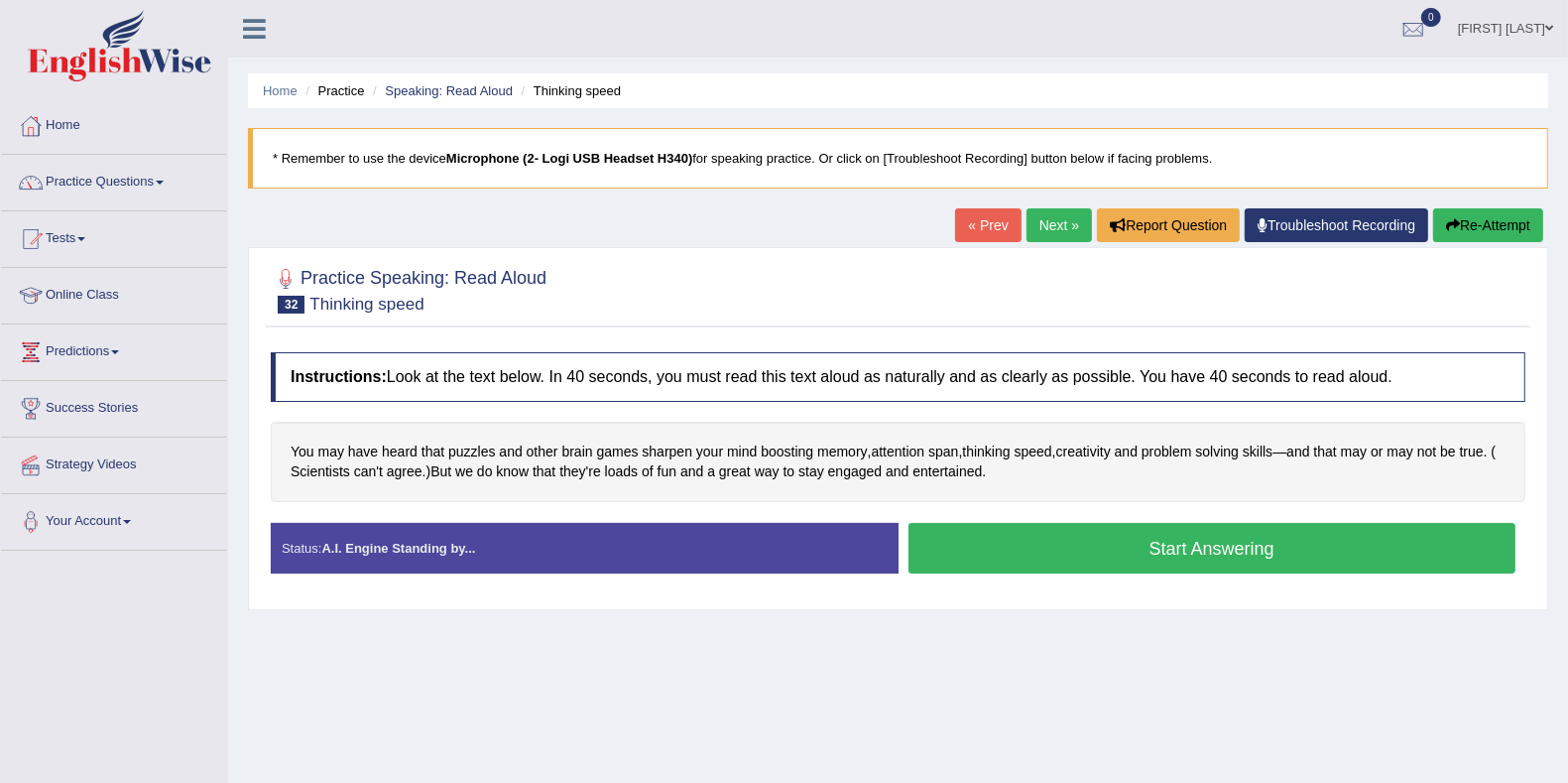 click on "Start Answering" at bounding box center (1212, 548) 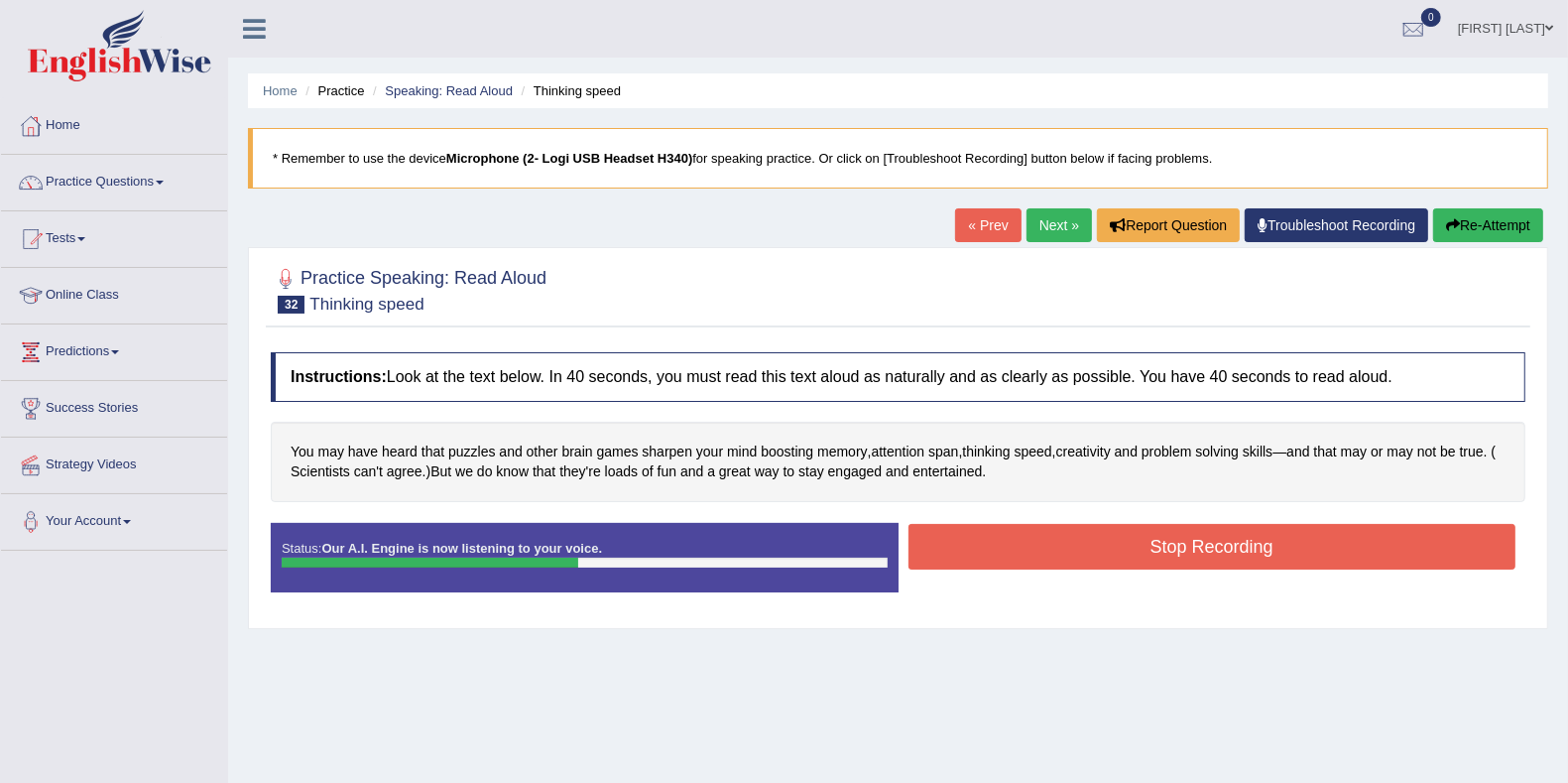 click on "Stop Recording" at bounding box center [1212, 547] 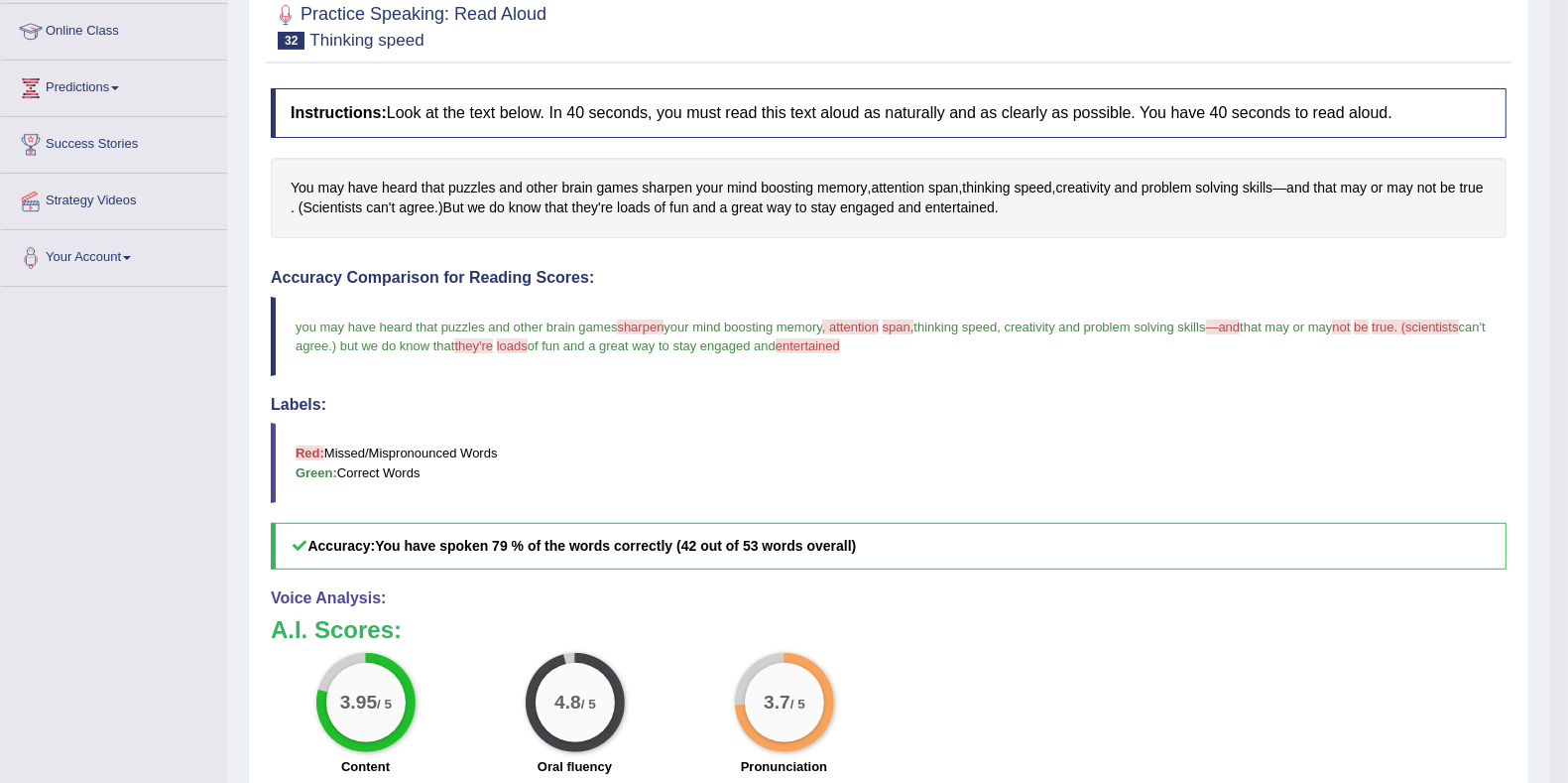 scroll, scrollTop: 268, scrollLeft: 0, axis: vertical 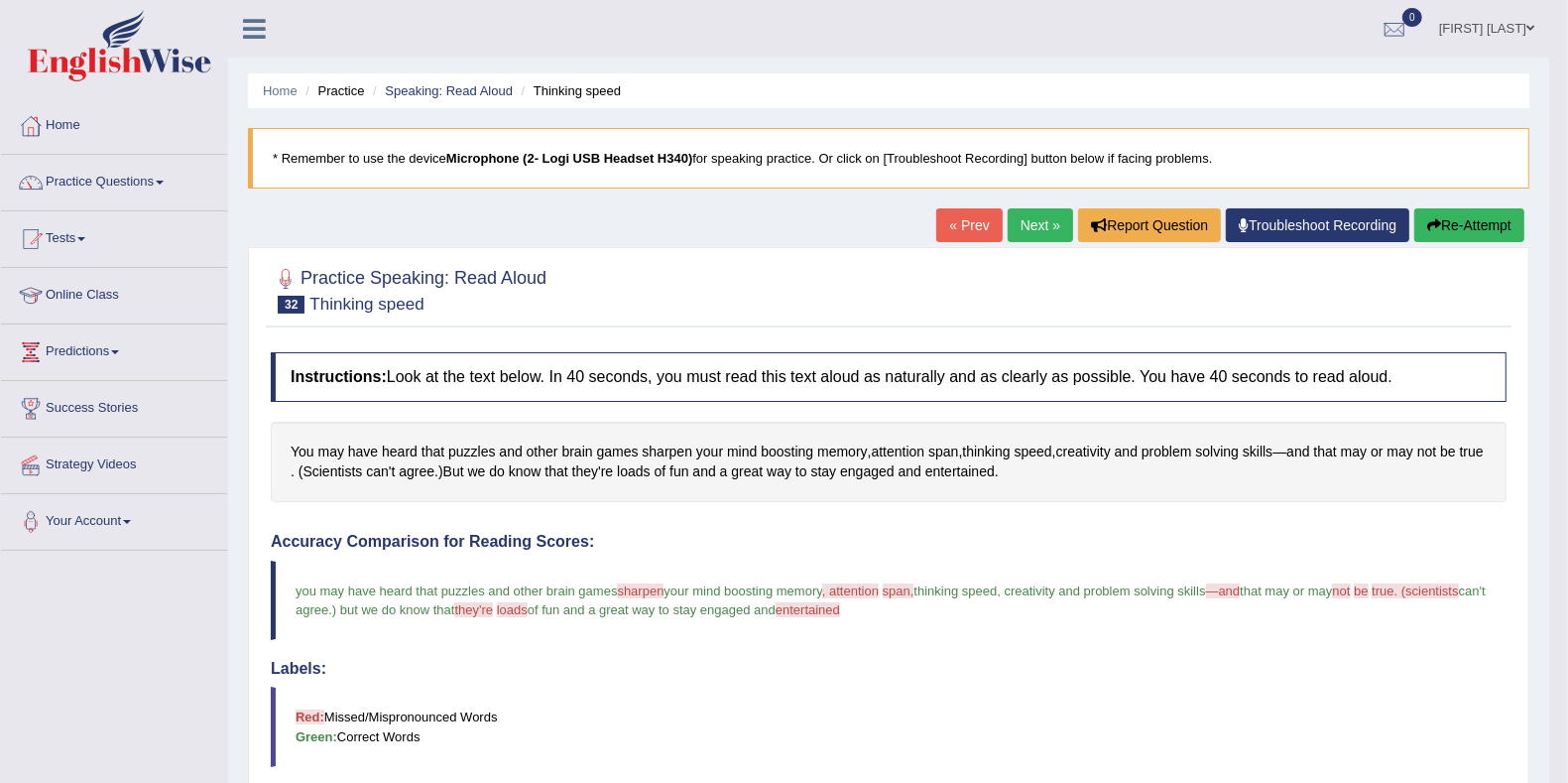 click on "Next »" at bounding box center [1040, 225] 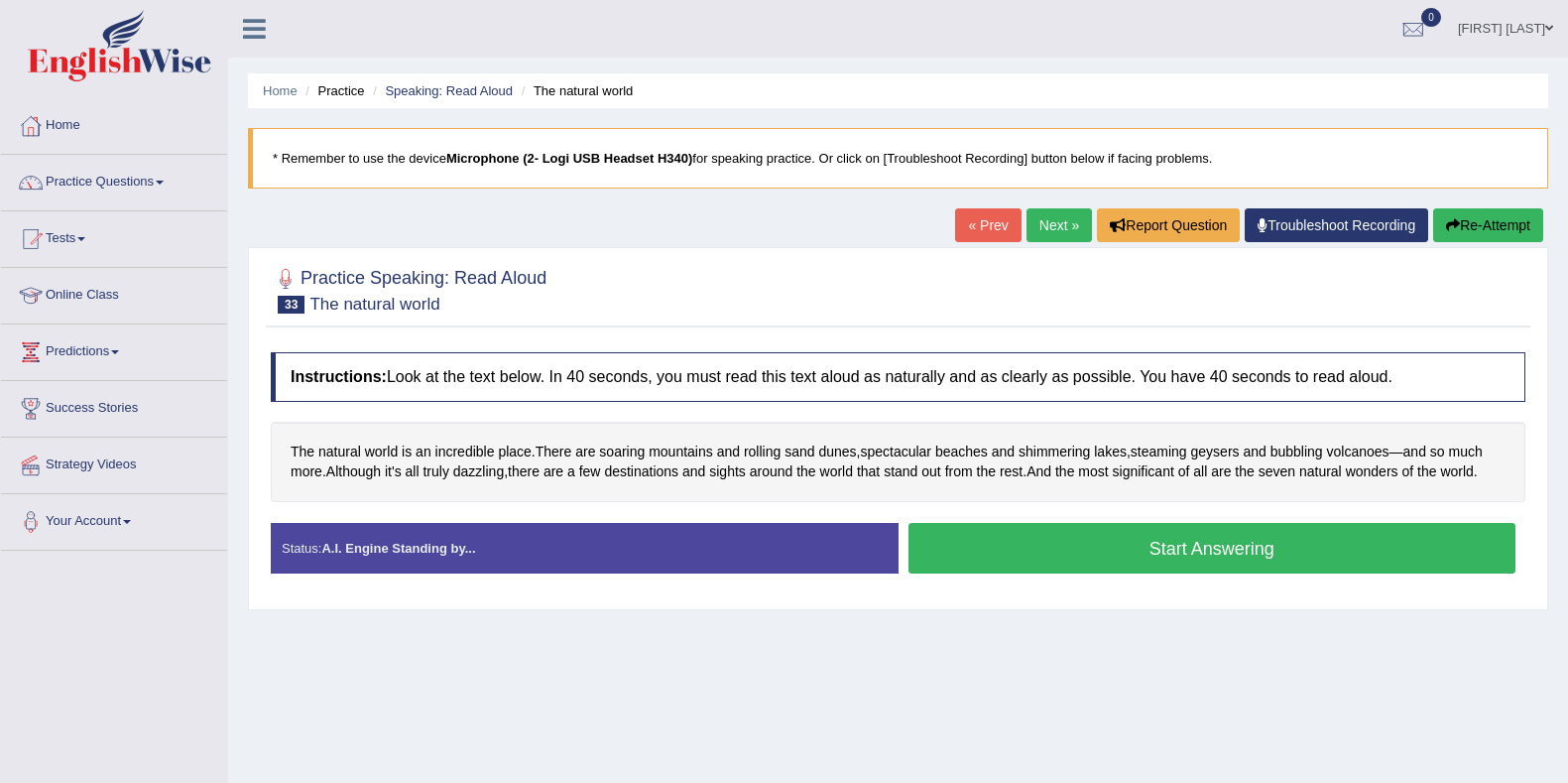 scroll, scrollTop: 0, scrollLeft: 0, axis: both 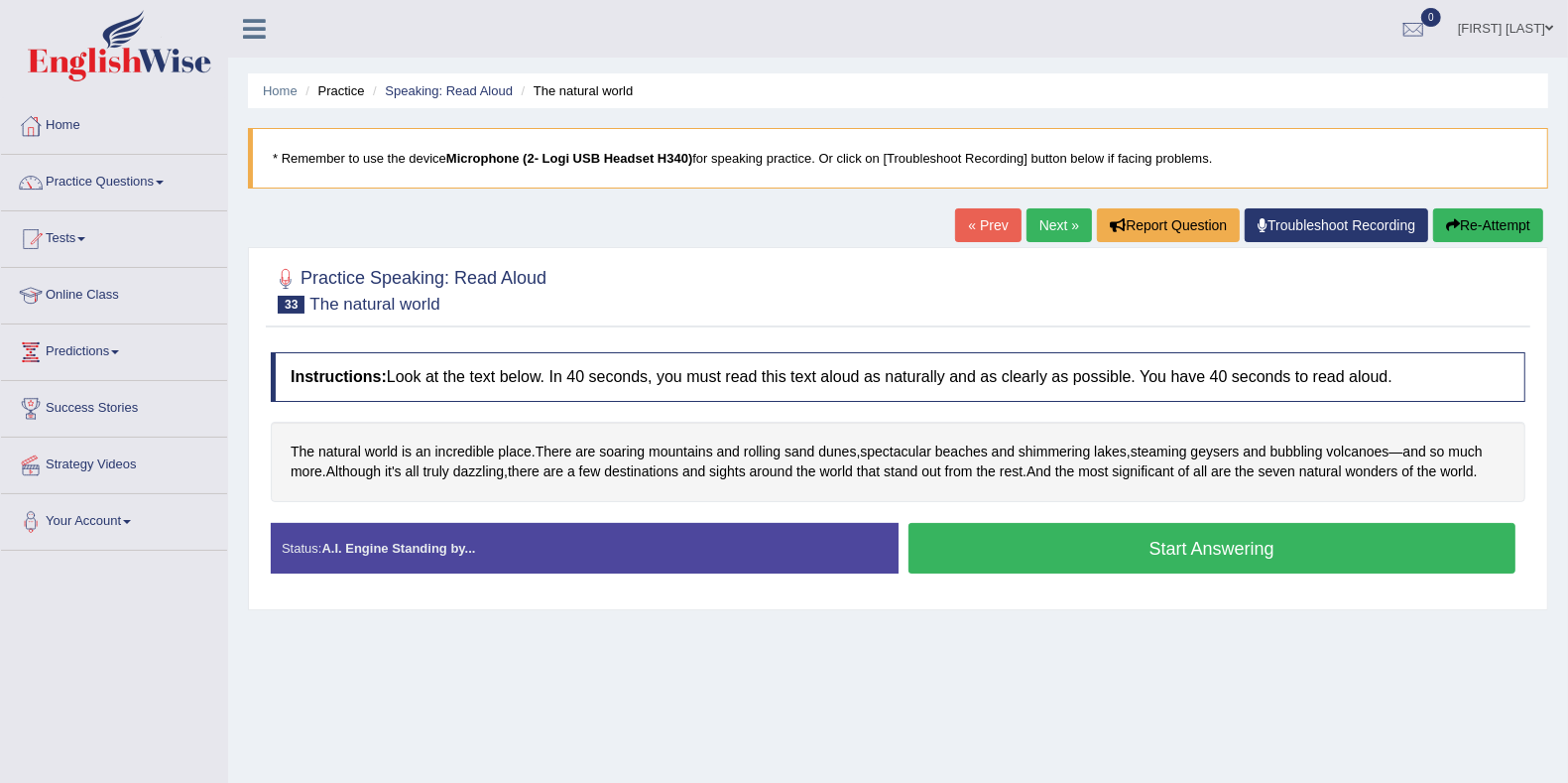 click on "Start Answering" at bounding box center [1212, 548] 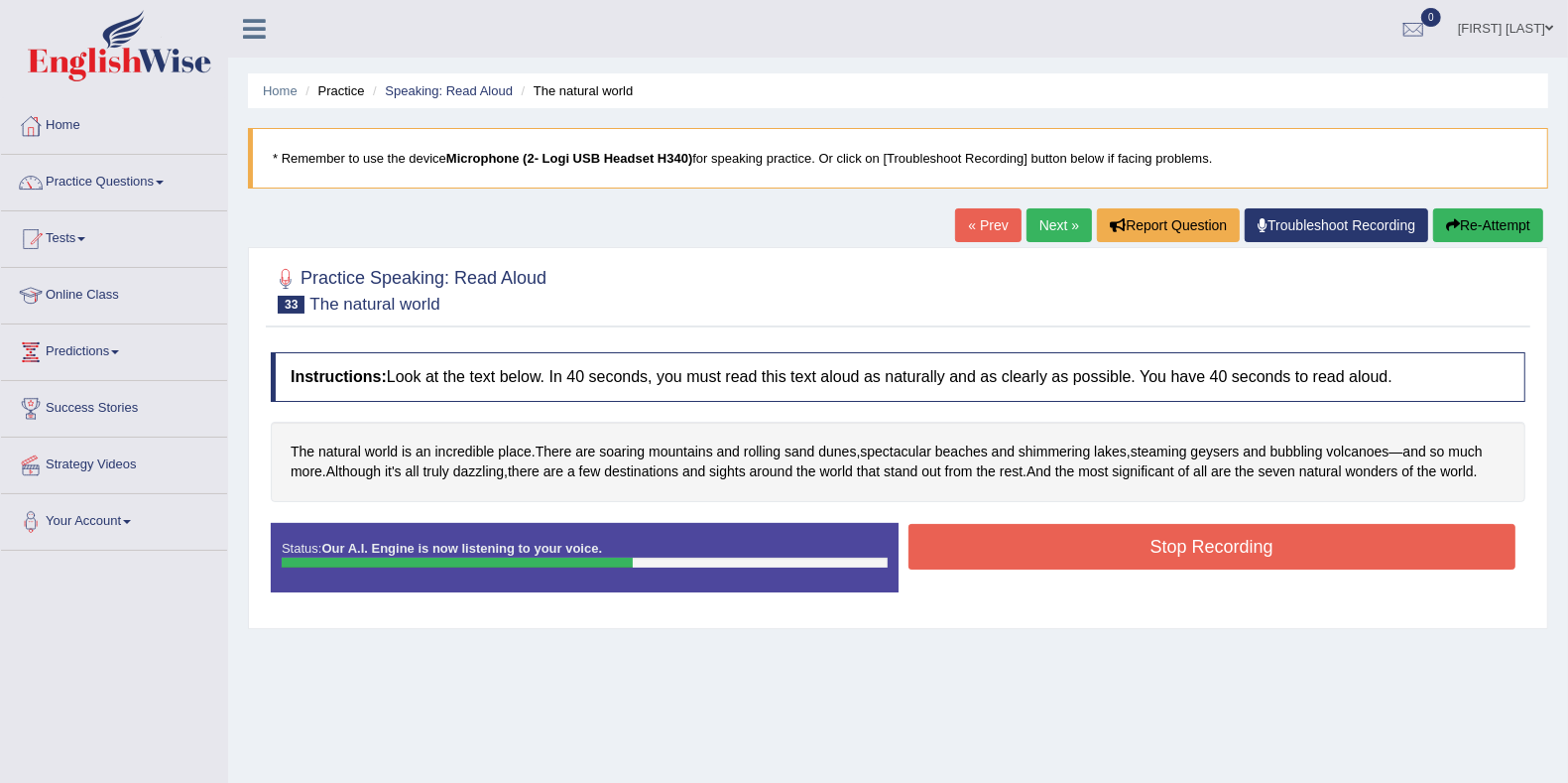 click on "Stop Recording" at bounding box center [1212, 547] 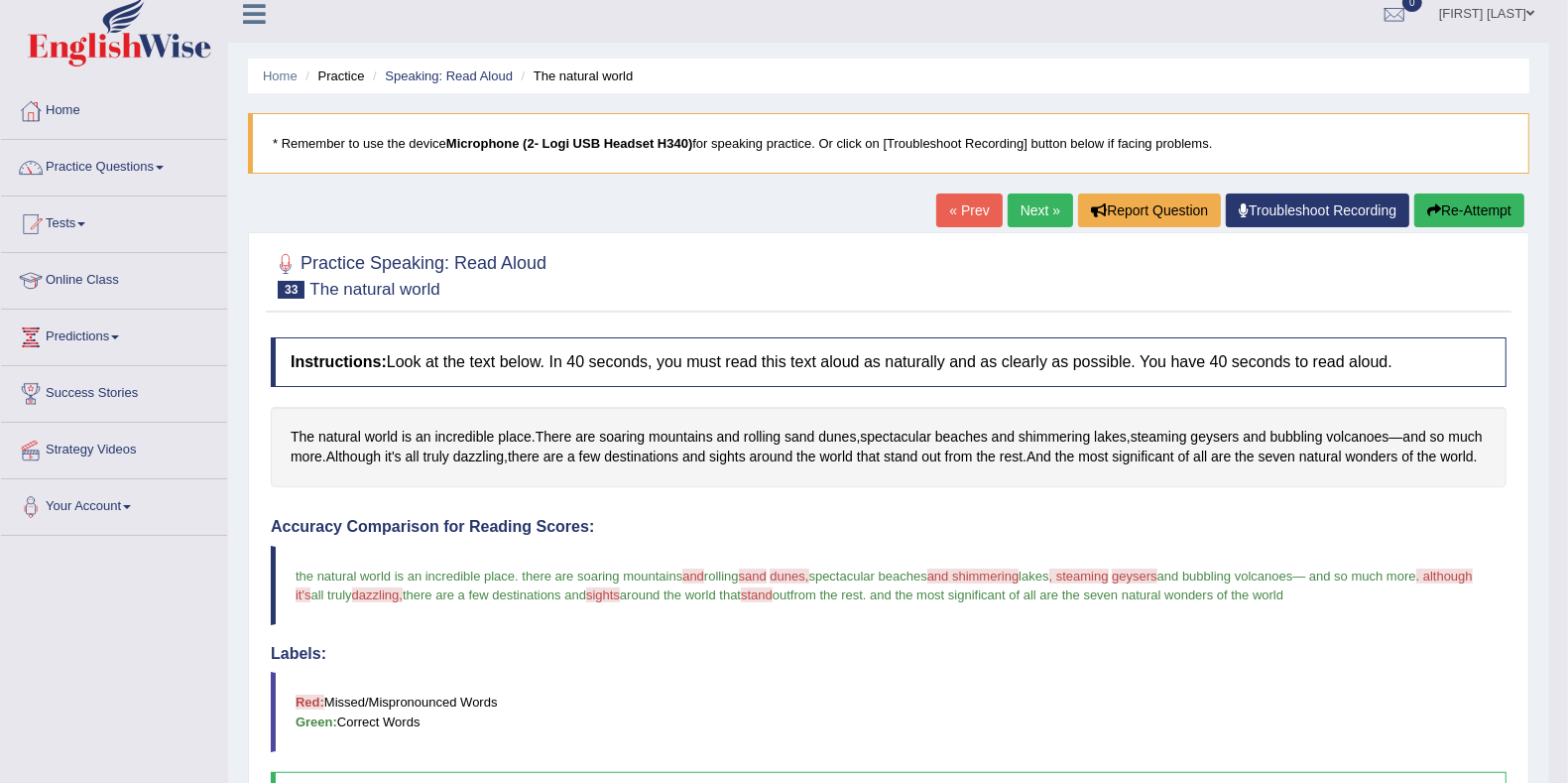 scroll, scrollTop: 0, scrollLeft: 0, axis: both 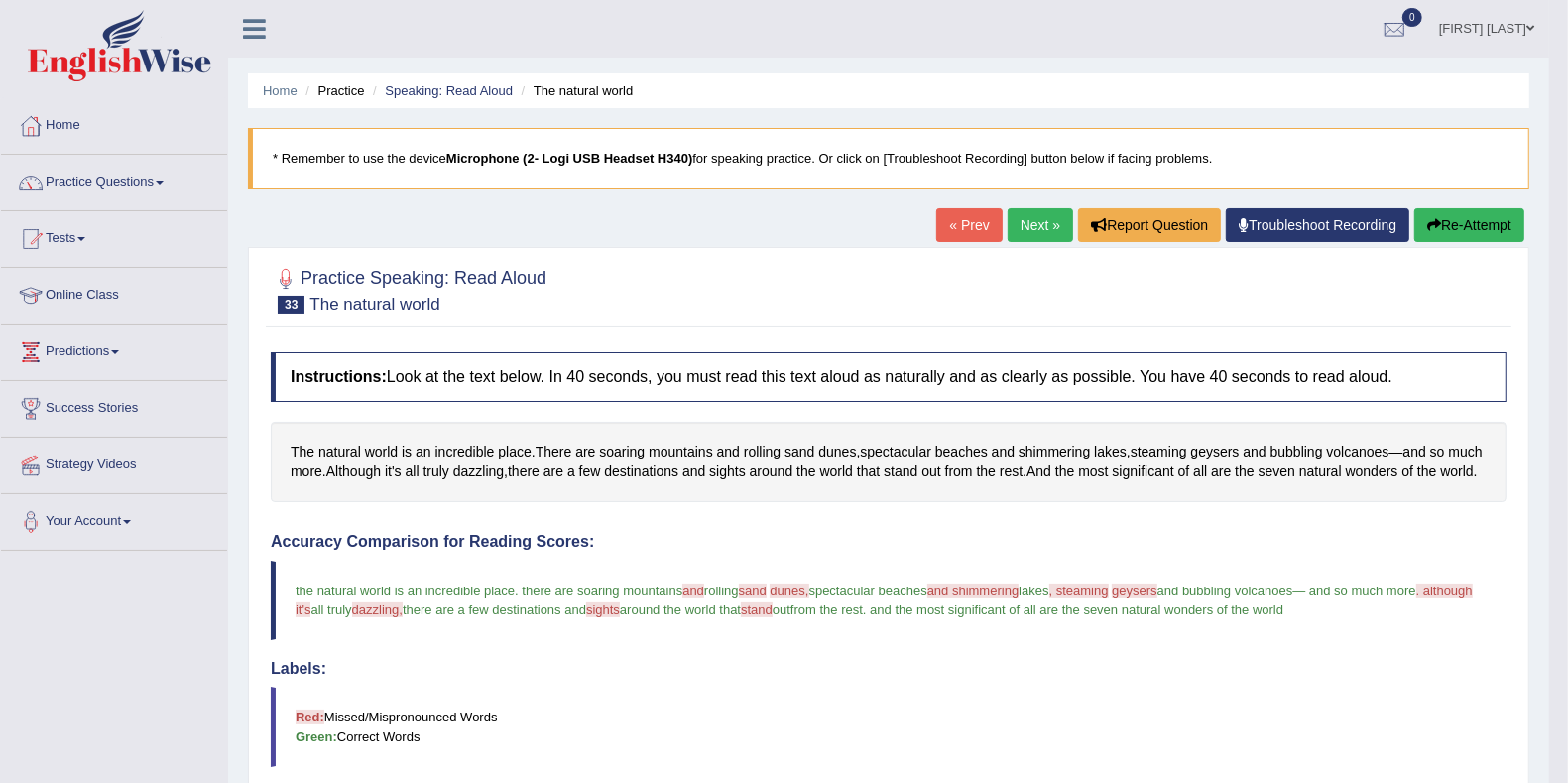 click on "Next »" at bounding box center [1040, 225] 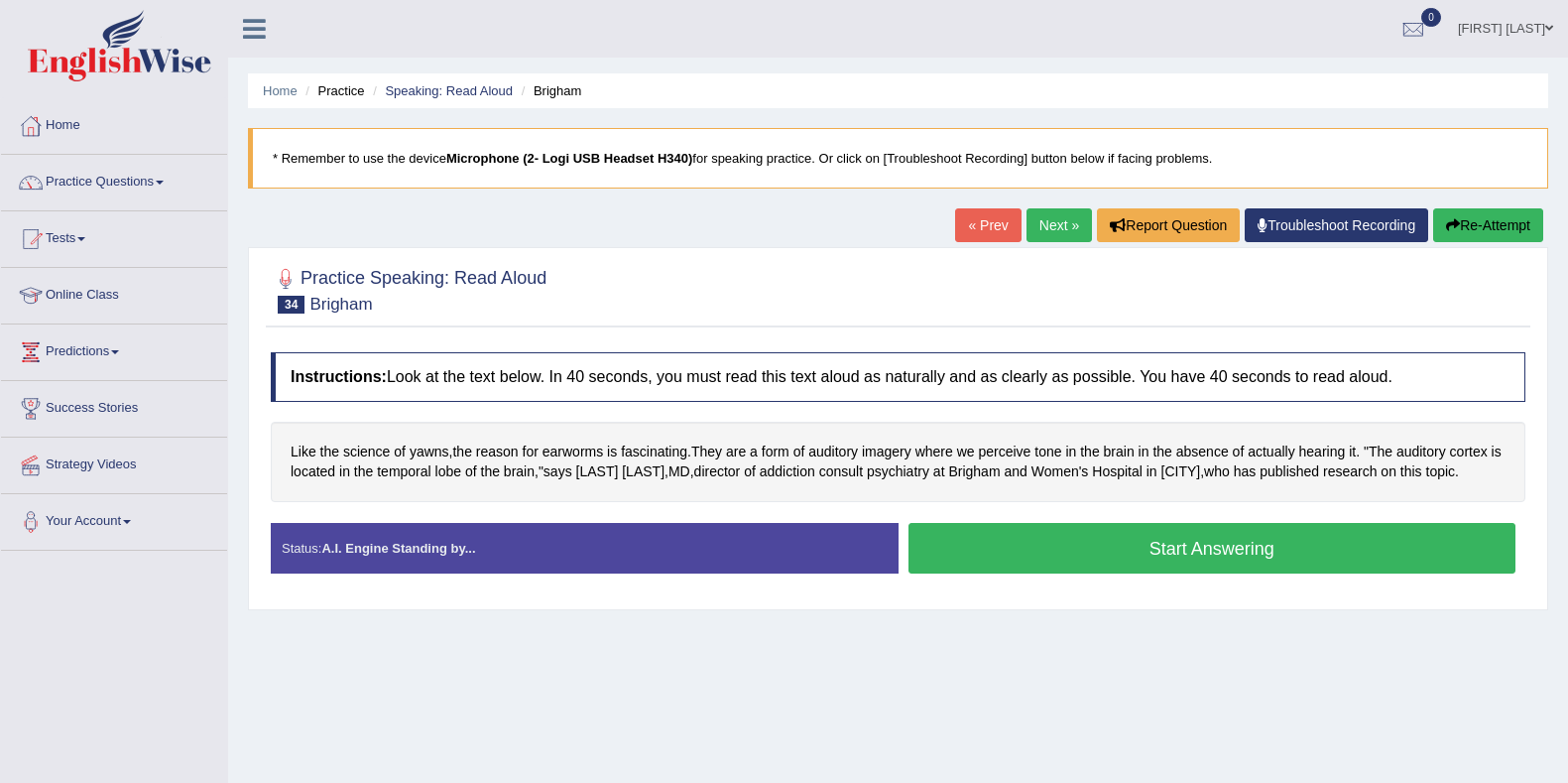 scroll, scrollTop: 0, scrollLeft: 0, axis: both 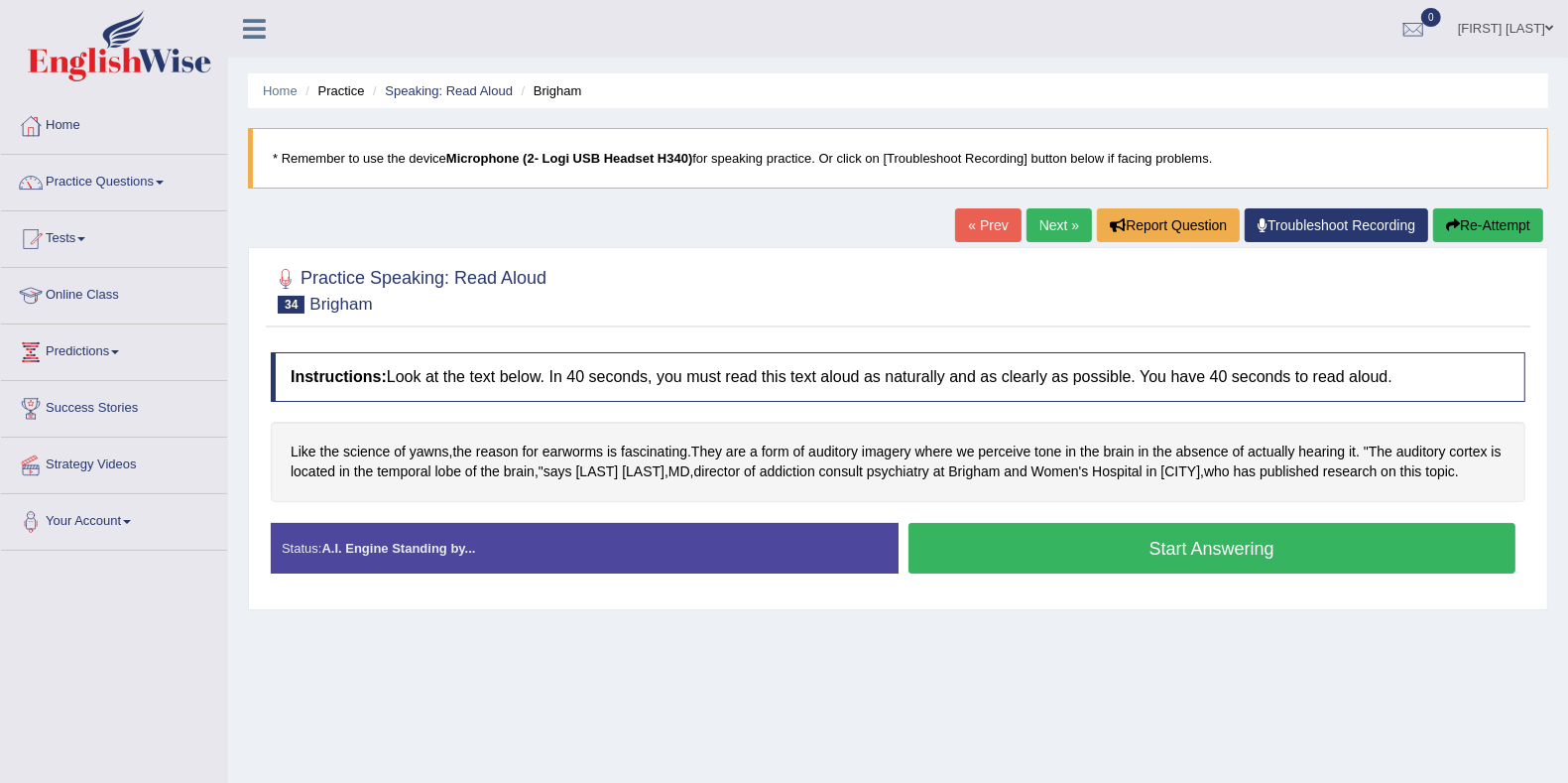click on "Start Answering" at bounding box center [1212, 548] 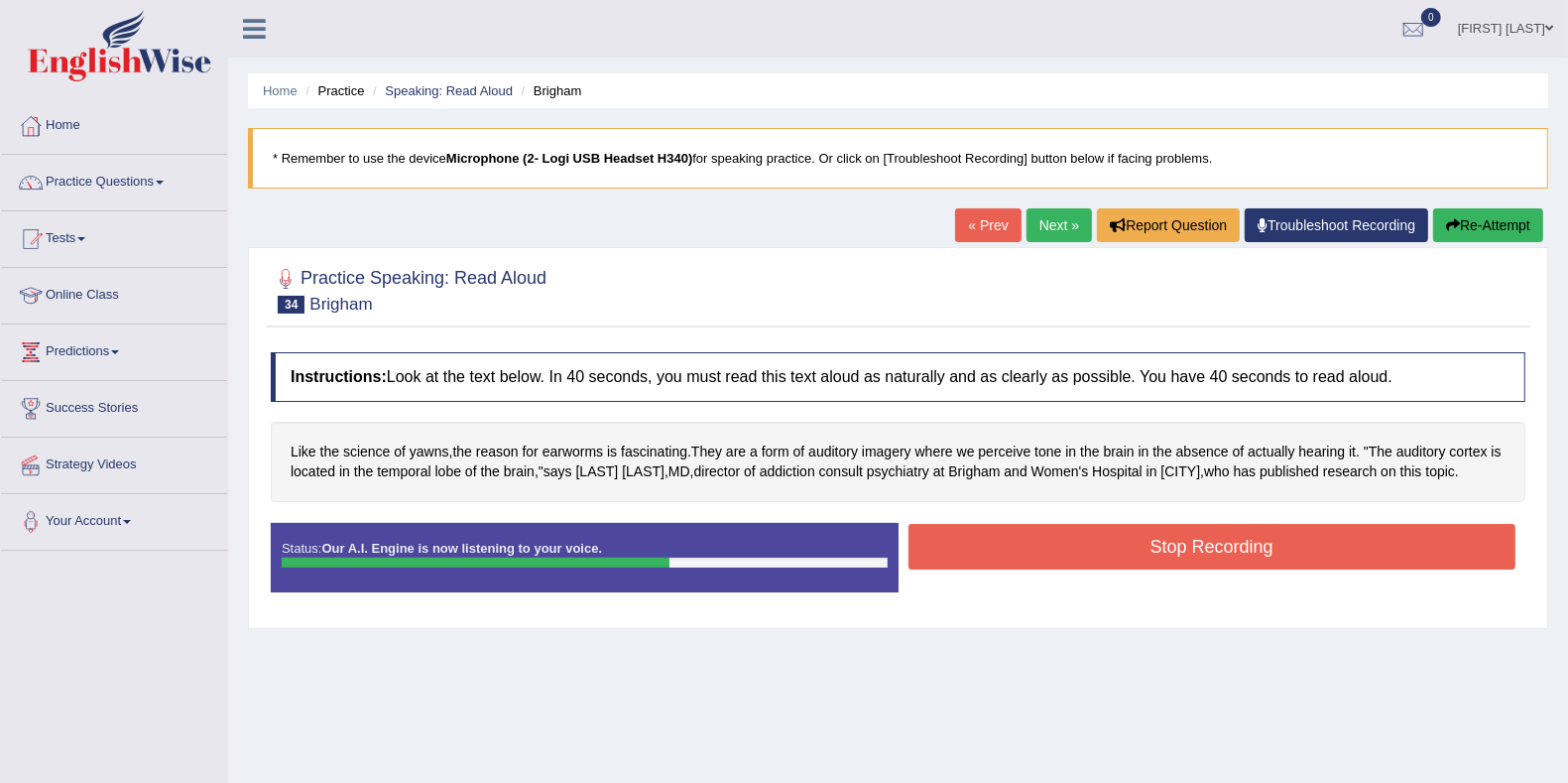 click on "Stop Recording" at bounding box center [1212, 547] 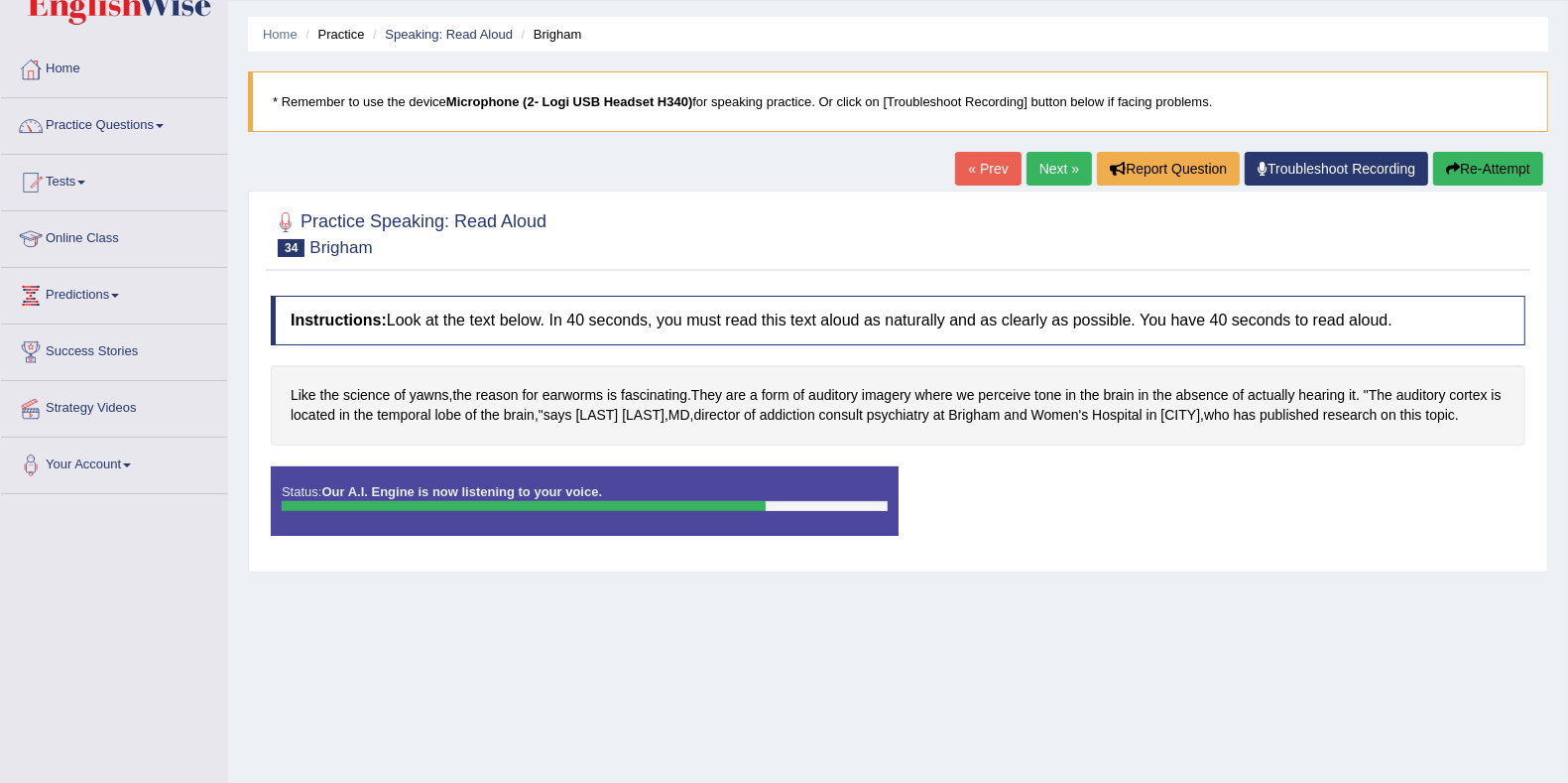 scroll, scrollTop: 97, scrollLeft: 0, axis: vertical 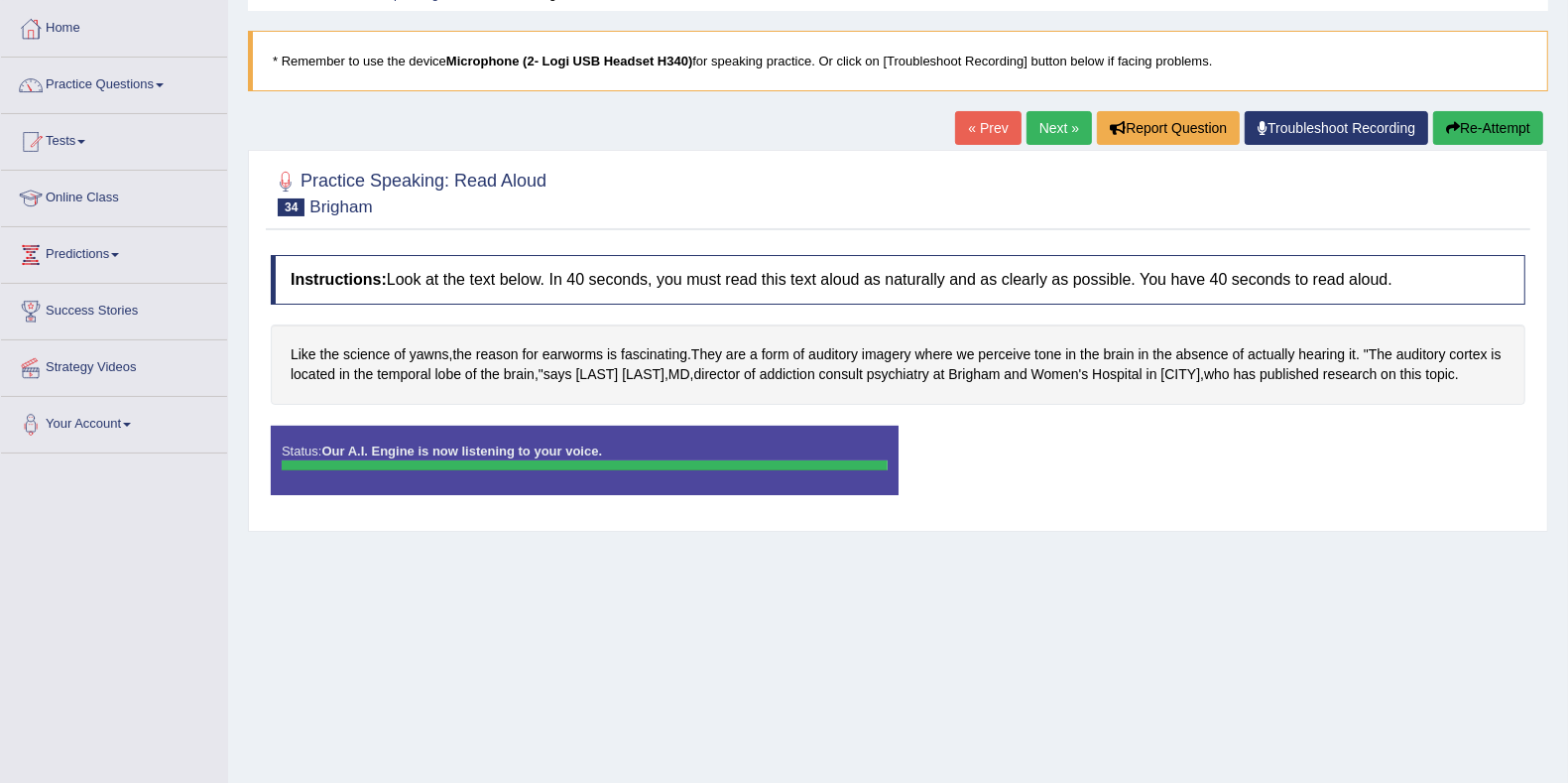 click on "Next »" at bounding box center (1059, 128) 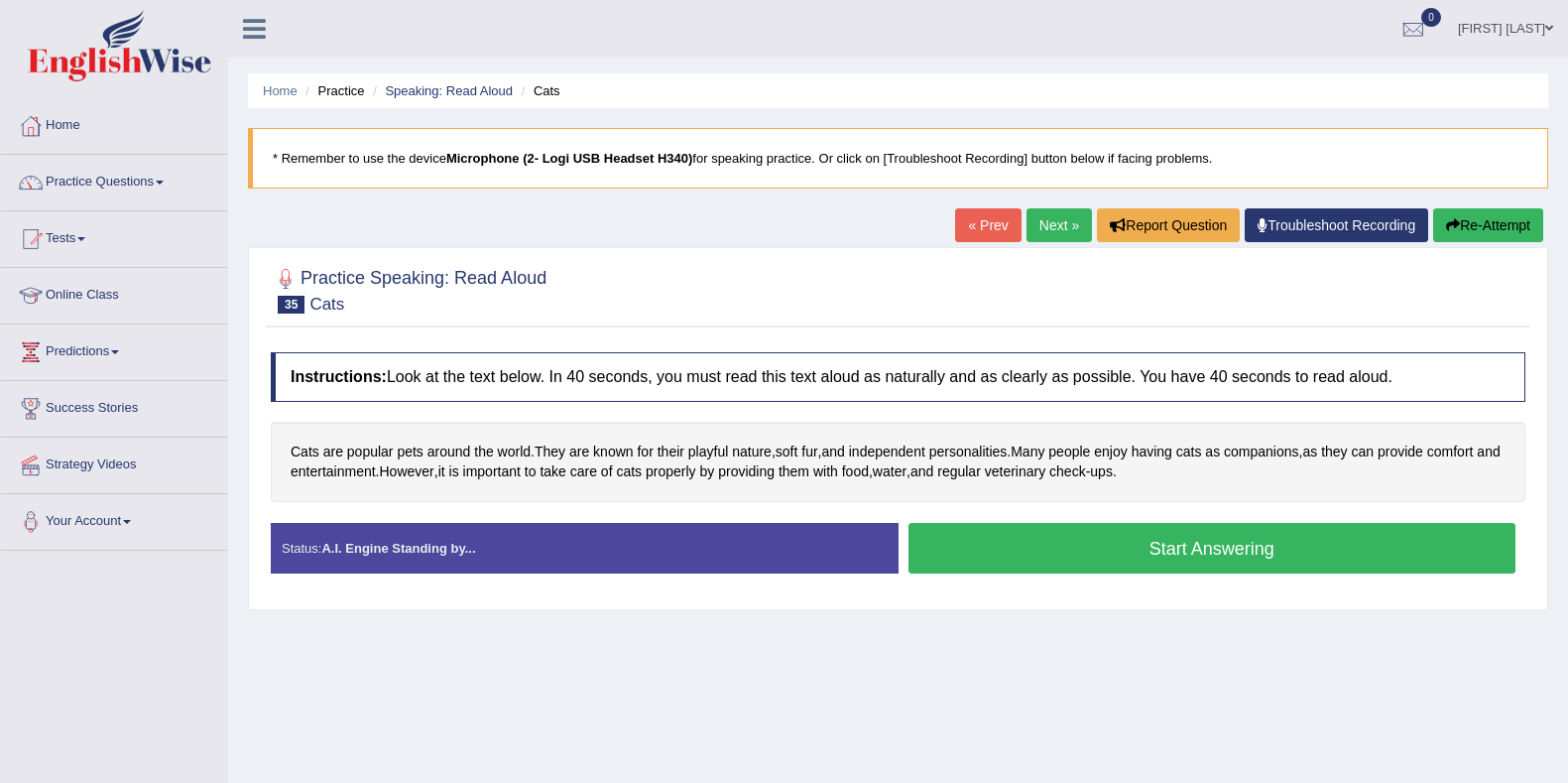 scroll, scrollTop: 0, scrollLeft: 0, axis: both 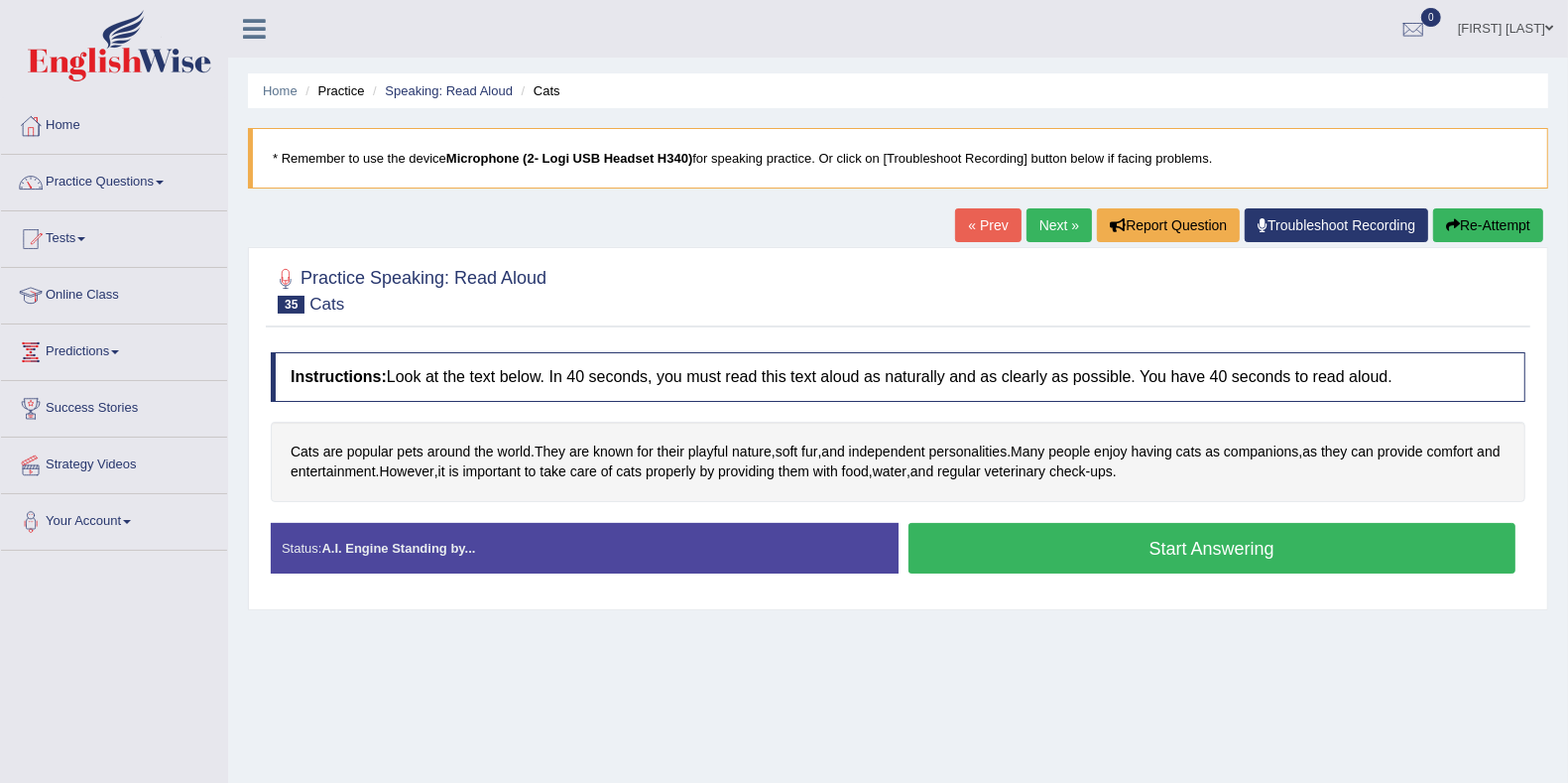 click on "« Prev" at bounding box center [988, 225] 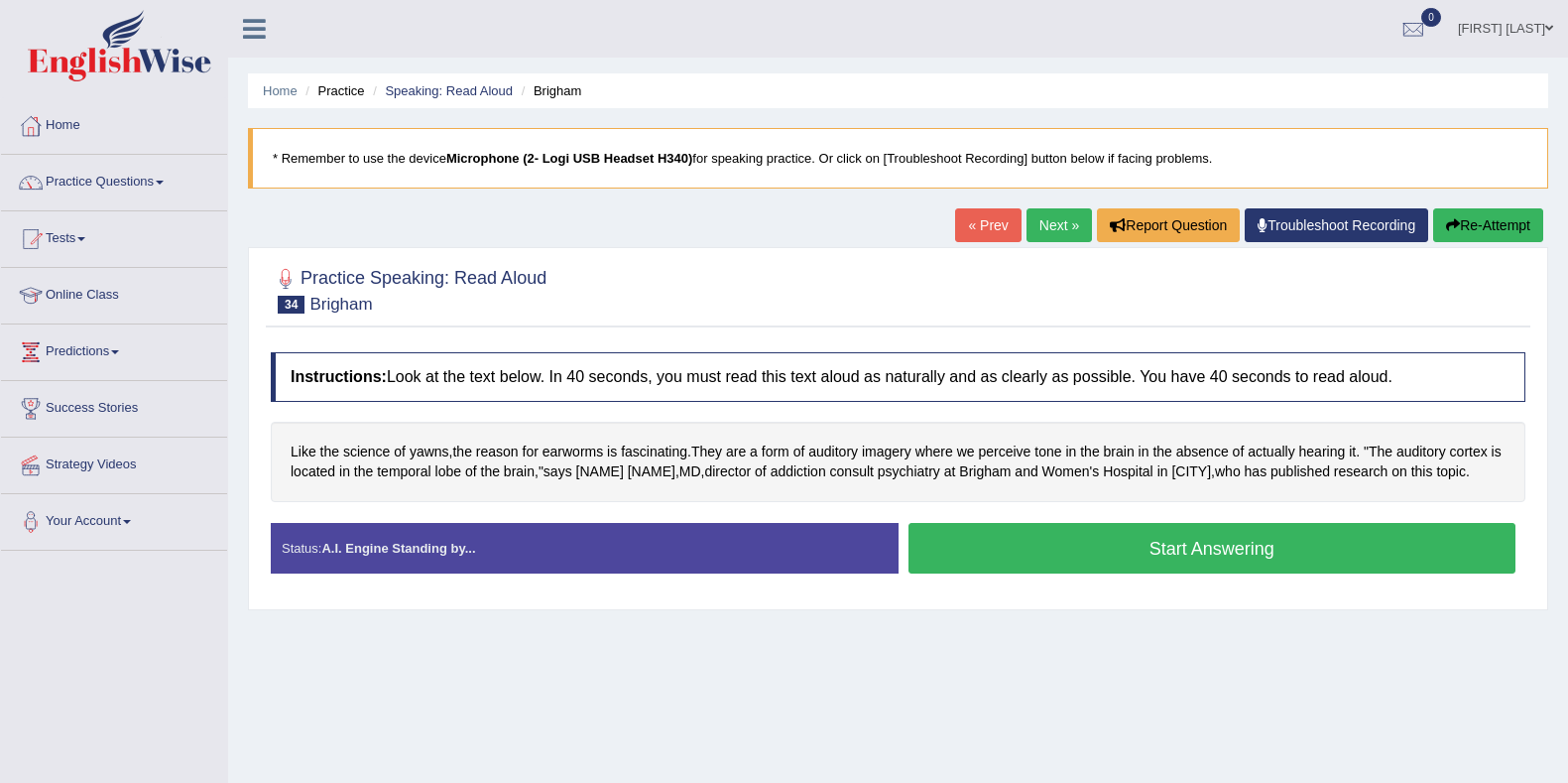 scroll, scrollTop: 0, scrollLeft: 0, axis: both 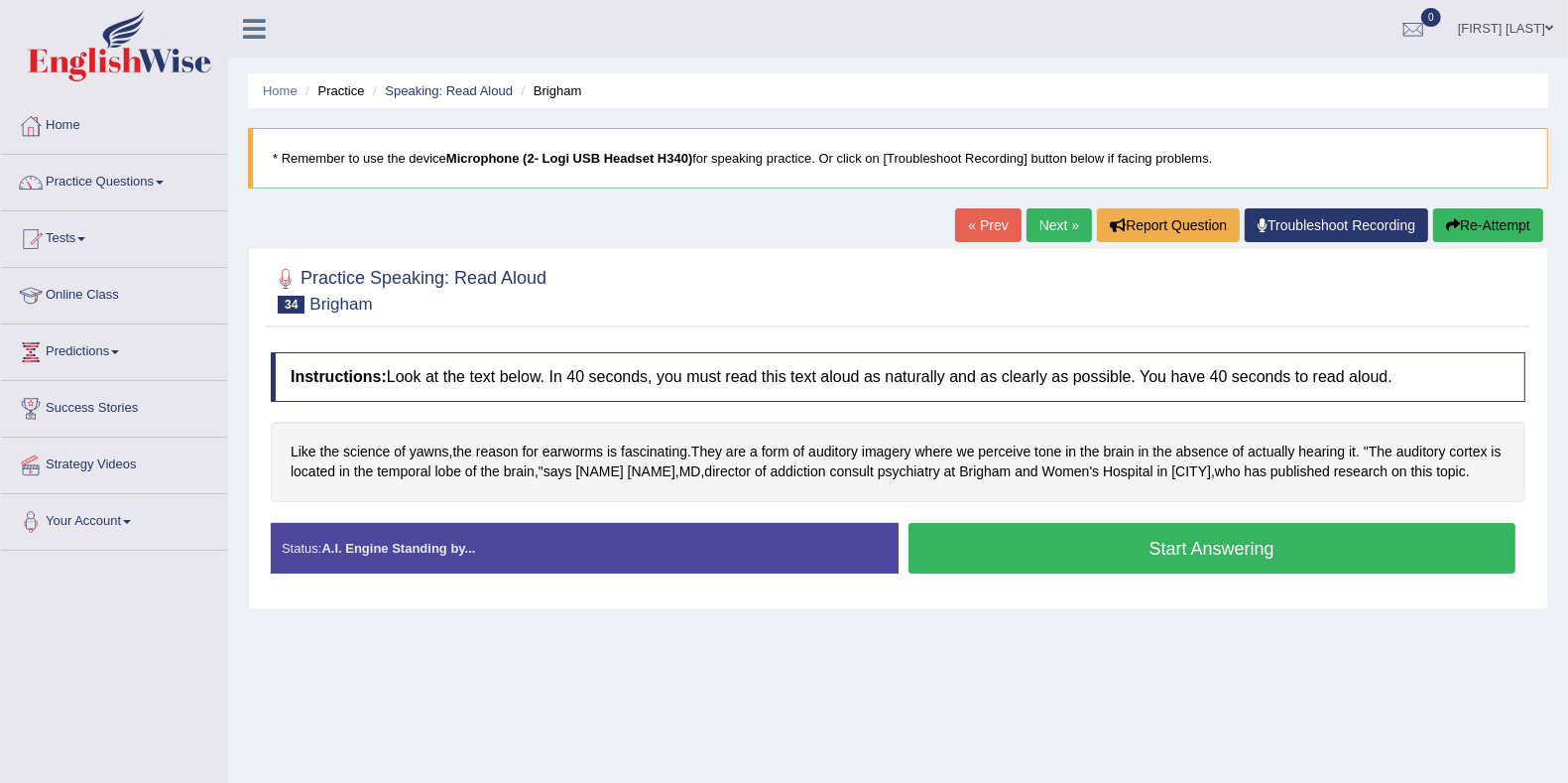 click on "Next »" at bounding box center (1059, 225) 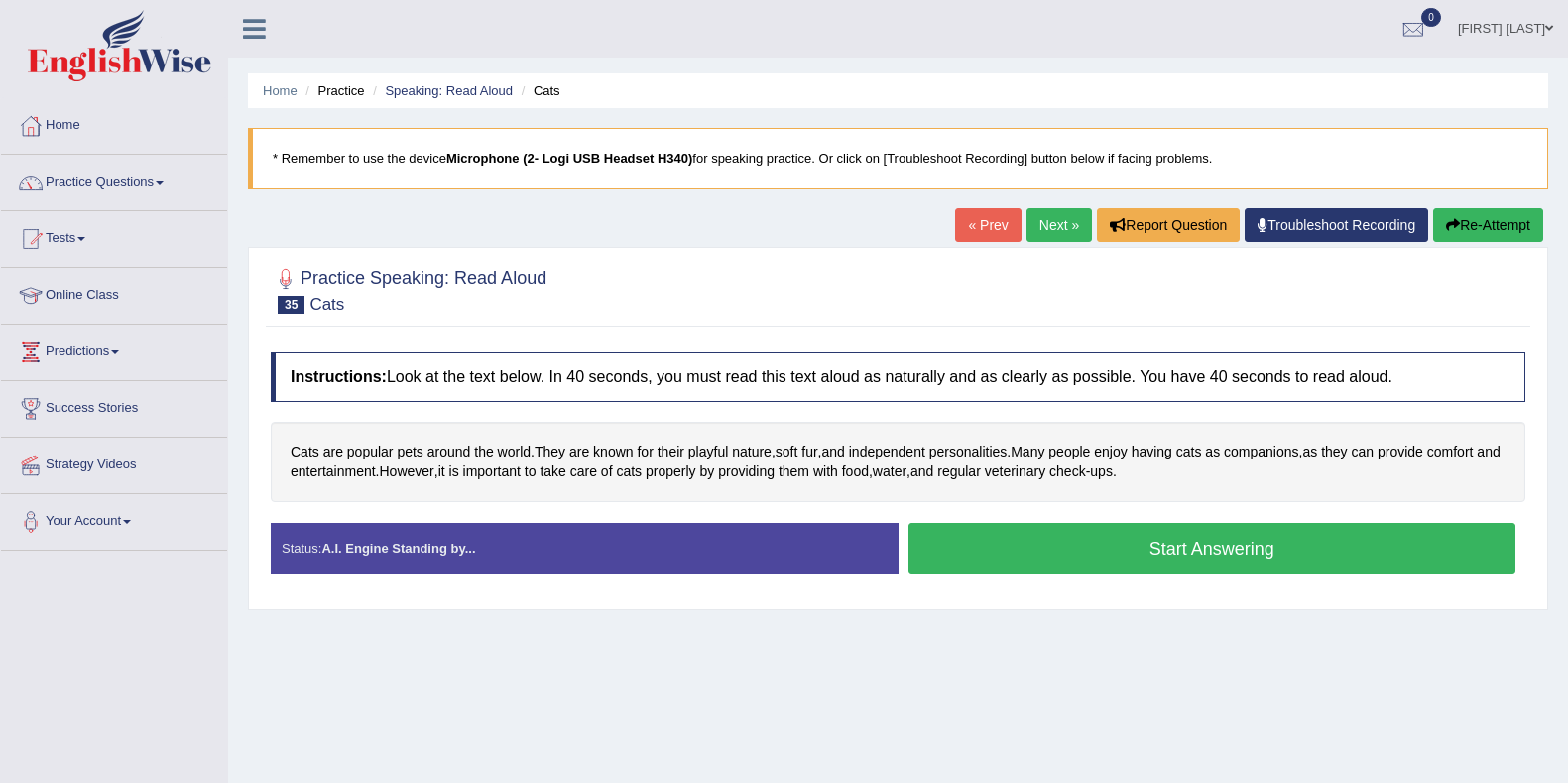 scroll, scrollTop: 0, scrollLeft: 0, axis: both 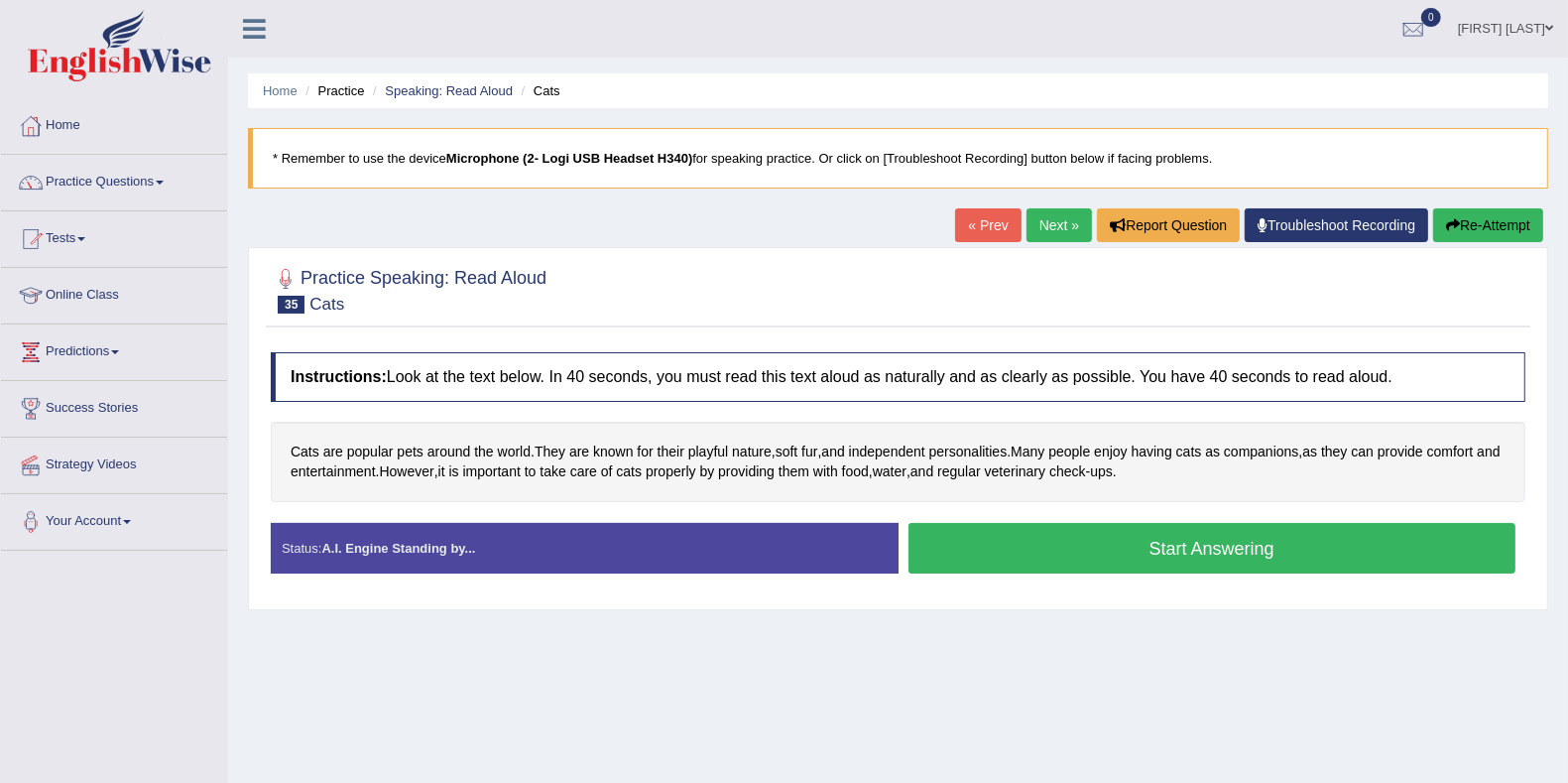 click on "Start Answering" at bounding box center [1212, 548] 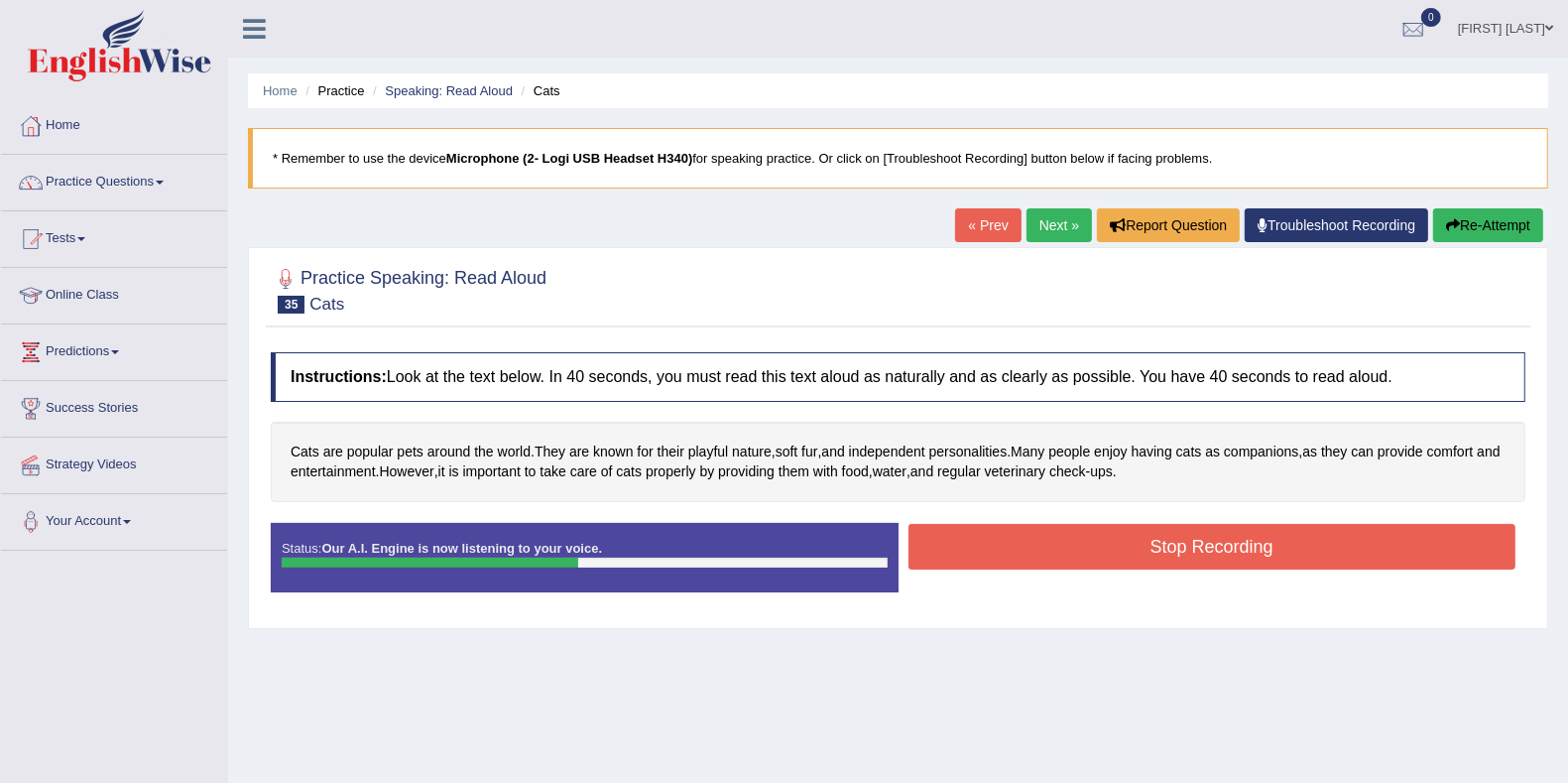 click on "Stop Recording" at bounding box center (1212, 547) 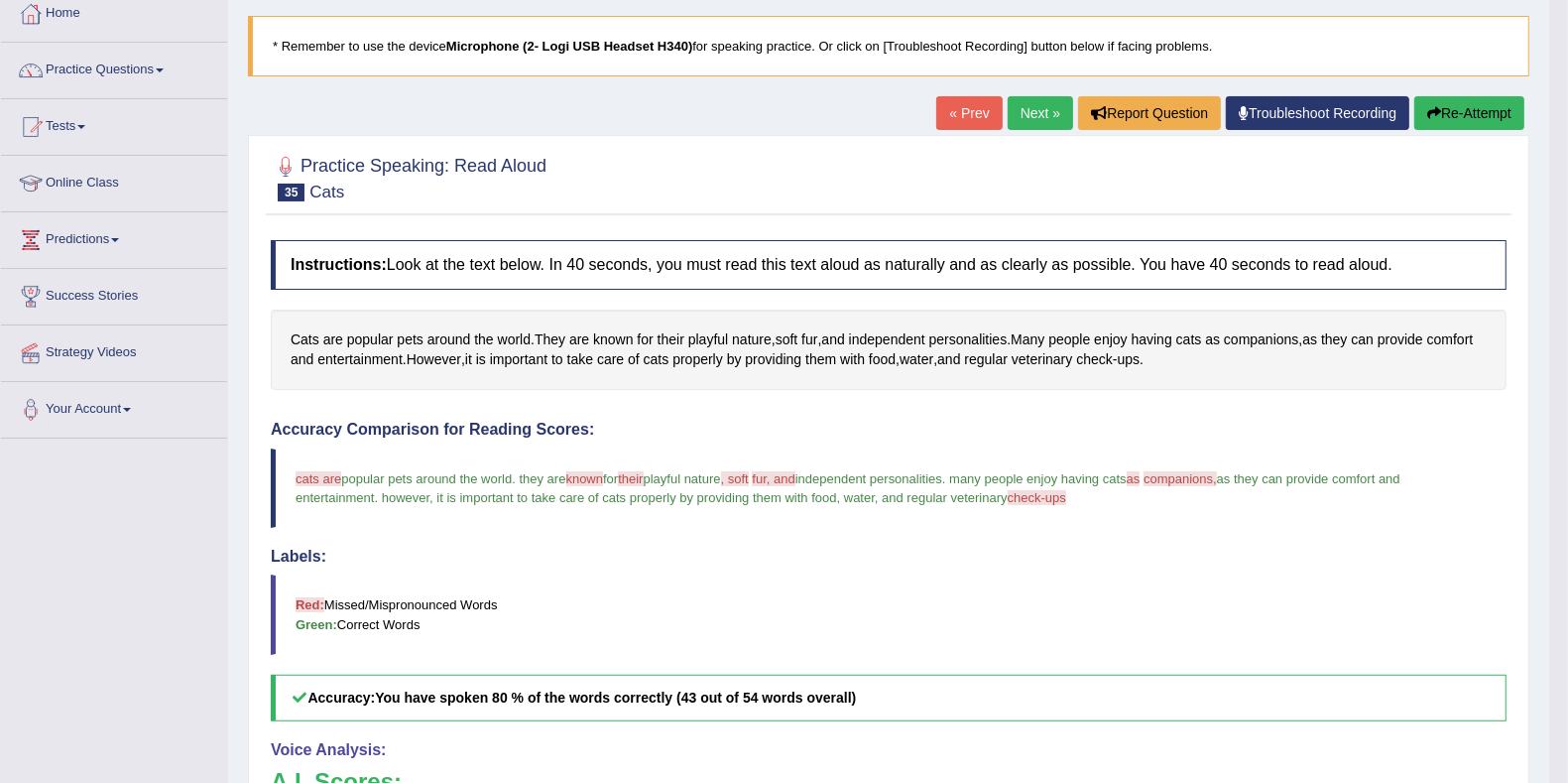 scroll, scrollTop: 0, scrollLeft: 0, axis: both 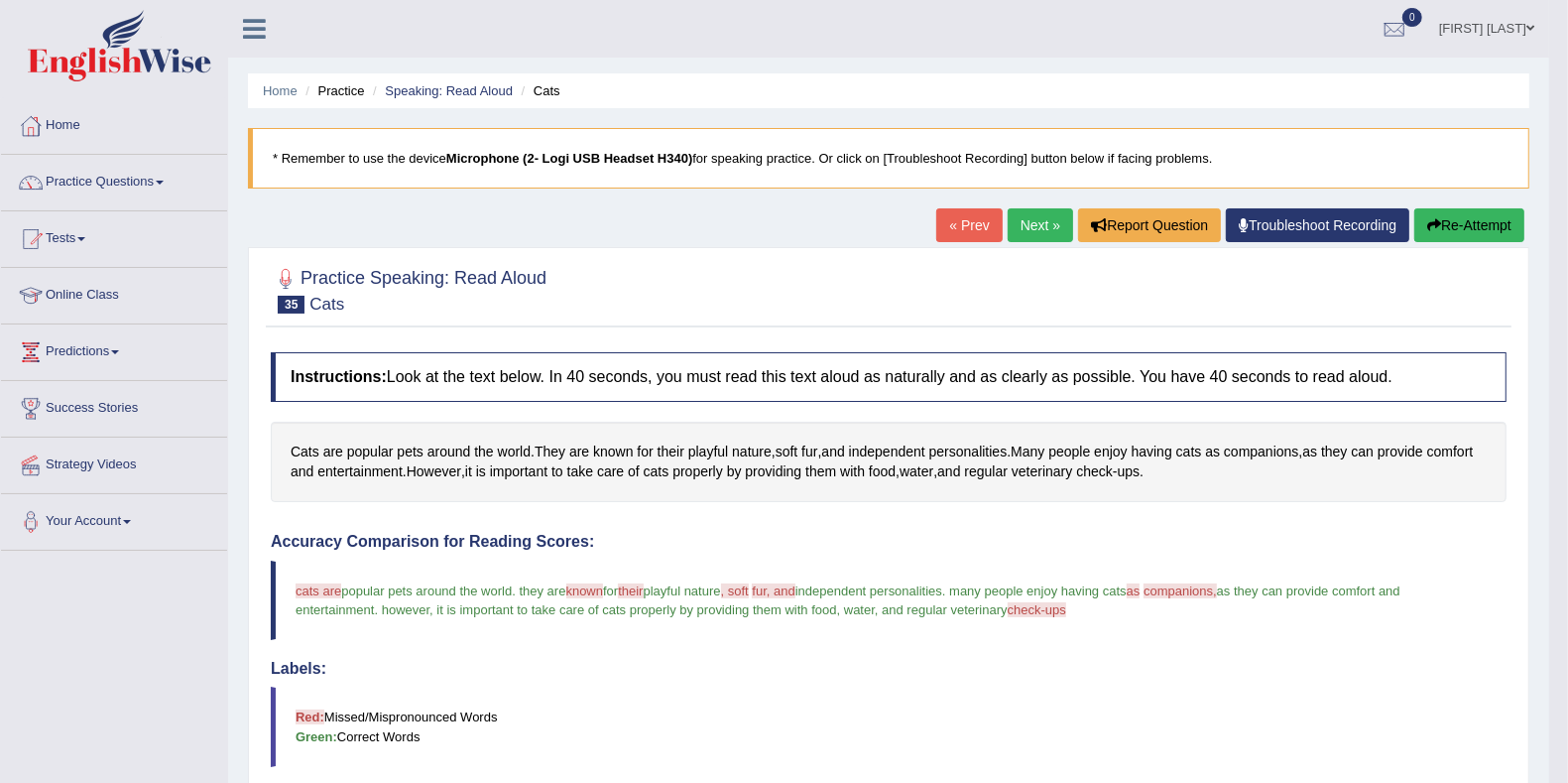 click on "Next »" at bounding box center (1040, 225) 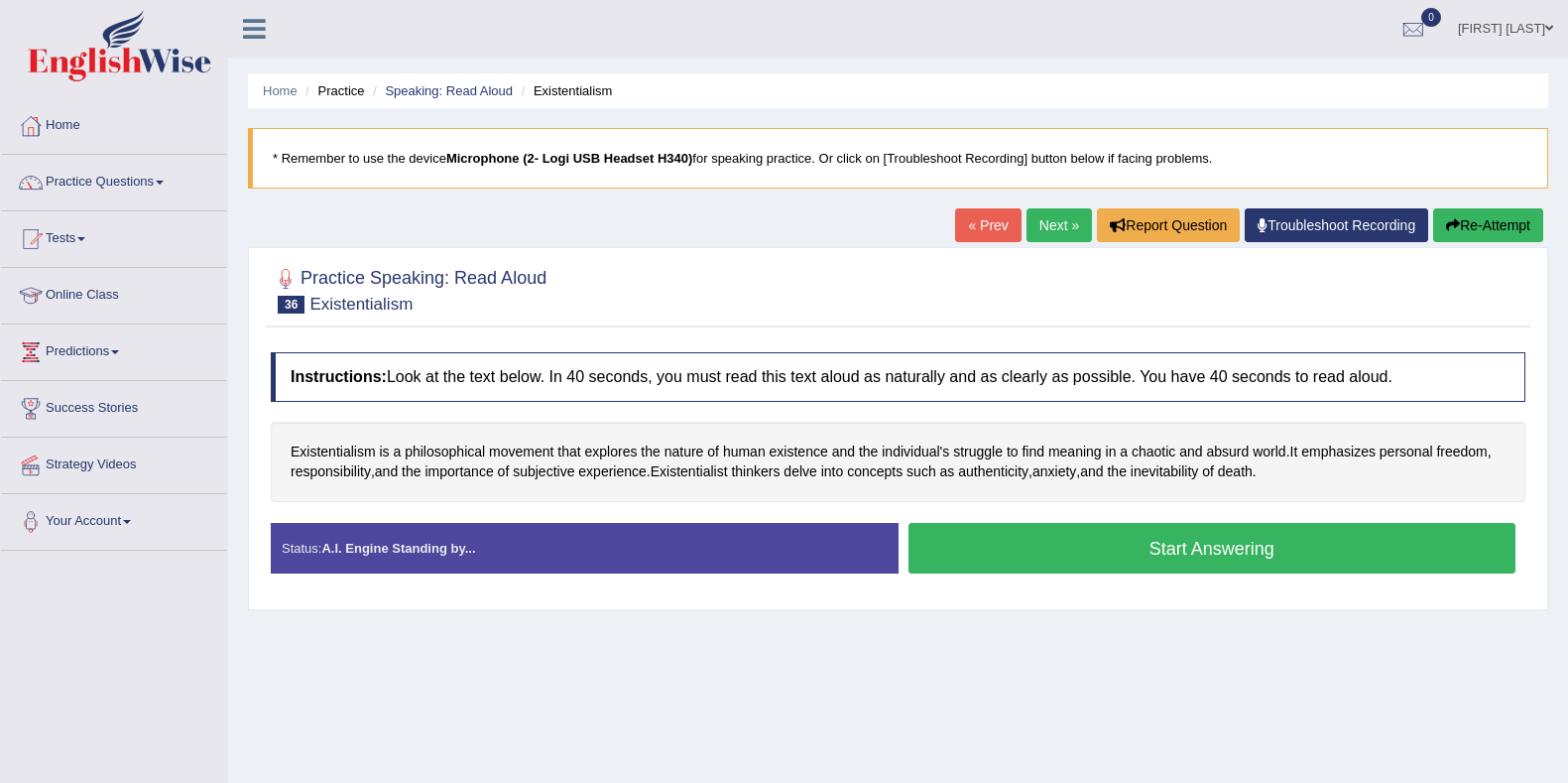 scroll, scrollTop: 0, scrollLeft: 0, axis: both 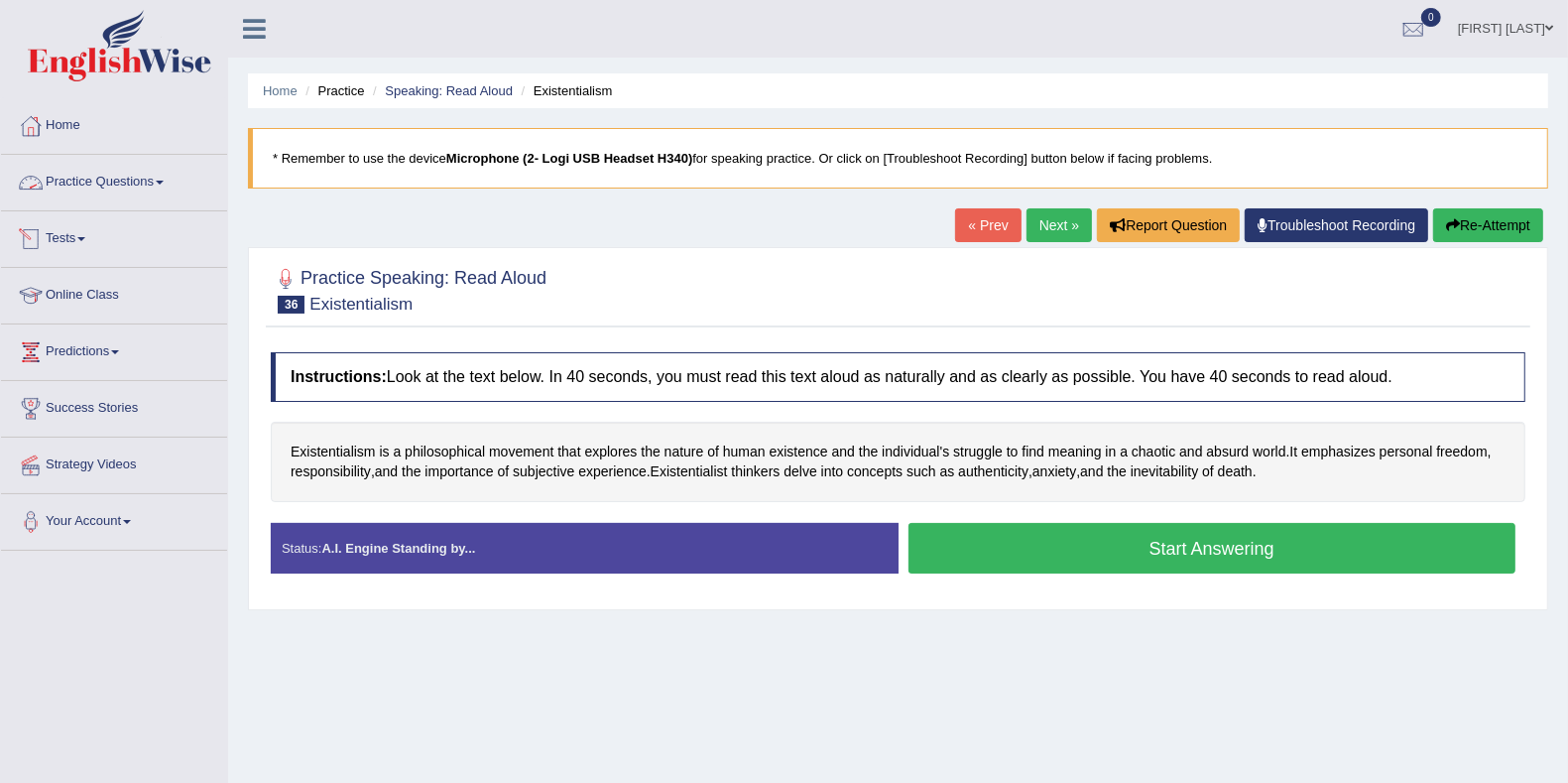 click on "Practice Questions" at bounding box center (114, 180) 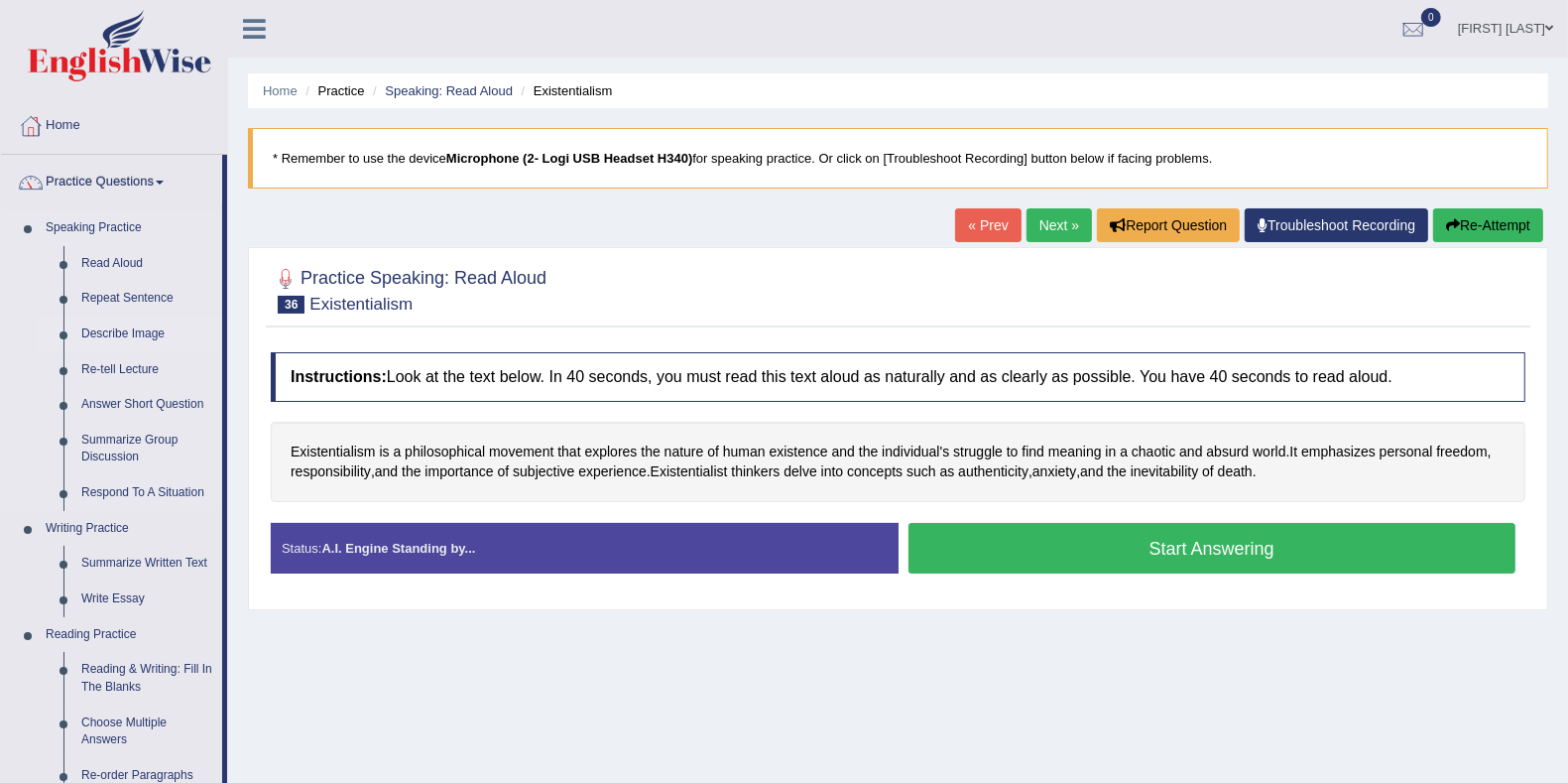 click on "Describe Image" at bounding box center [147, 334] 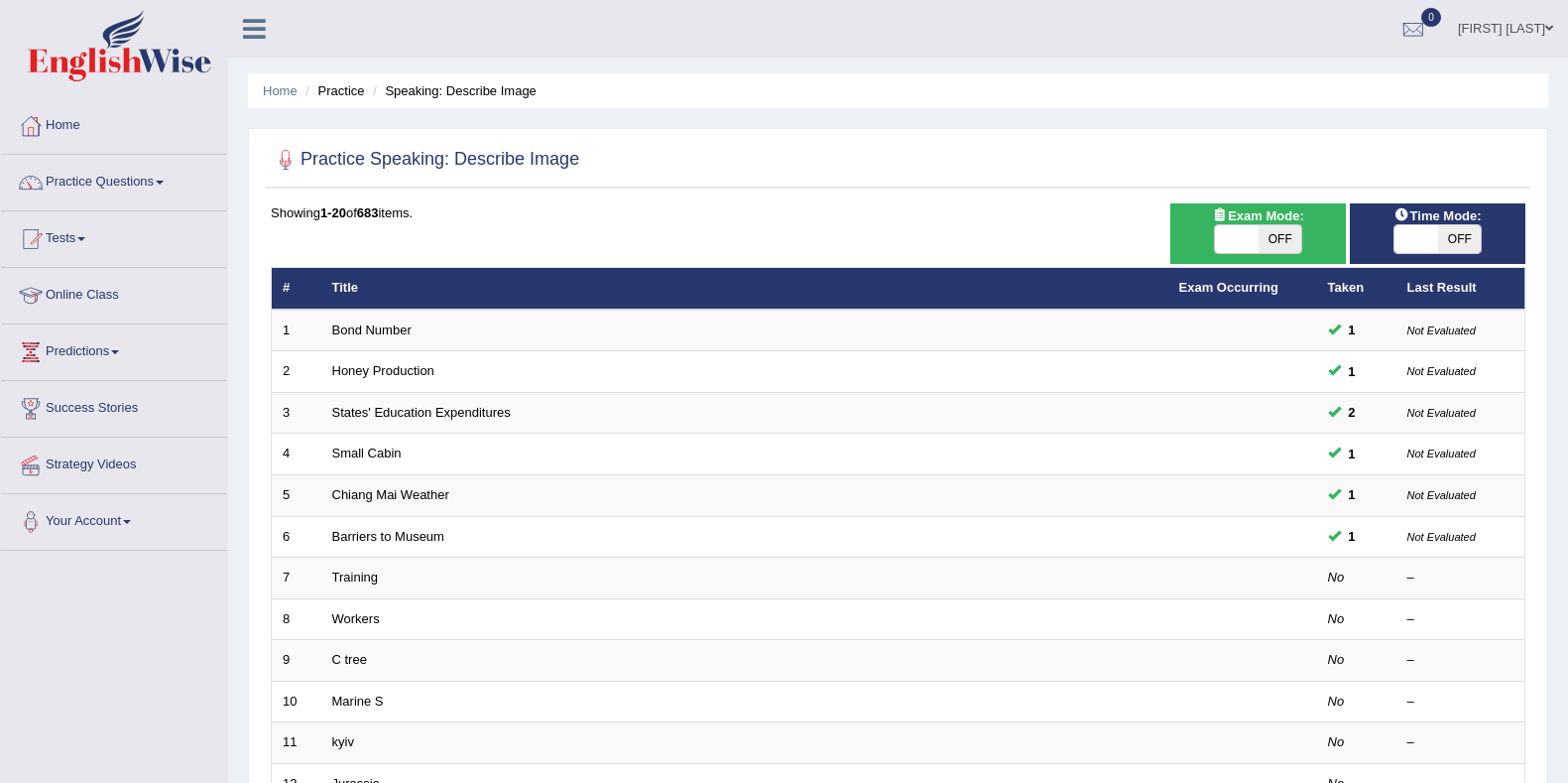 scroll, scrollTop: 0, scrollLeft: 0, axis: both 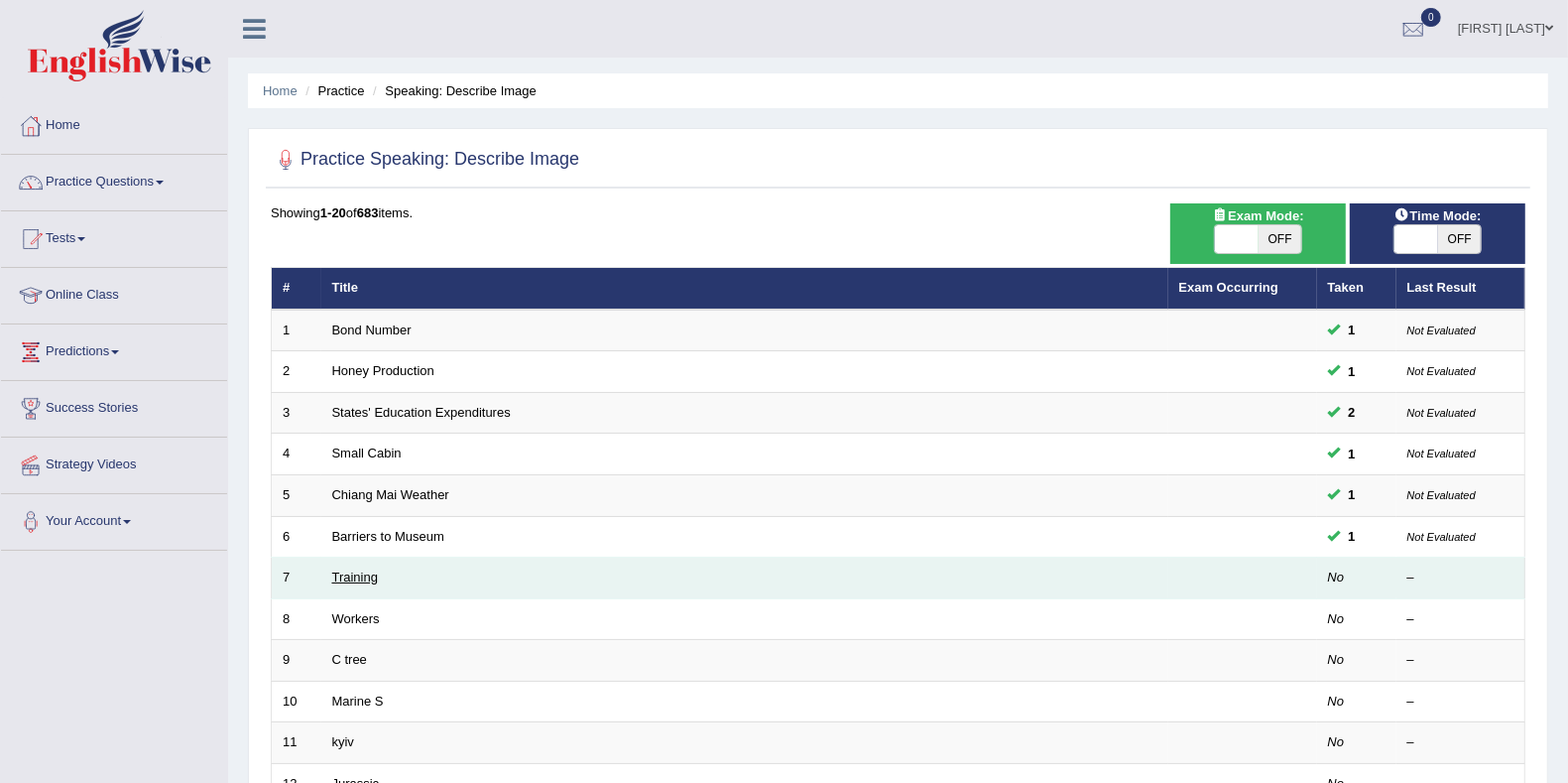 click on "Training" at bounding box center [355, 577] 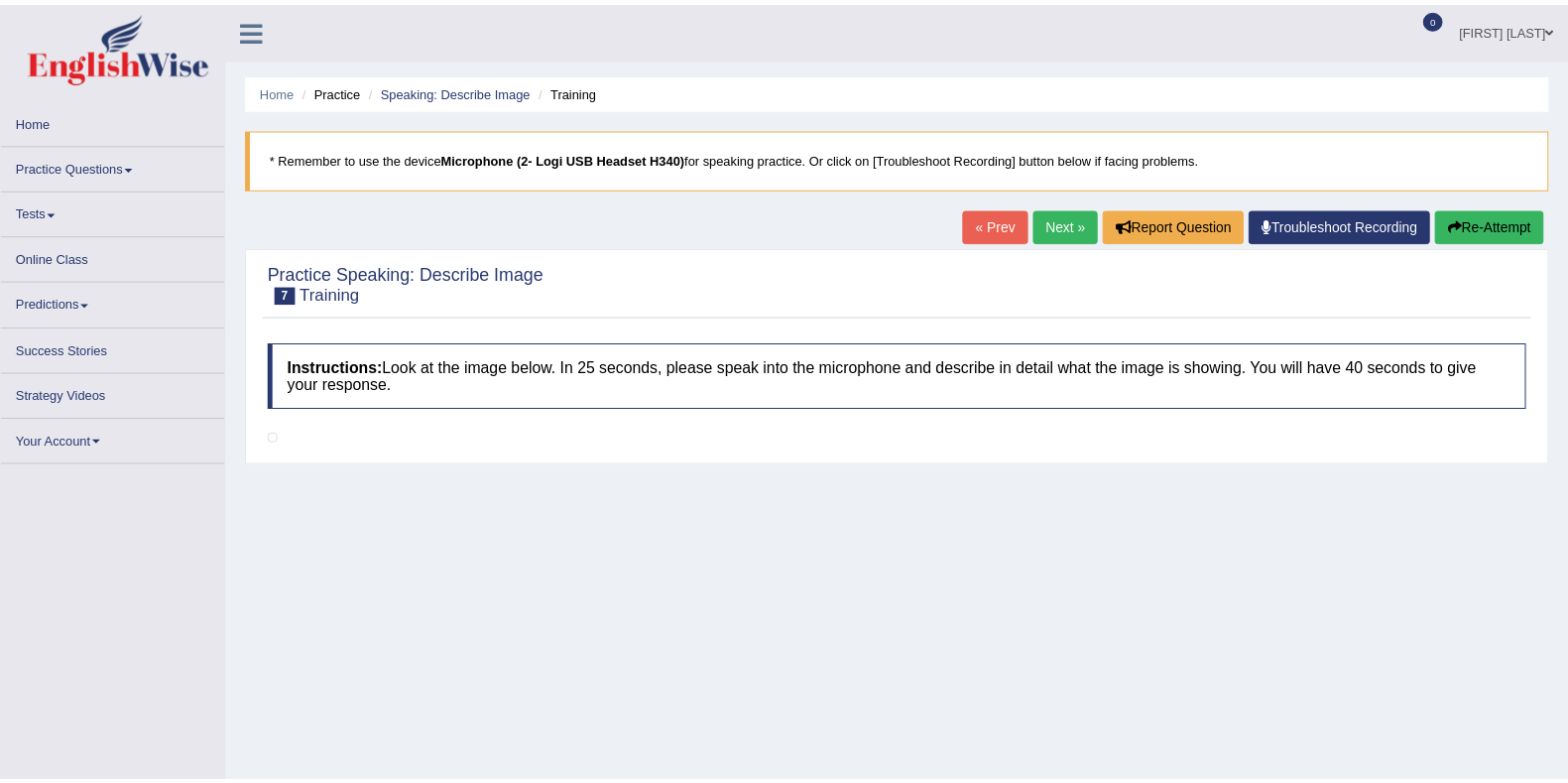 scroll, scrollTop: 0, scrollLeft: 0, axis: both 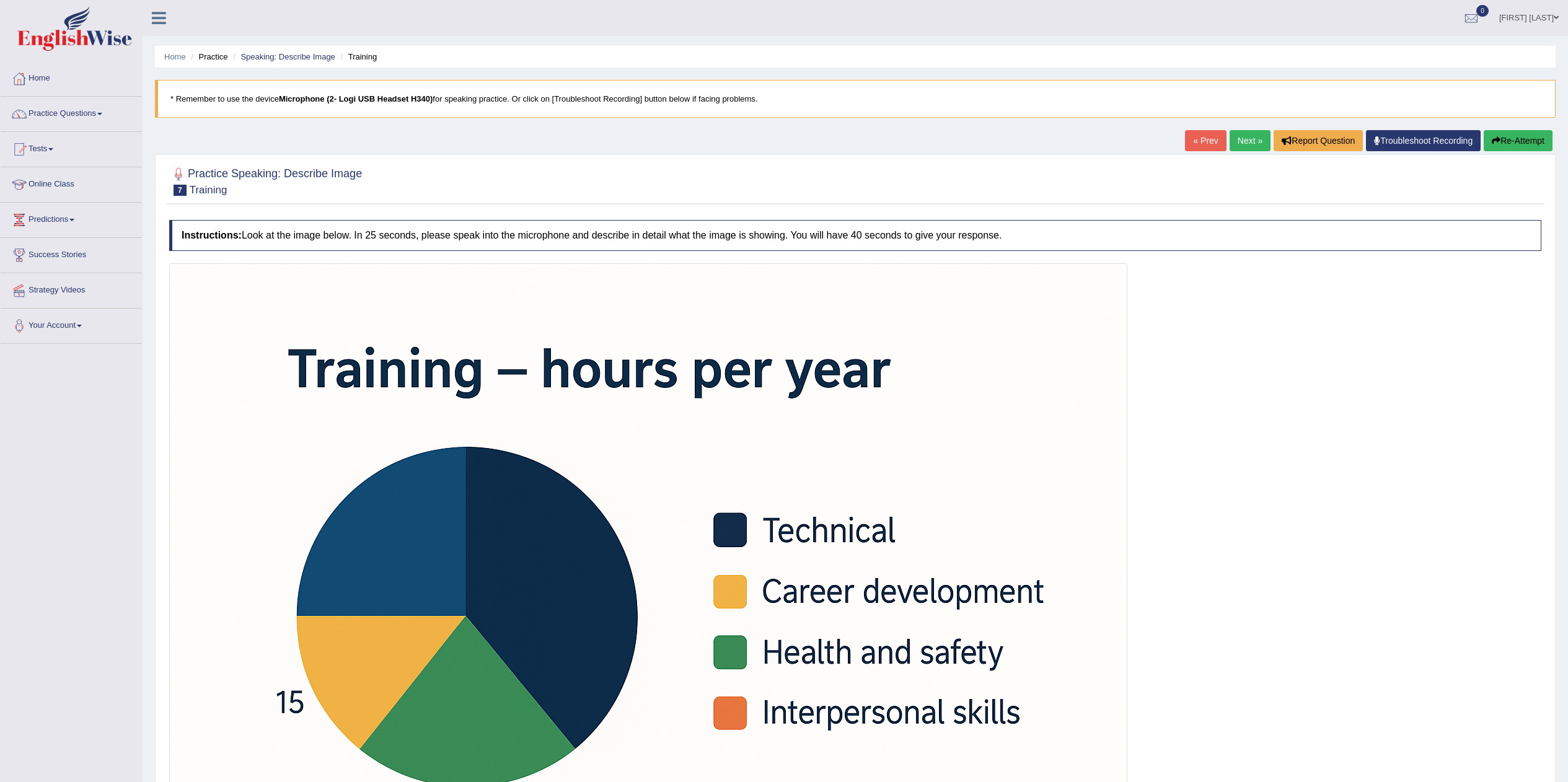 drag, startPoint x: 972, startPoint y: 0, endPoint x: 1042, endPoint y: 494, distance: 498.9349 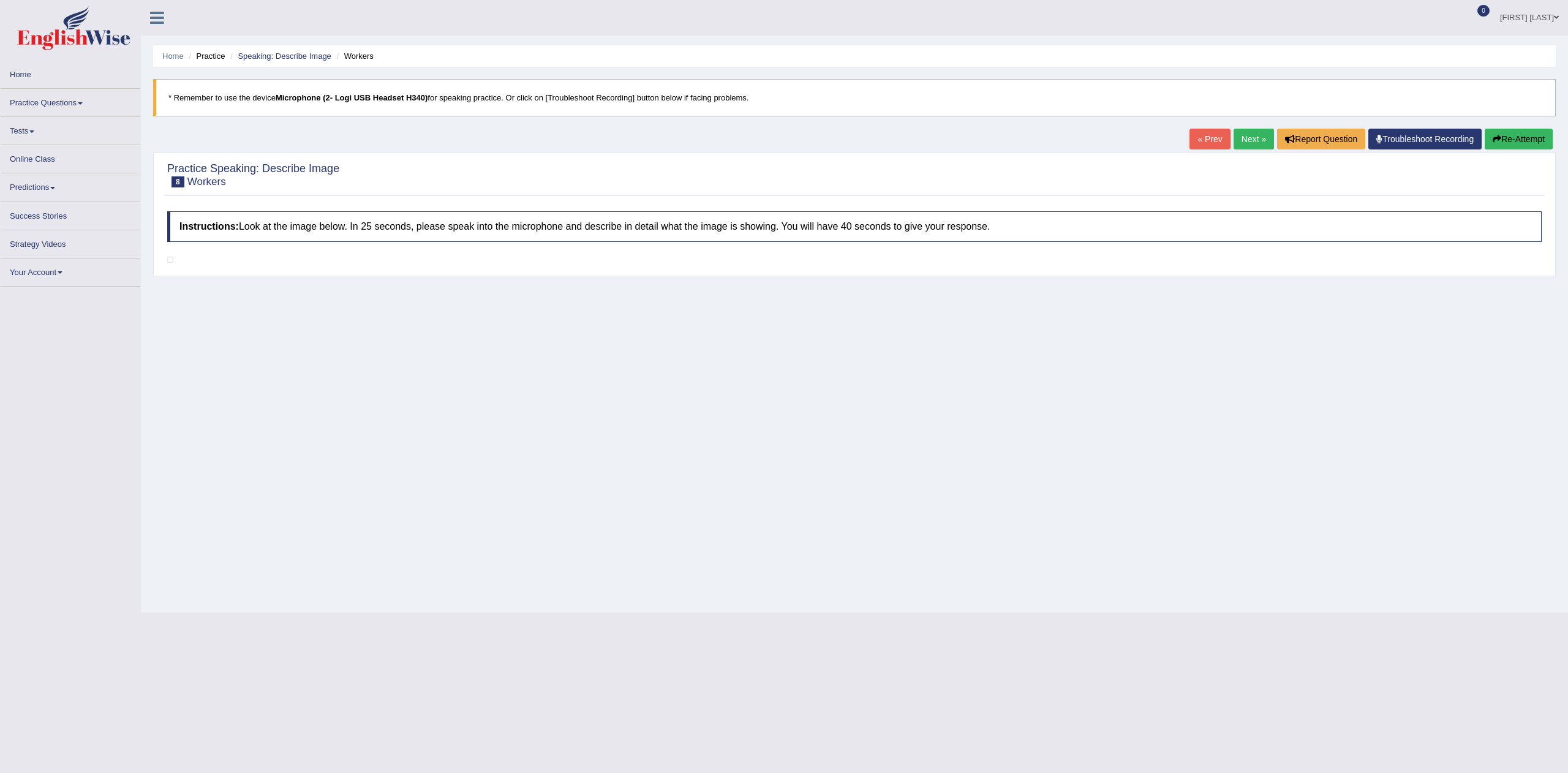 scroll, scrollTop: 0, scrollLeft: 0, axis: both 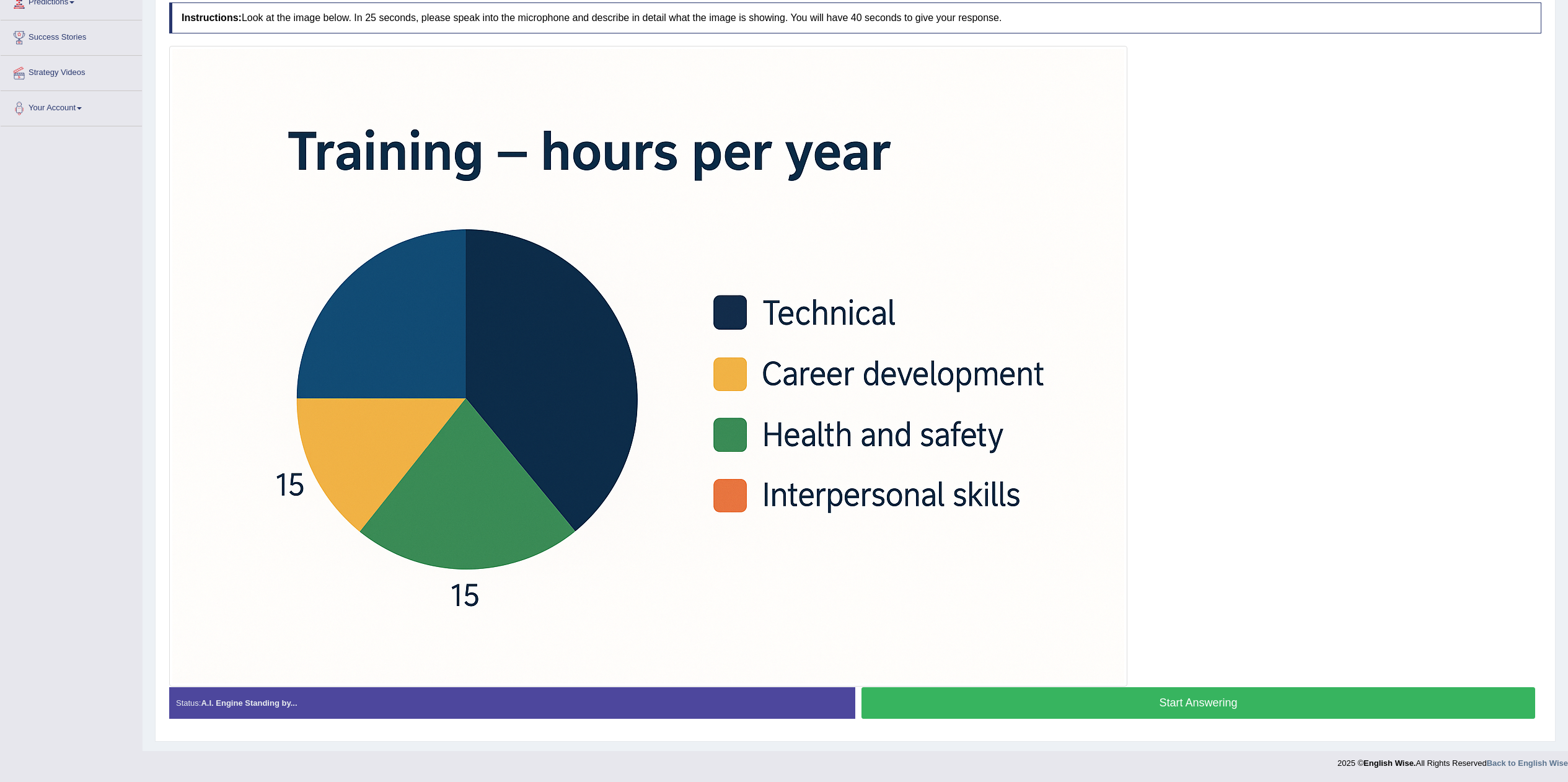 click on "Start Answering" at bounding box center [1198, 703] 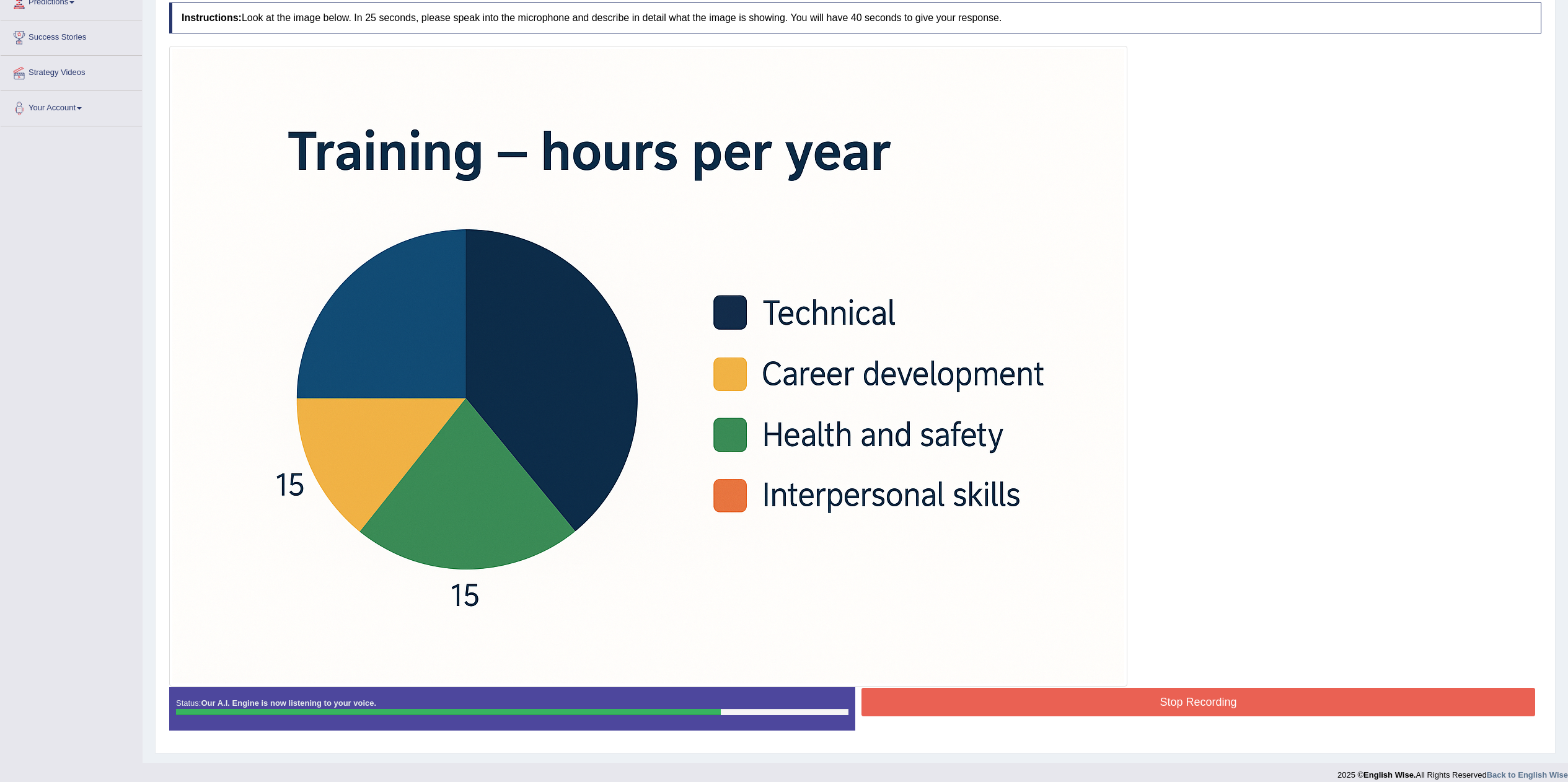 click on "Stop Recording" at bounding box center (1198, 702) 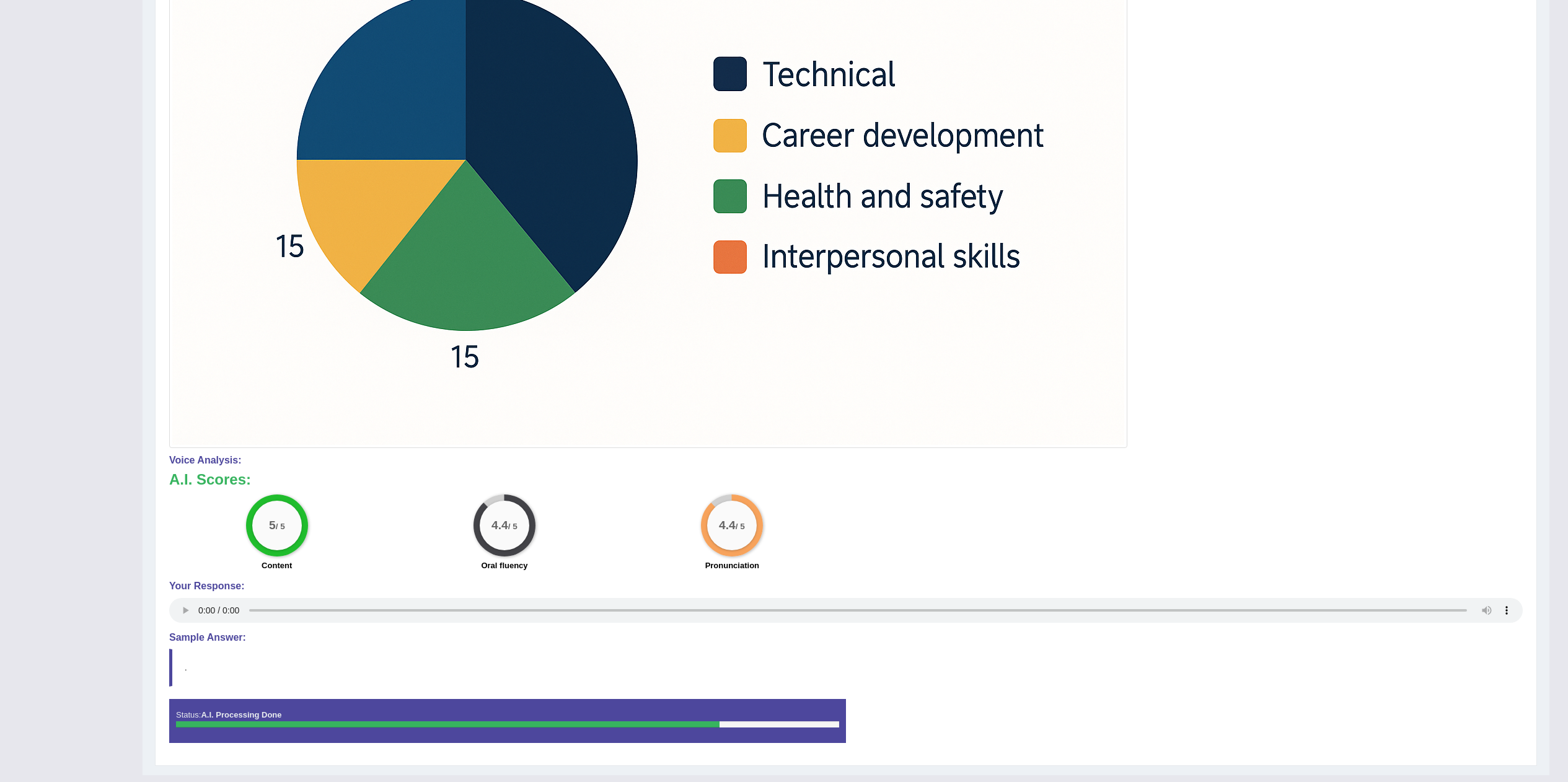 scroll, scrollTop: 480, scrollLeft: 0, axis: vertical 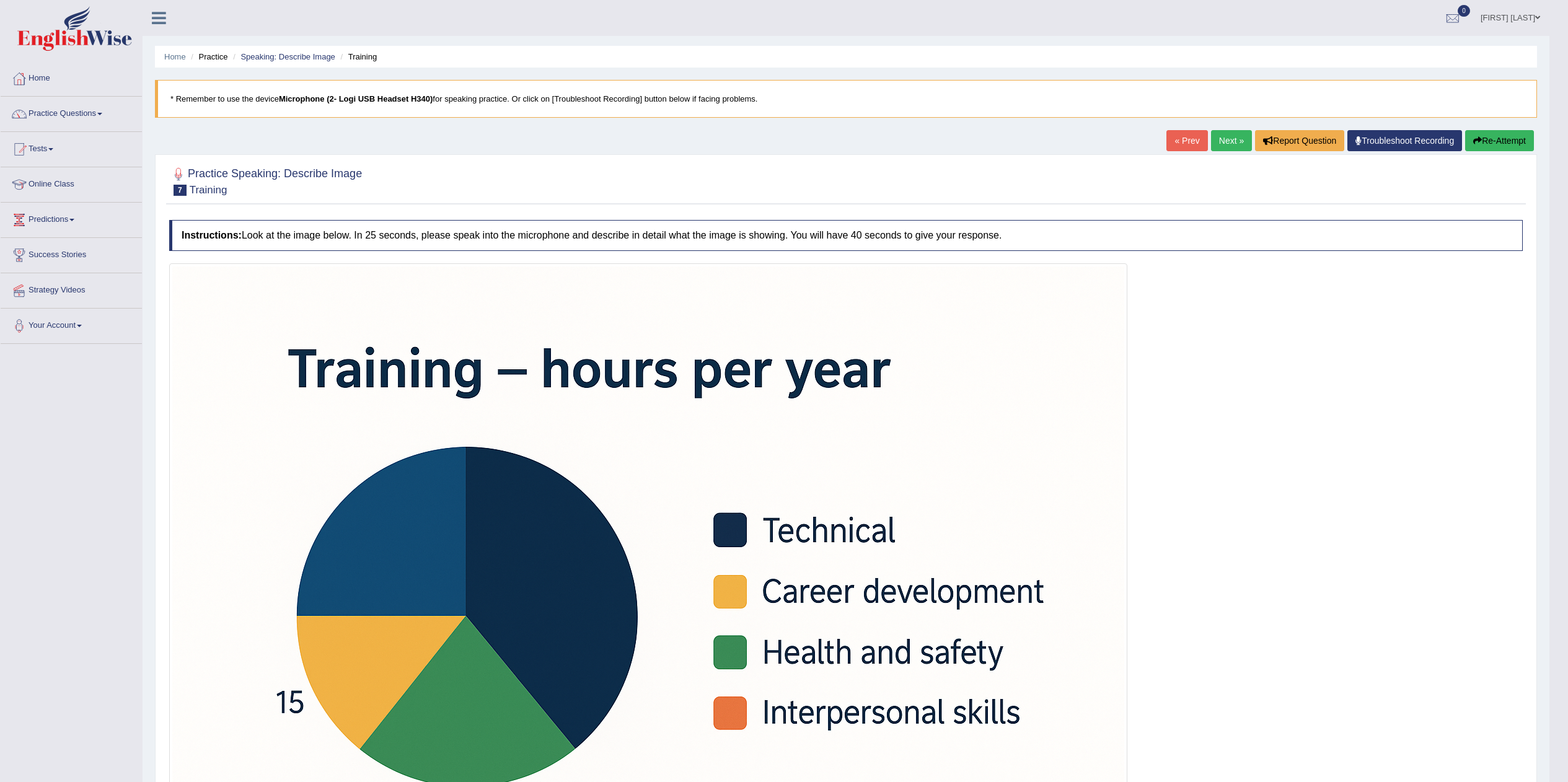 click on "Next »" at bounding box center (1231, 141) 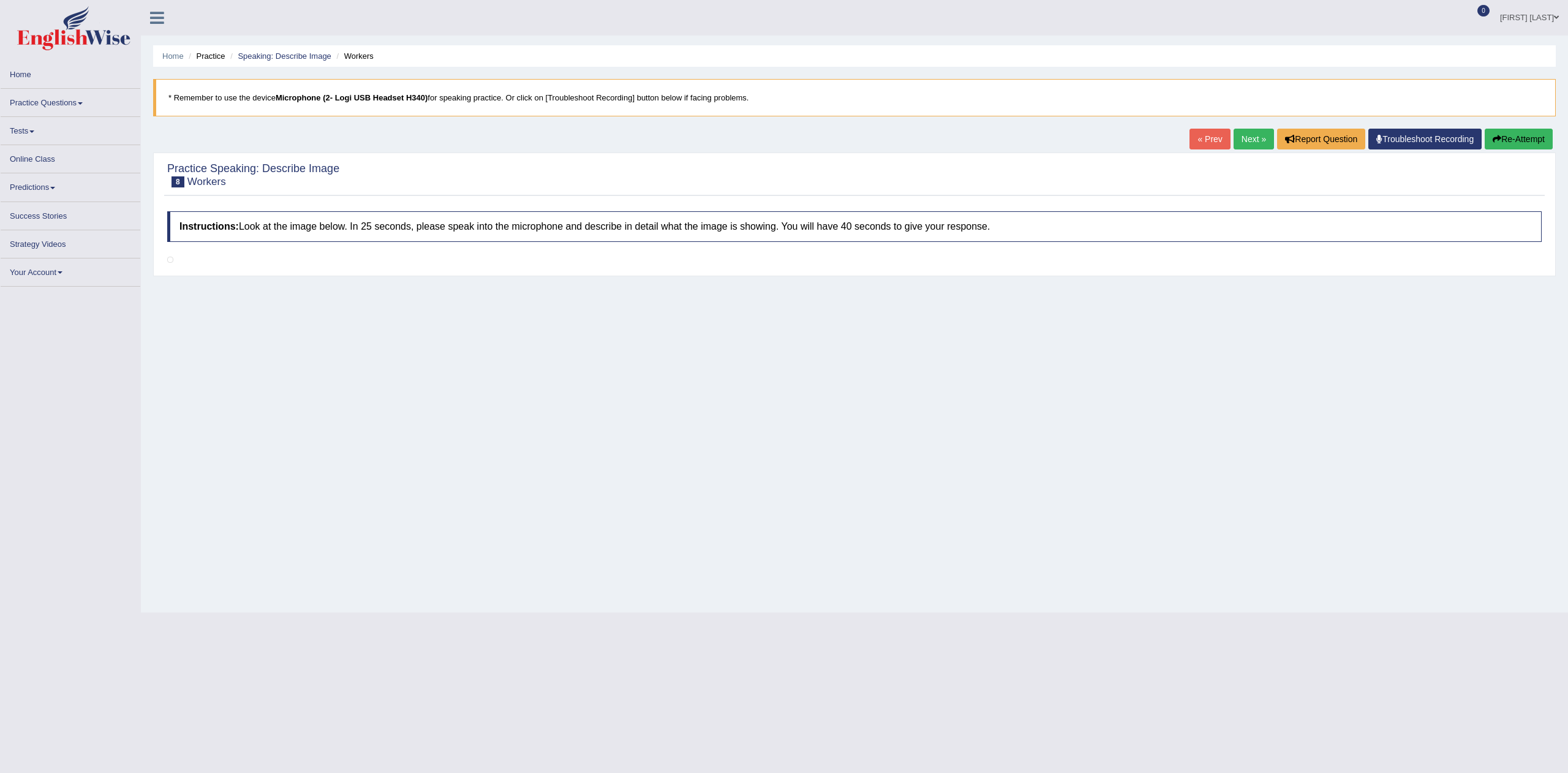 scroll, scrollTop: 0, scrollLeft: 0, axis: both 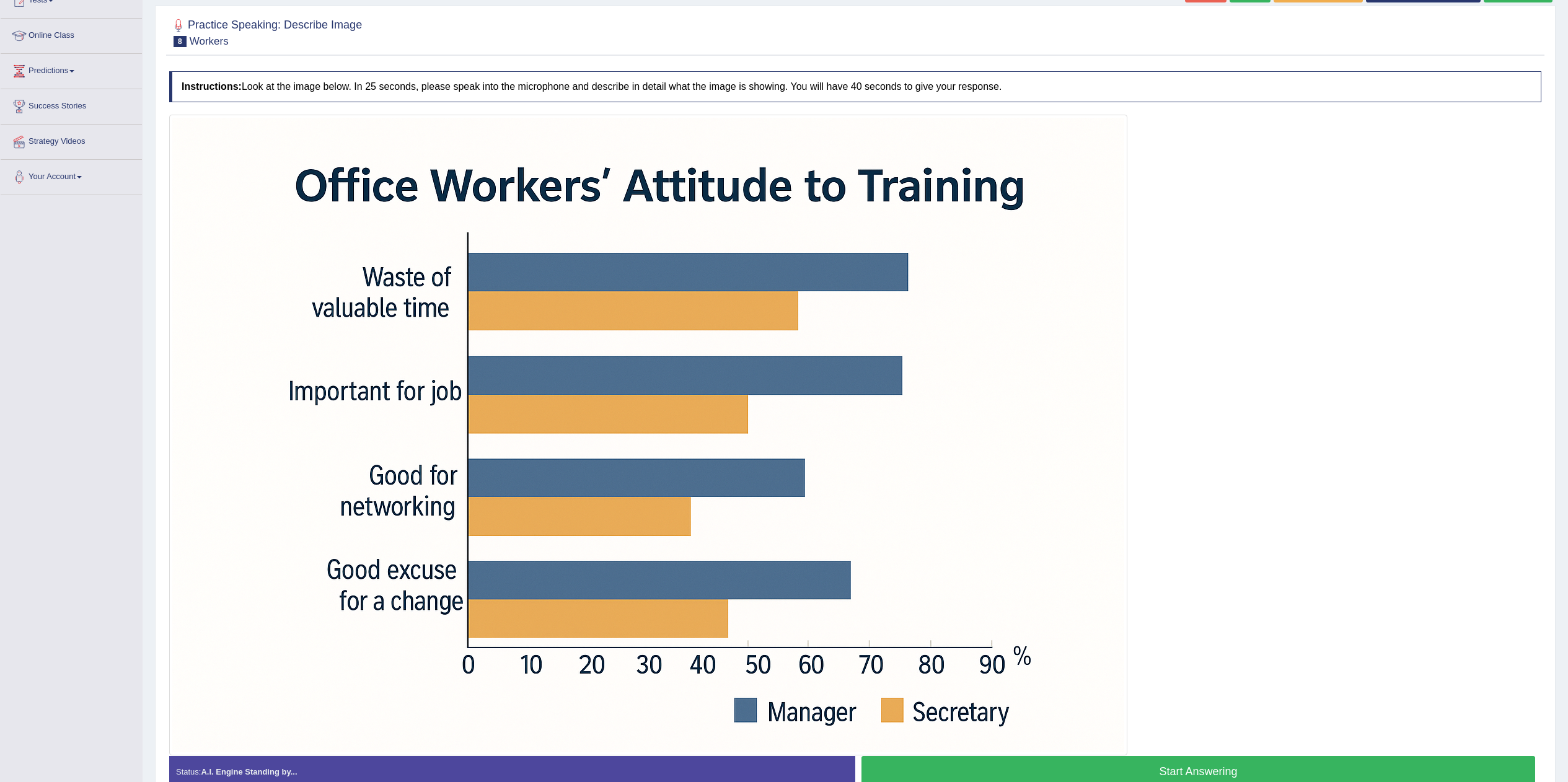 click on "Start Answering" at bounding box center (1198, 771) 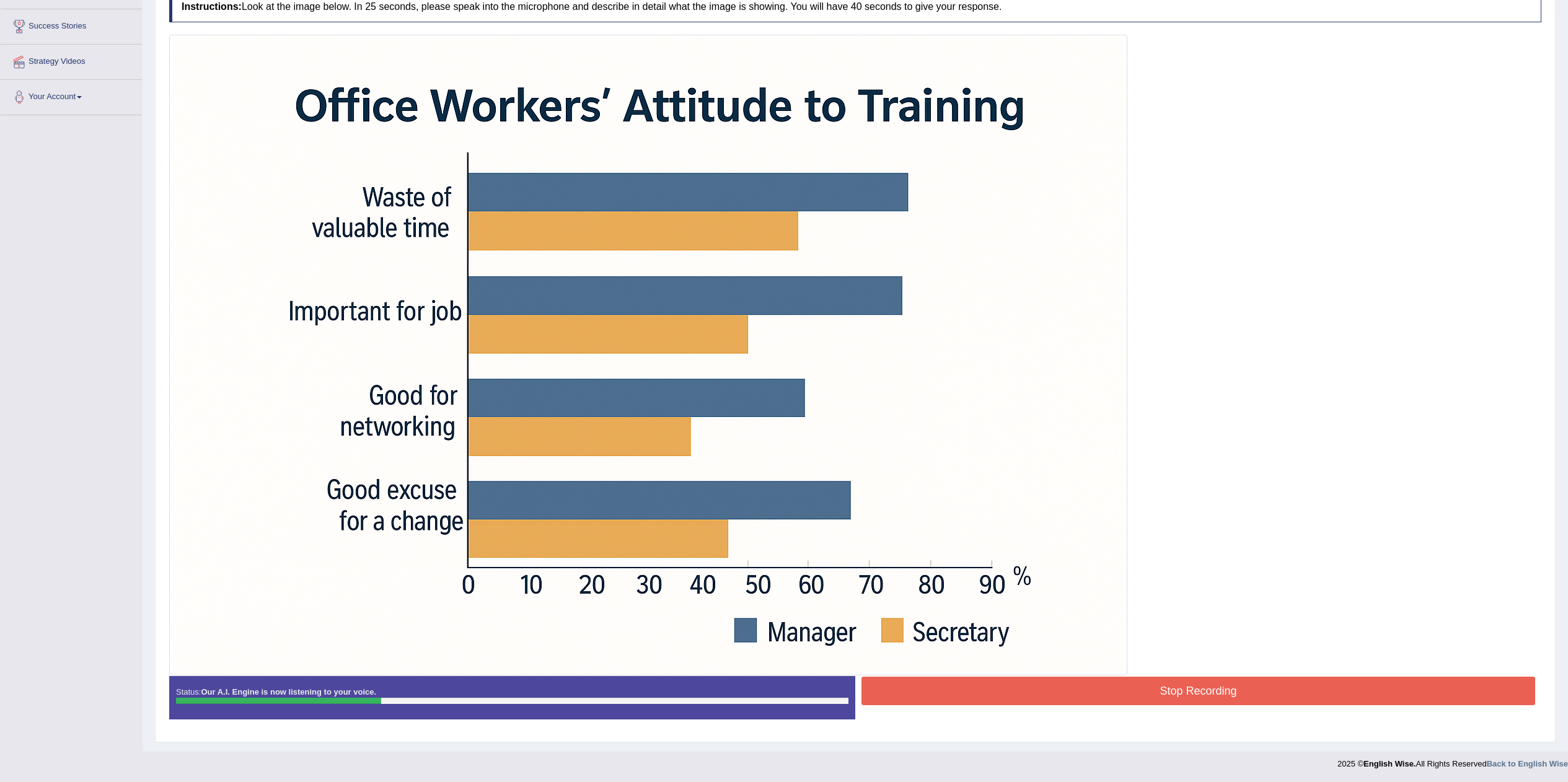 scroll, scrollTop: 229, scrollLeft: 0, axis: vertical 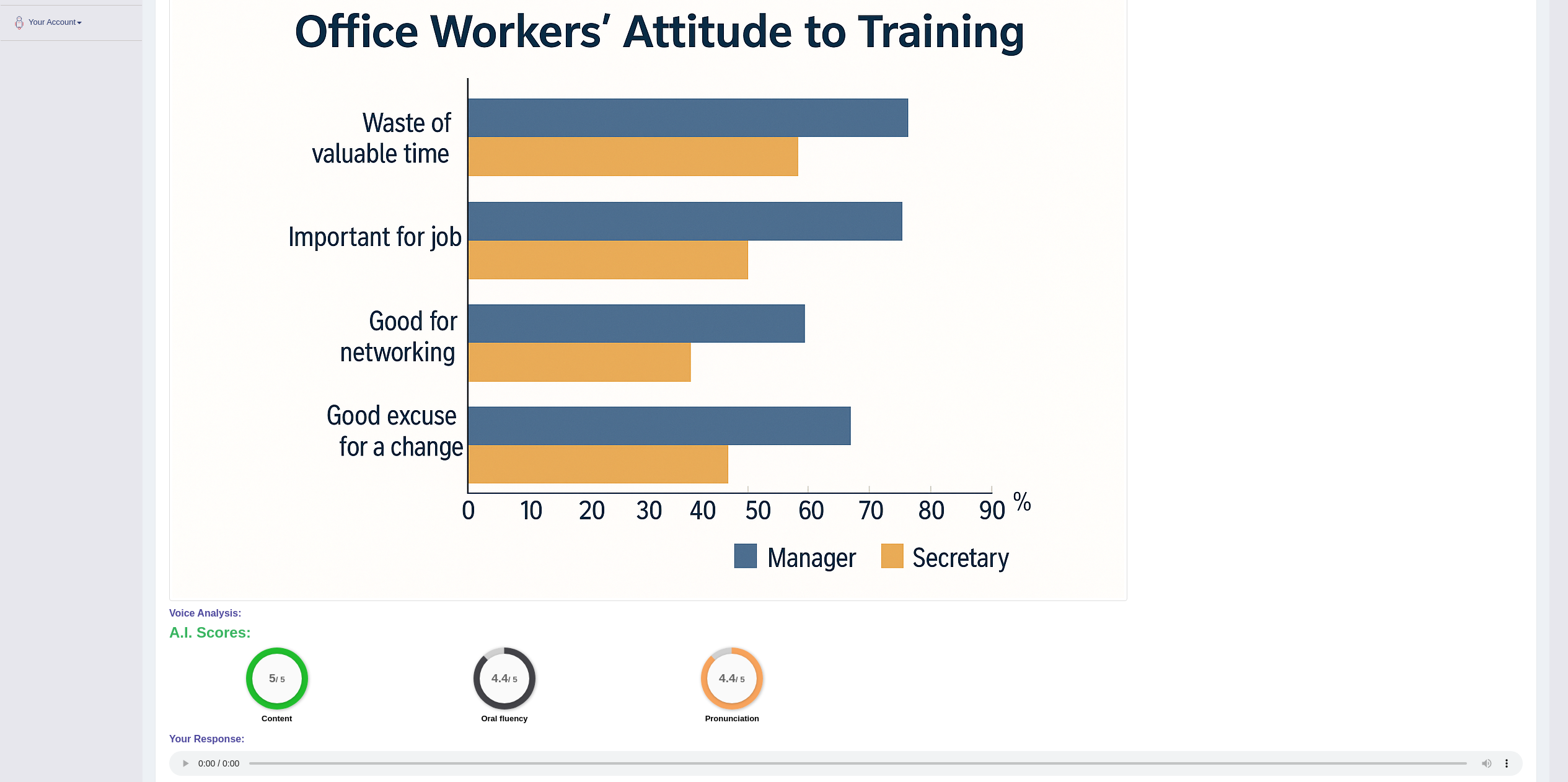 drag, startPoint x: 1586, startPoint y: 364, endPoint x: 1586, endPoint y: 535, distance: 171 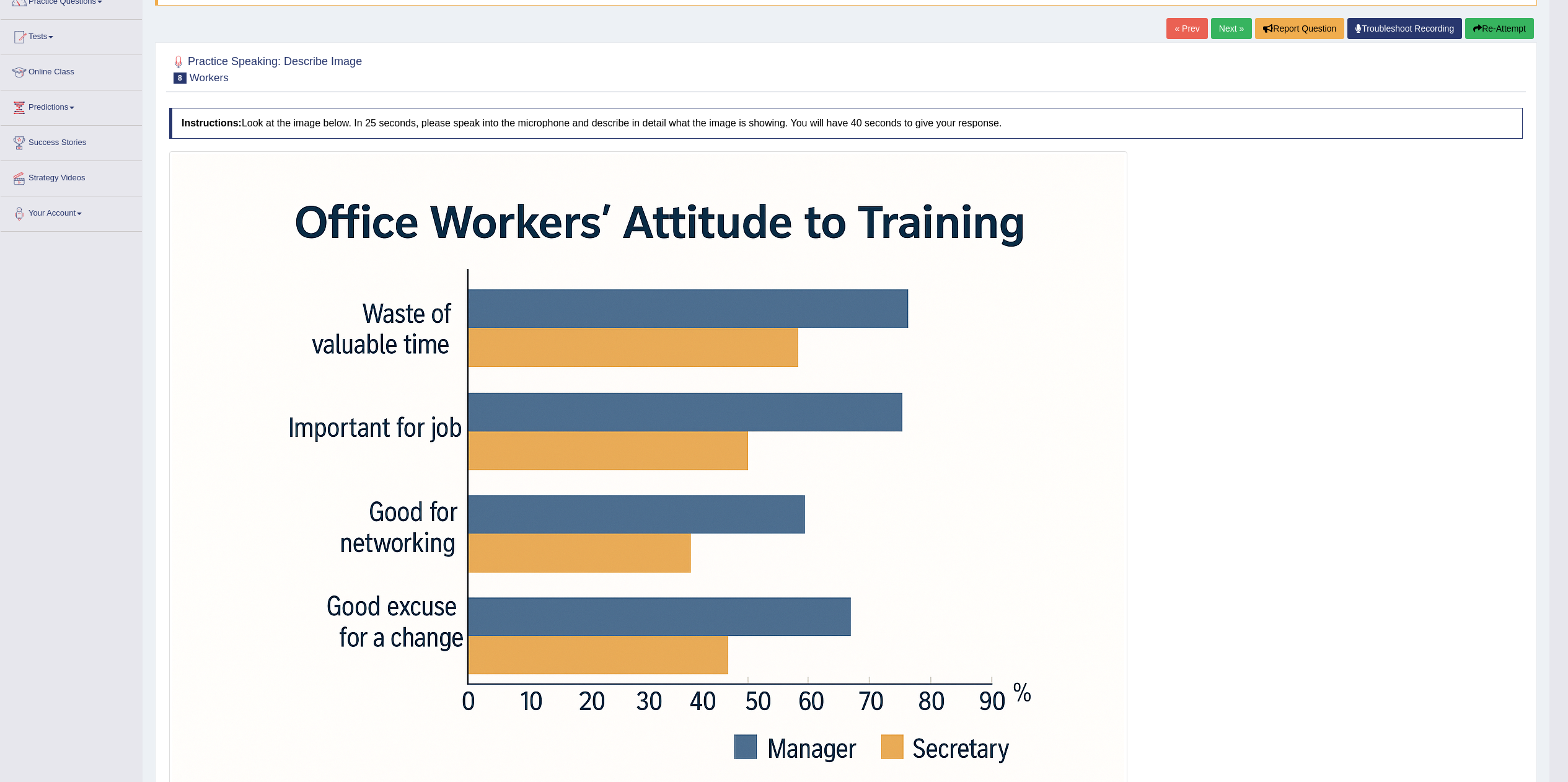 scroll, scrollTop: 0, scrollLeft: 0, axis: both 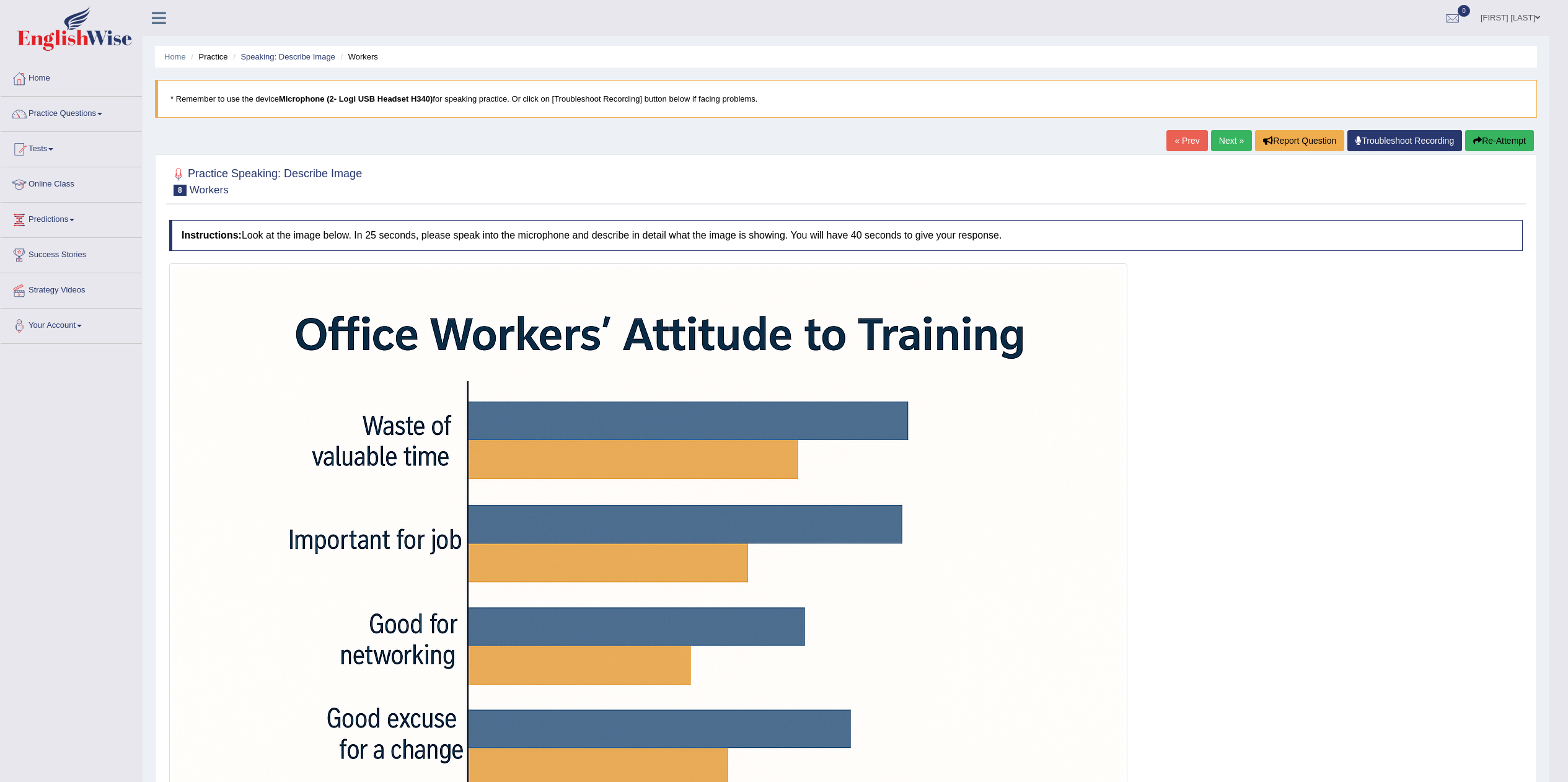 click on "Next »" at bounding box center (1231, 141) 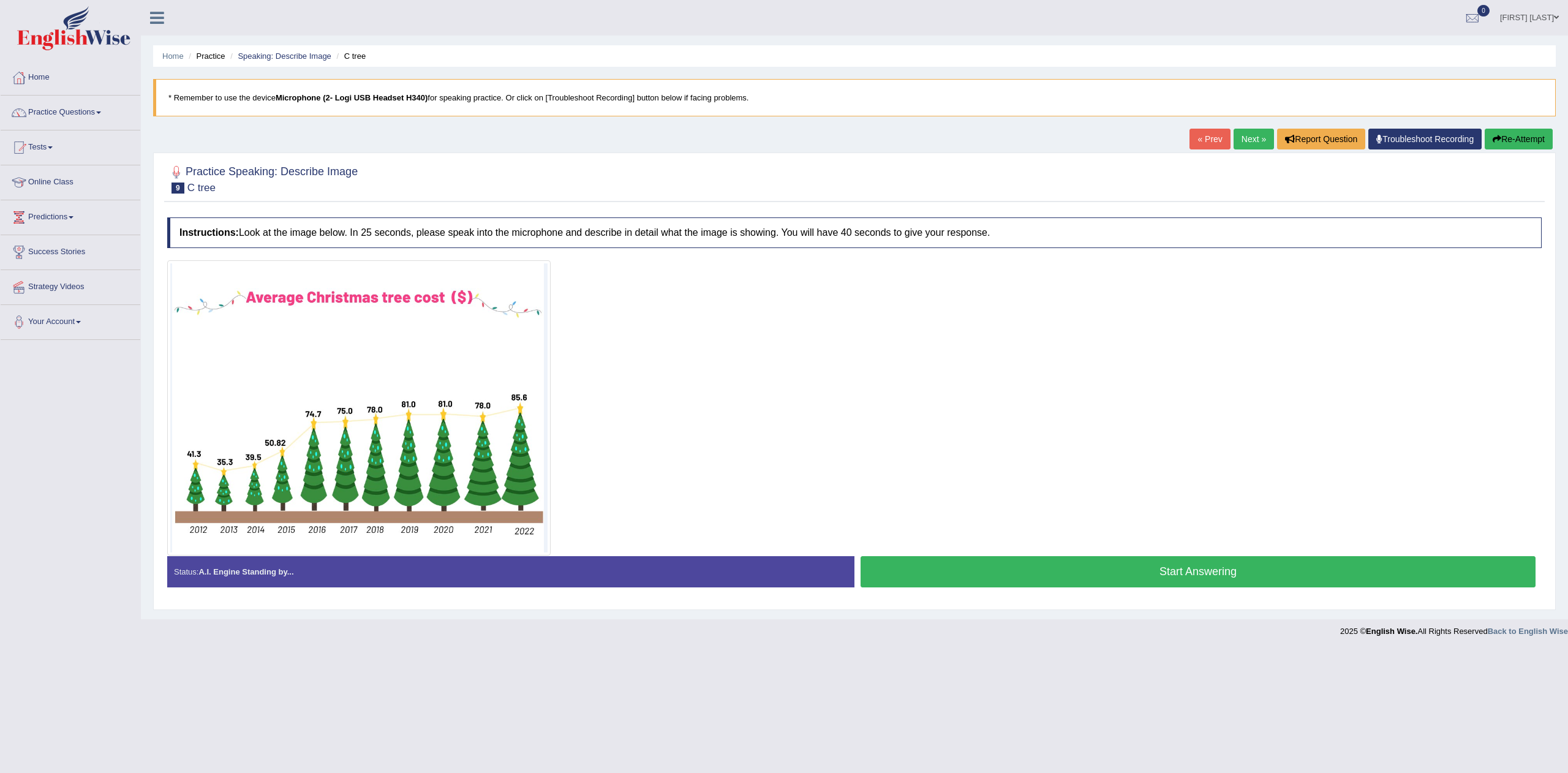 scroll, scrollTop: 0, scrollLeft: 0, axis: both 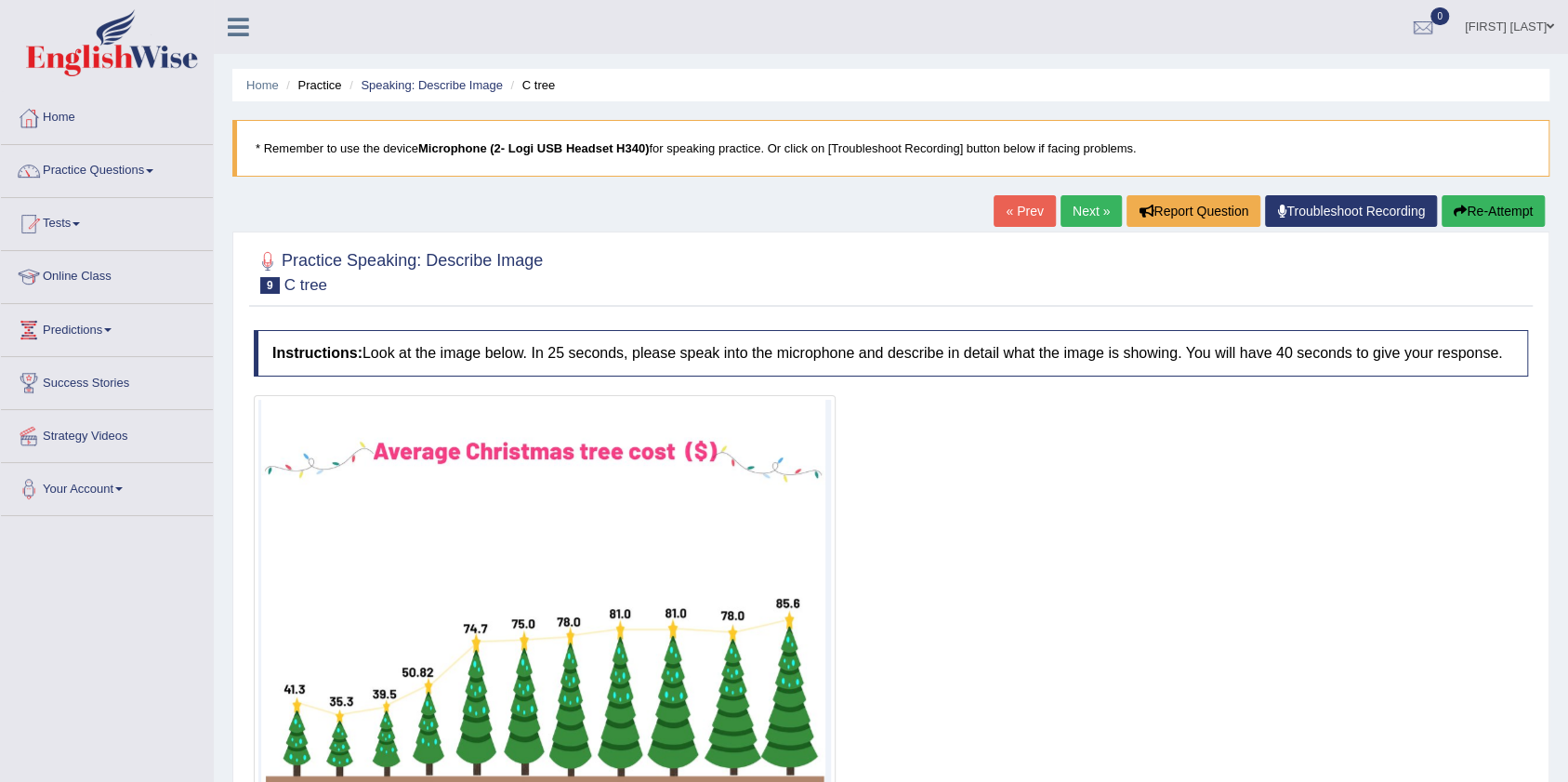 drag, startPoint x: 2357, startPoint y: 0, endPoint x: 996, endPoint y: 560, distance: 1471.7068 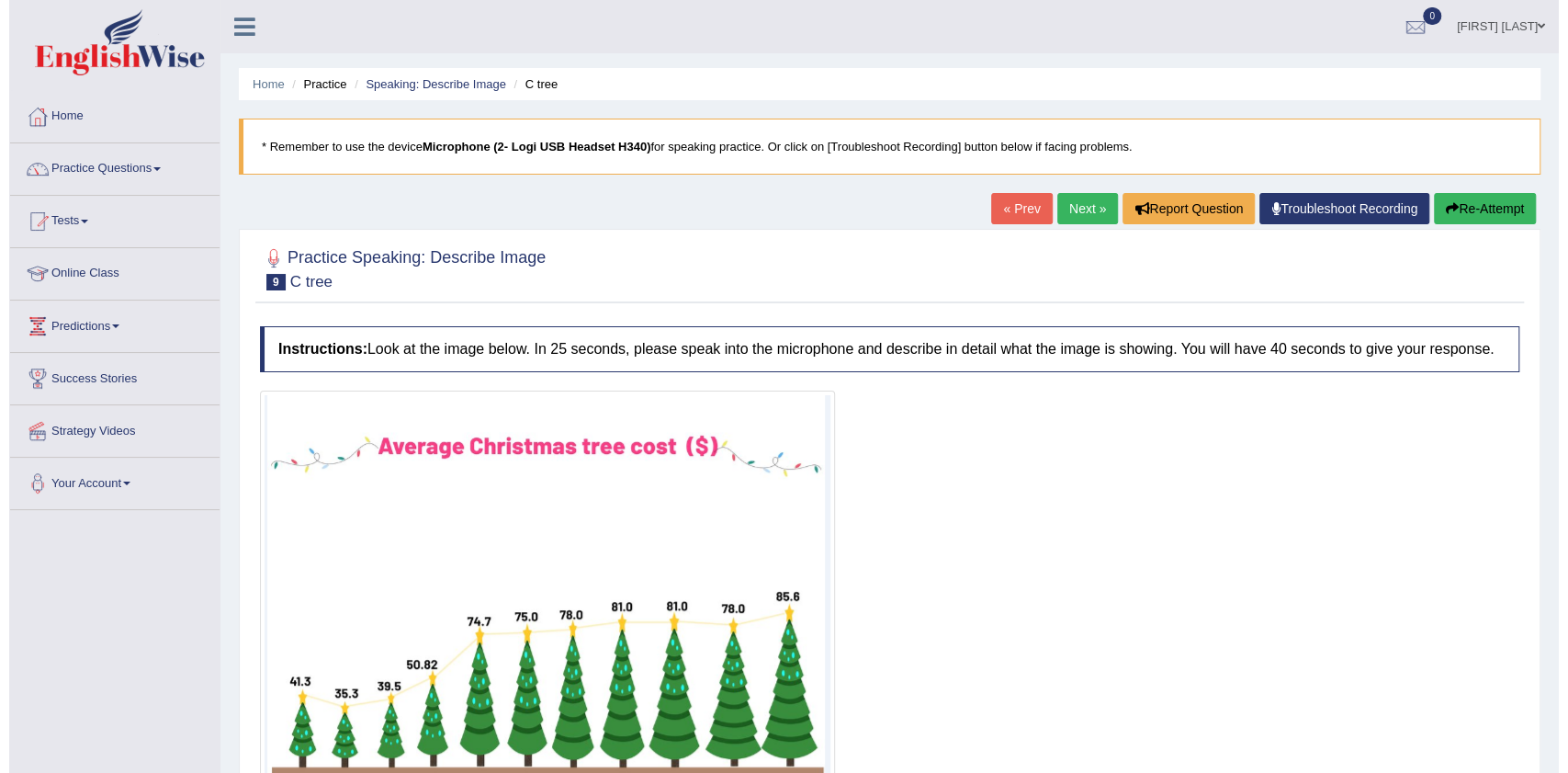 scroll, scrollTop: 199, scrollLeft: 0, axis: vertical 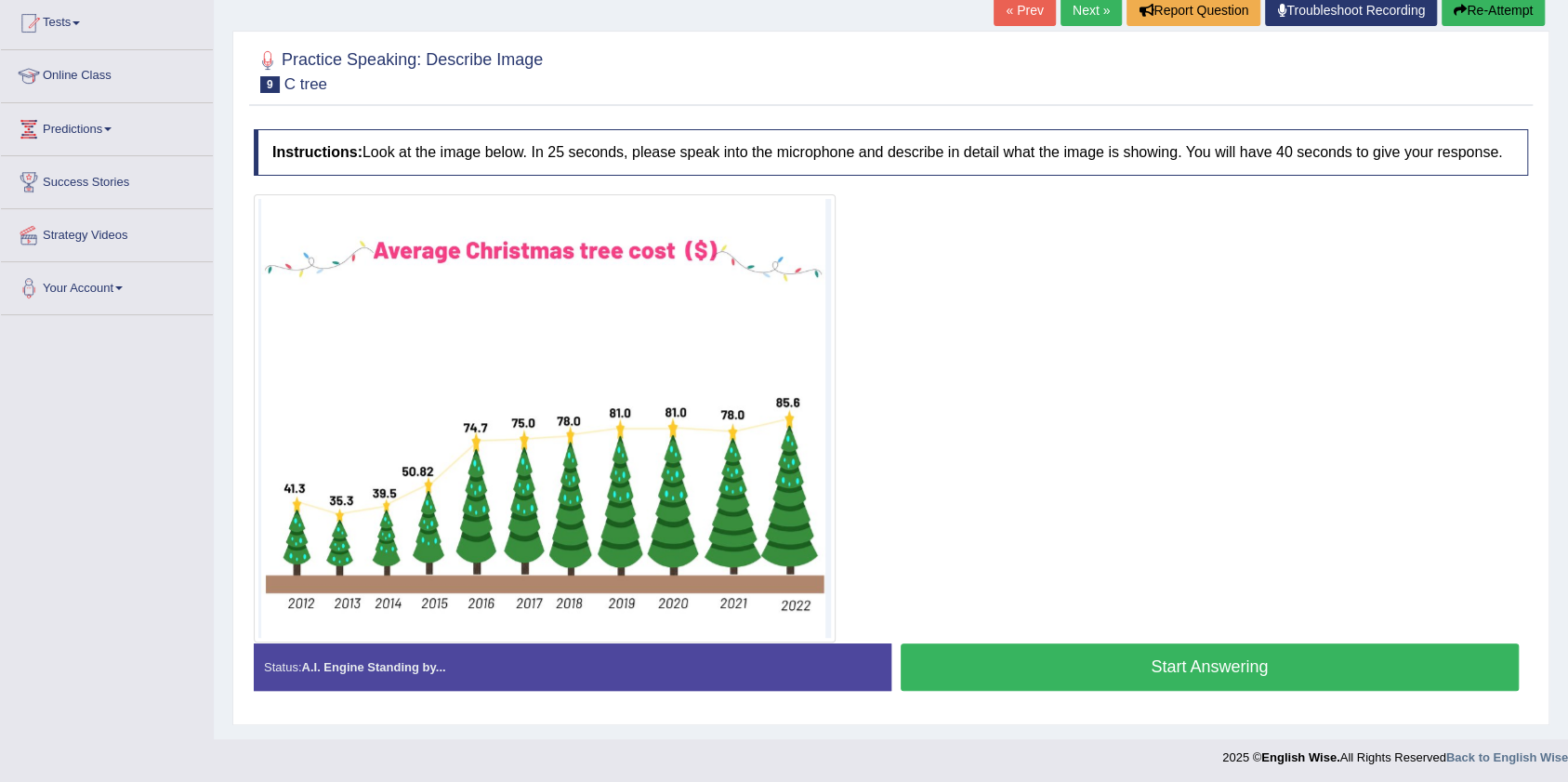click on "Start Answering" at bounding box center [1210, 667] 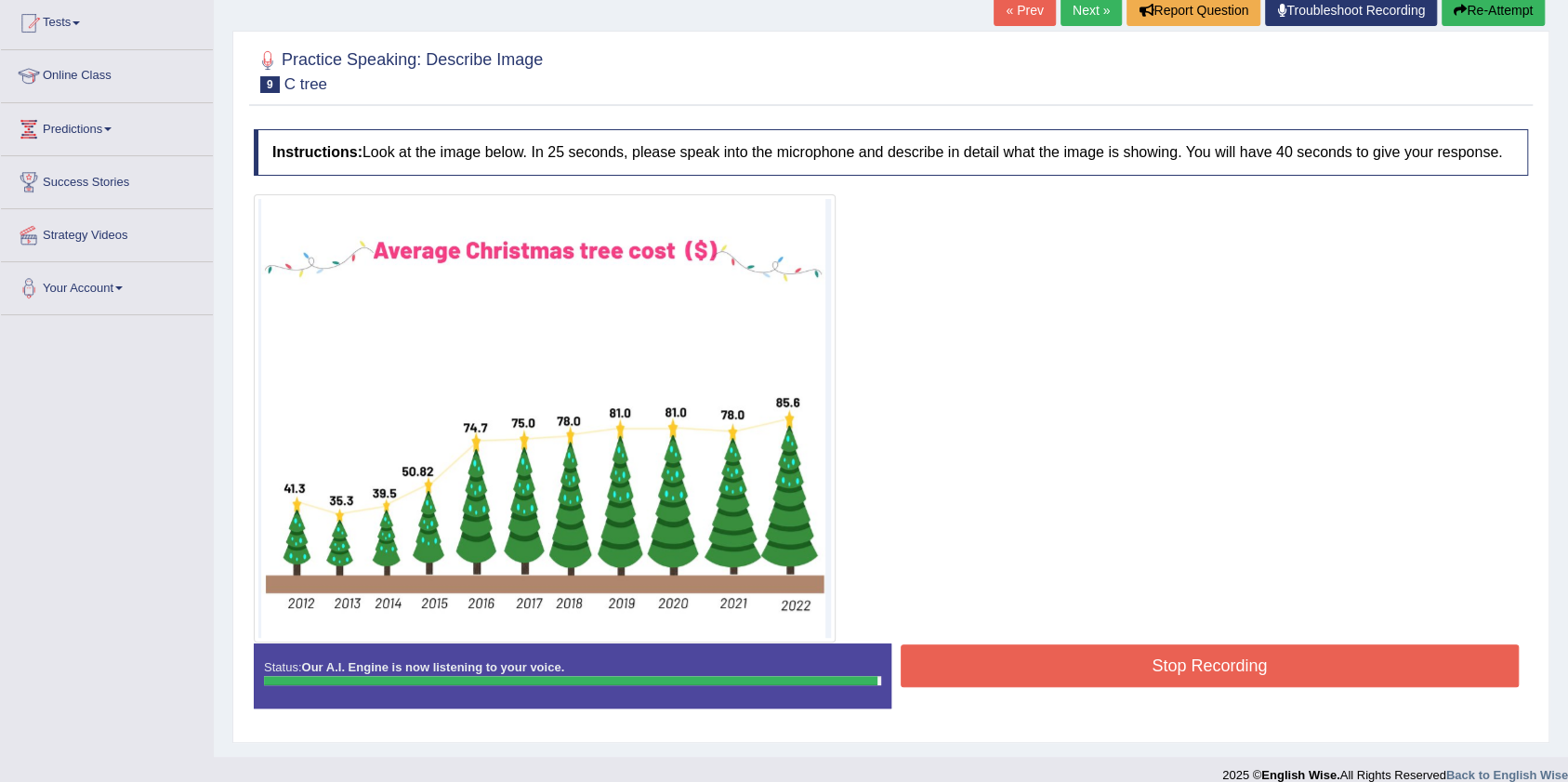 click on "Stop Recording" at bounding box center (1210, 666) 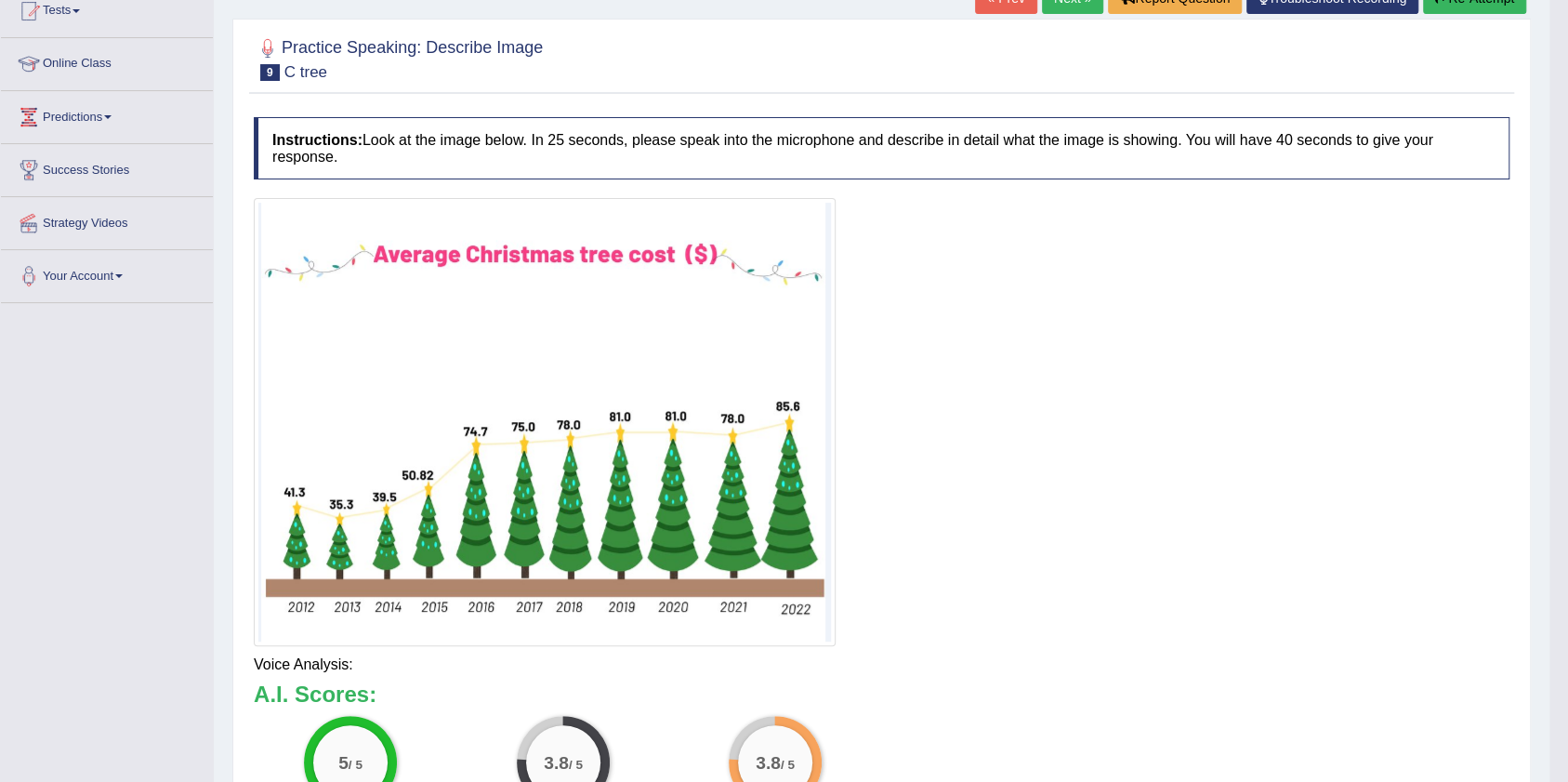 drag, startPoint x: 1573, startPoint y: 307, endPoint x: 1586, endPoint y: 485, distance: 178.47409 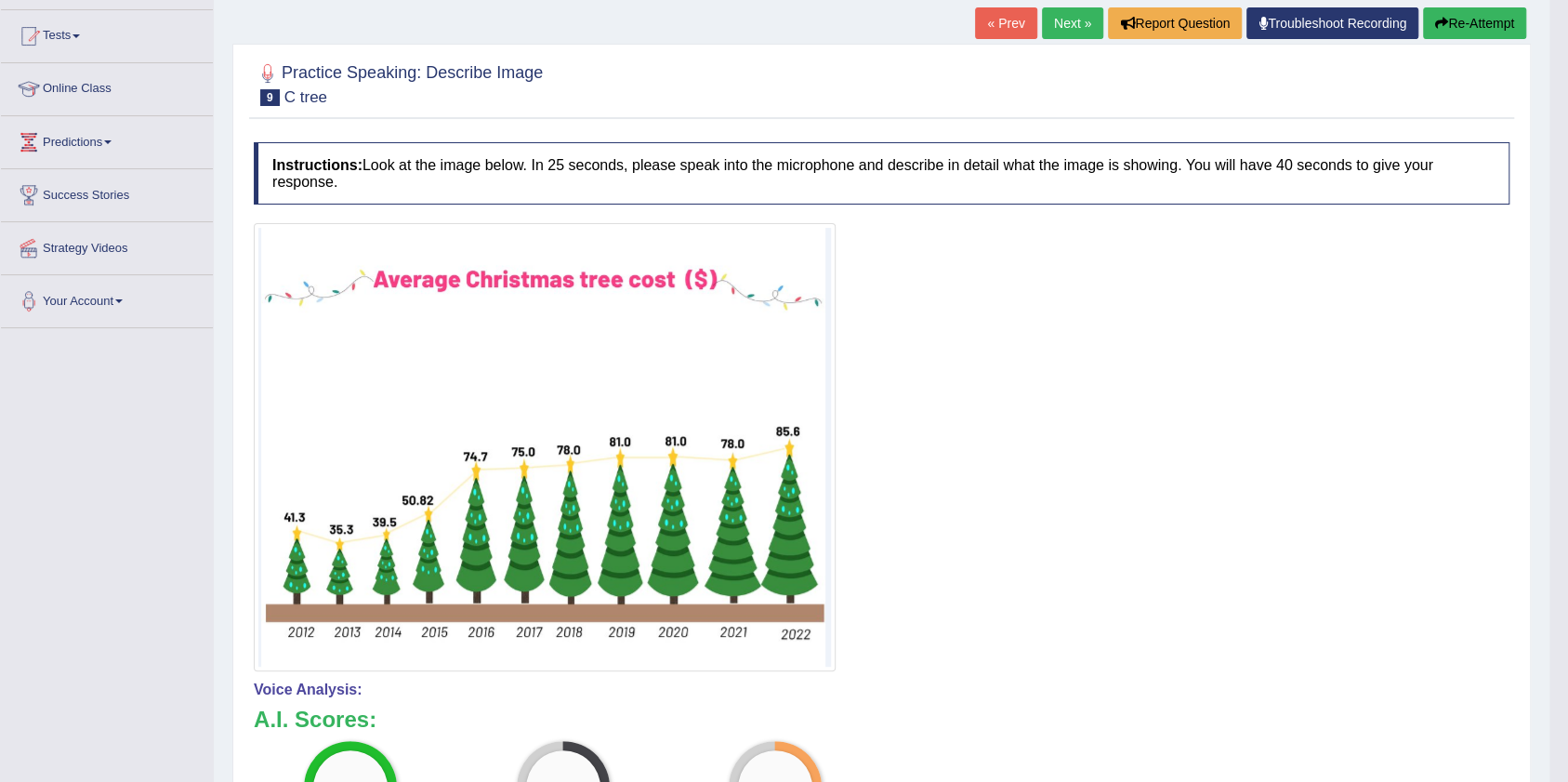 scroll, scrollTop: 0, scrollLeft: 0, axis: both 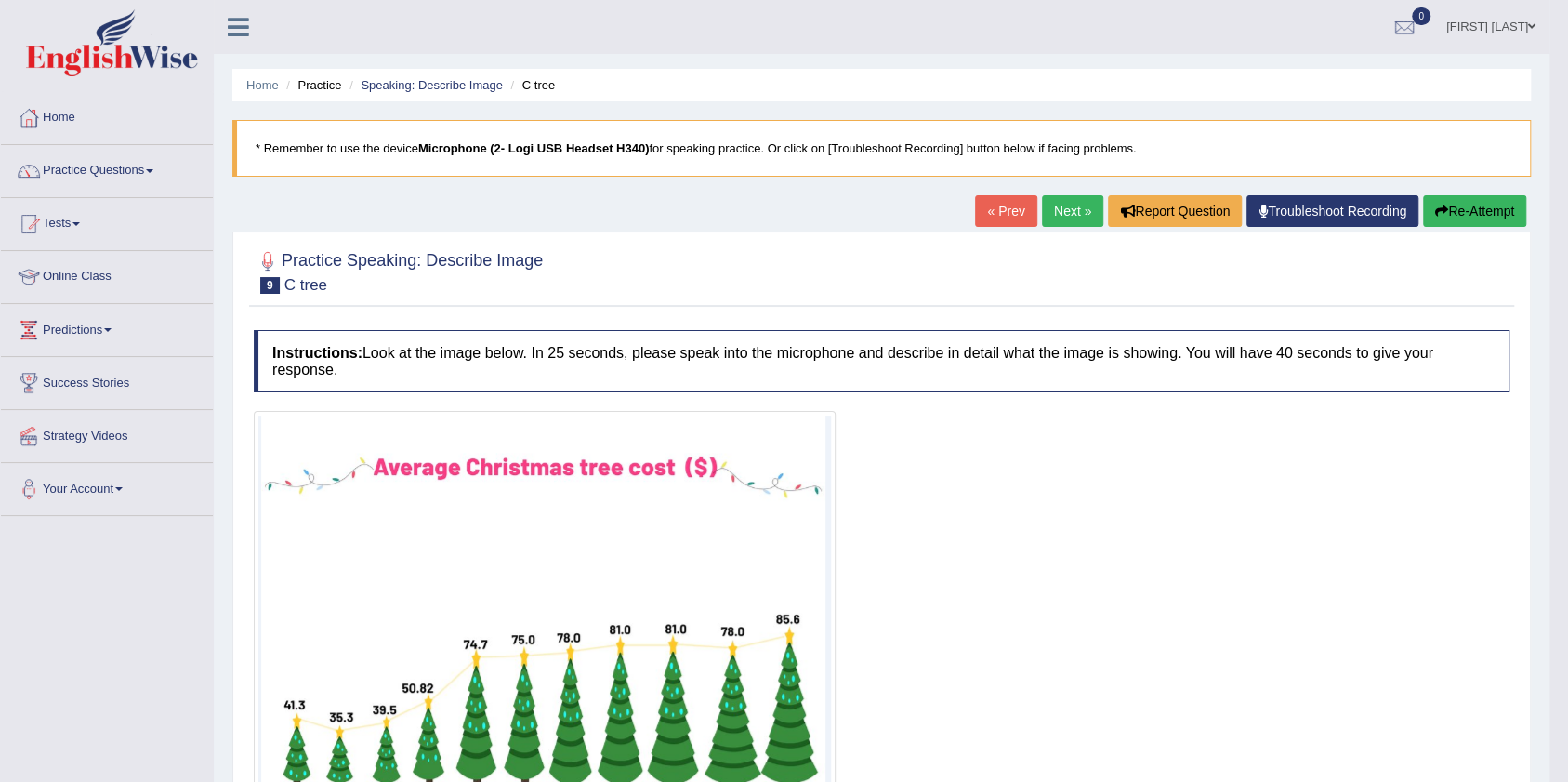 click on "« Prev Next »  Report Question  Troubleshoot Recording  Re-Attempt" at bounding box center [1253, 213] 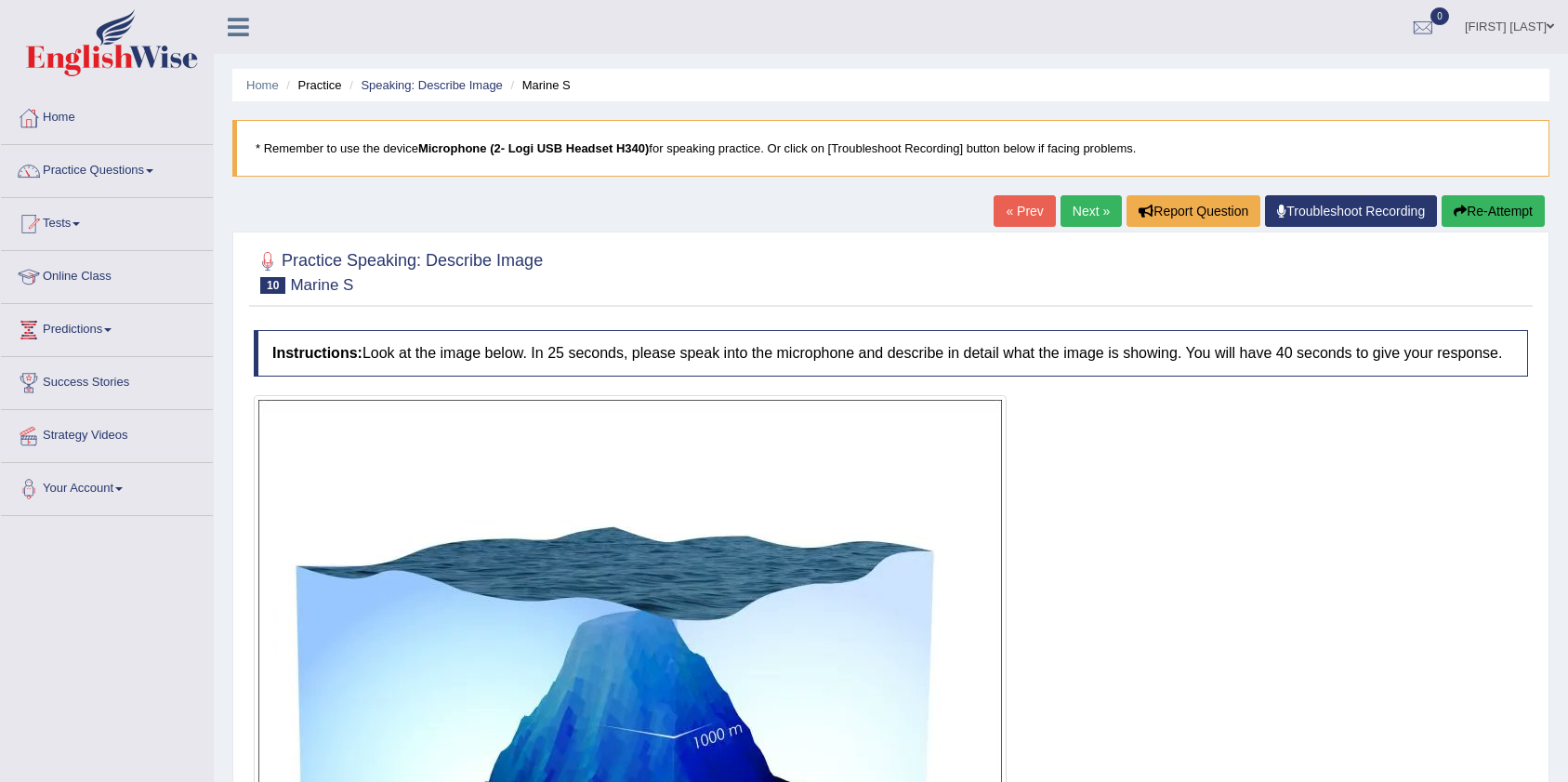 scroll, scrollTop: 0, scrollLeft: 0, axis: both 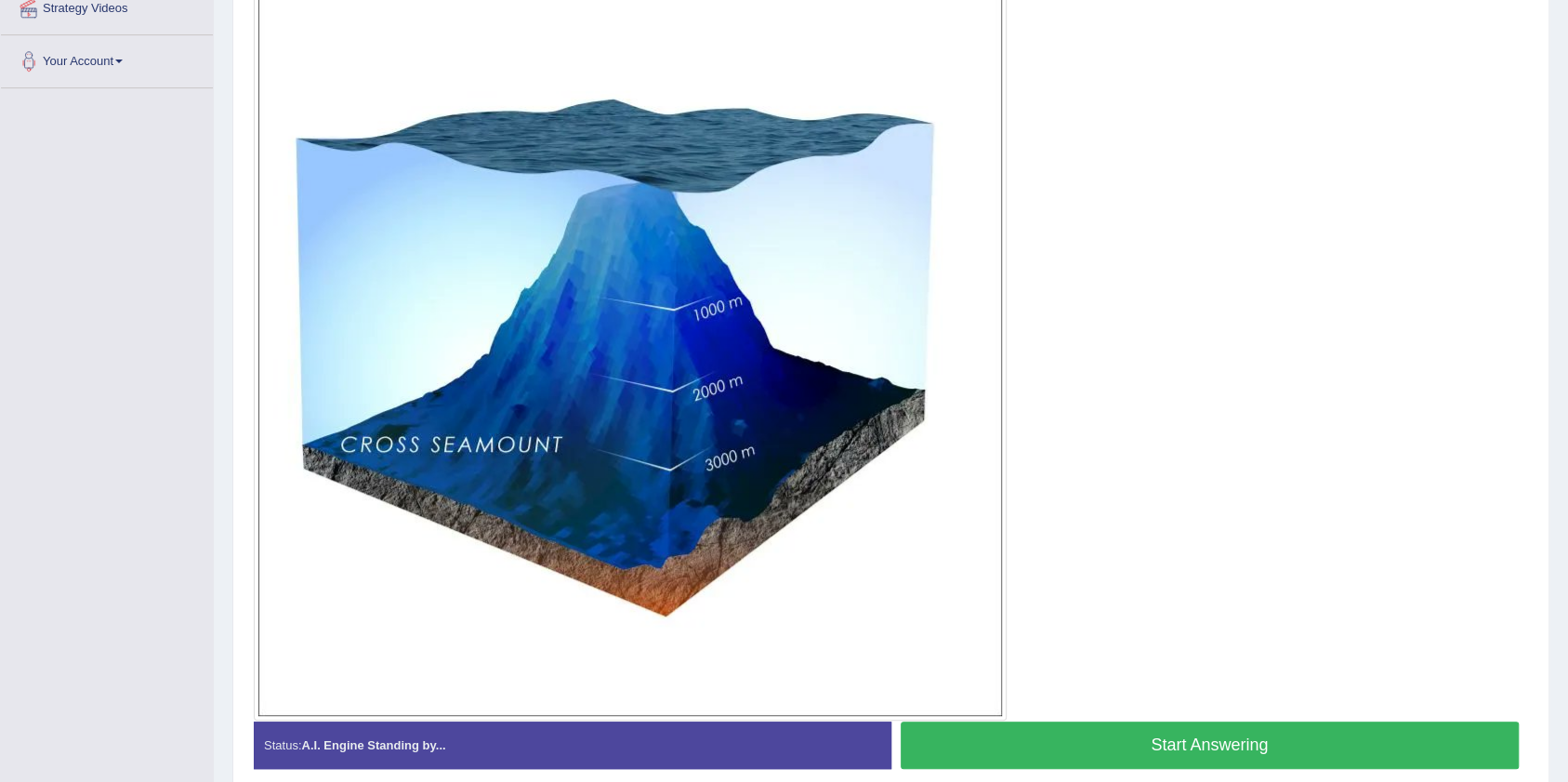 click on "Start Answering" at bounding box center (1210, 745) 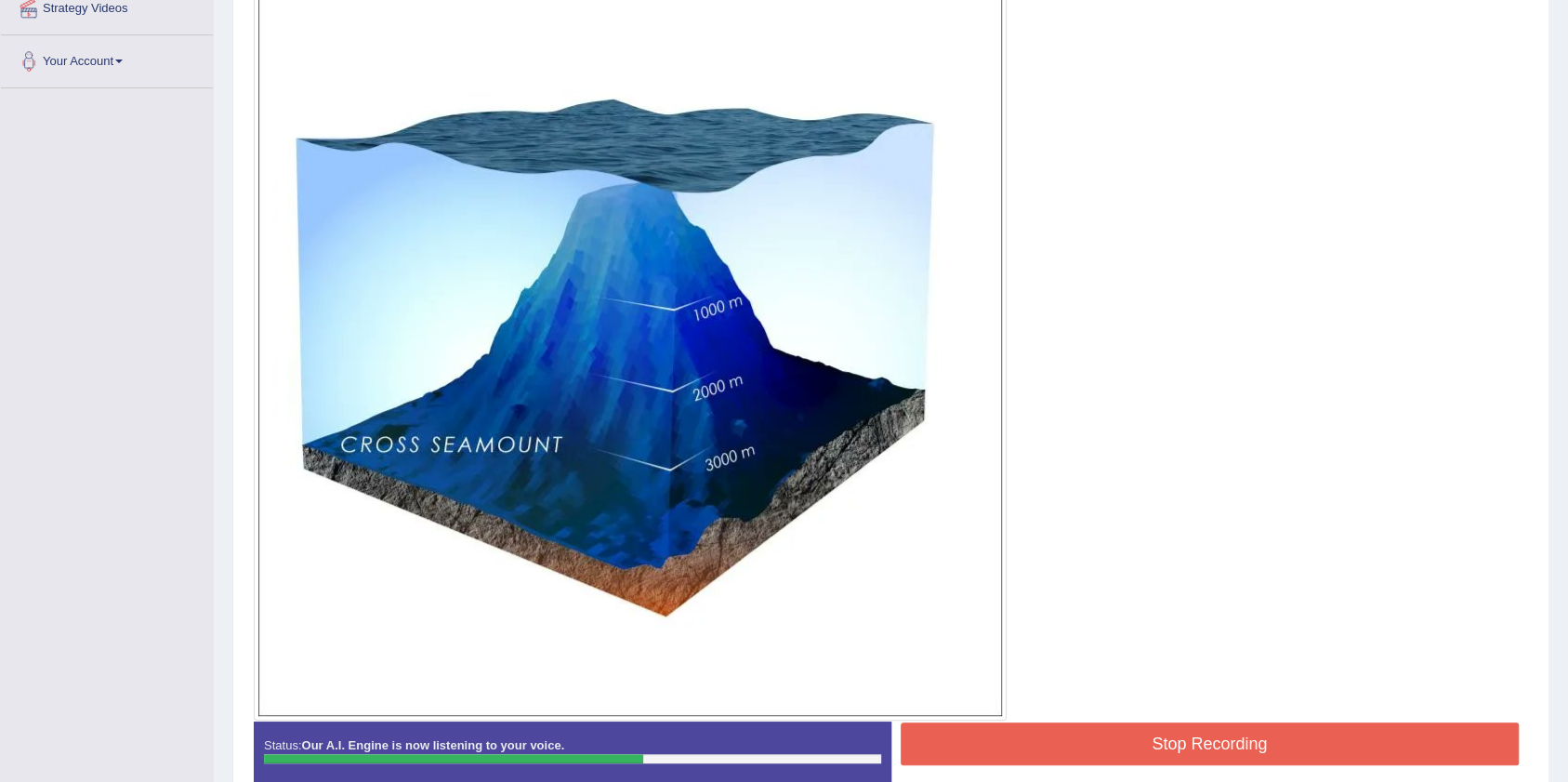 click on "Stop Recording" at bounding box center [1210, 744] 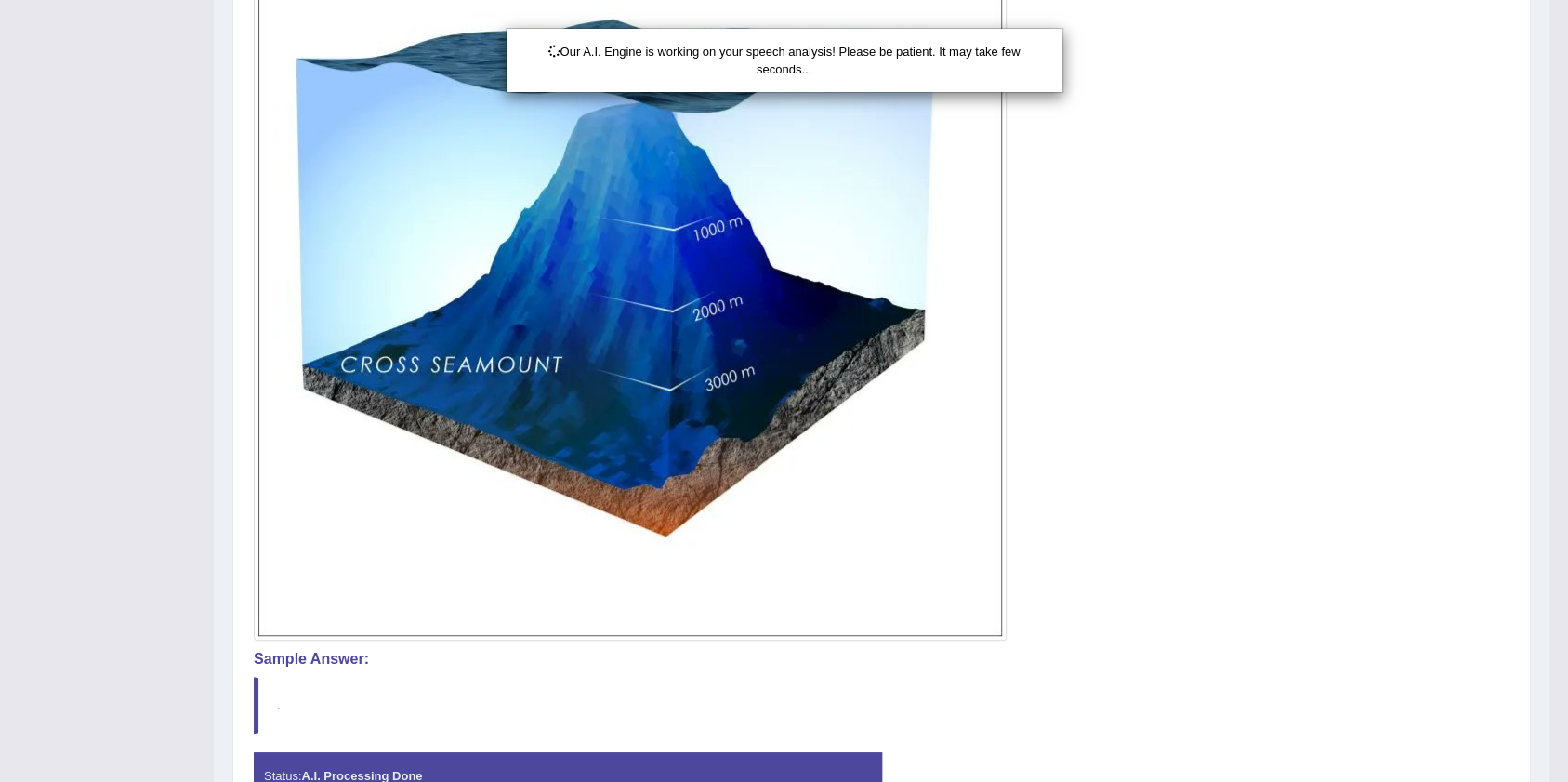 scroll, scrollTop: 555, scrollLeft: 0, axis: vertical 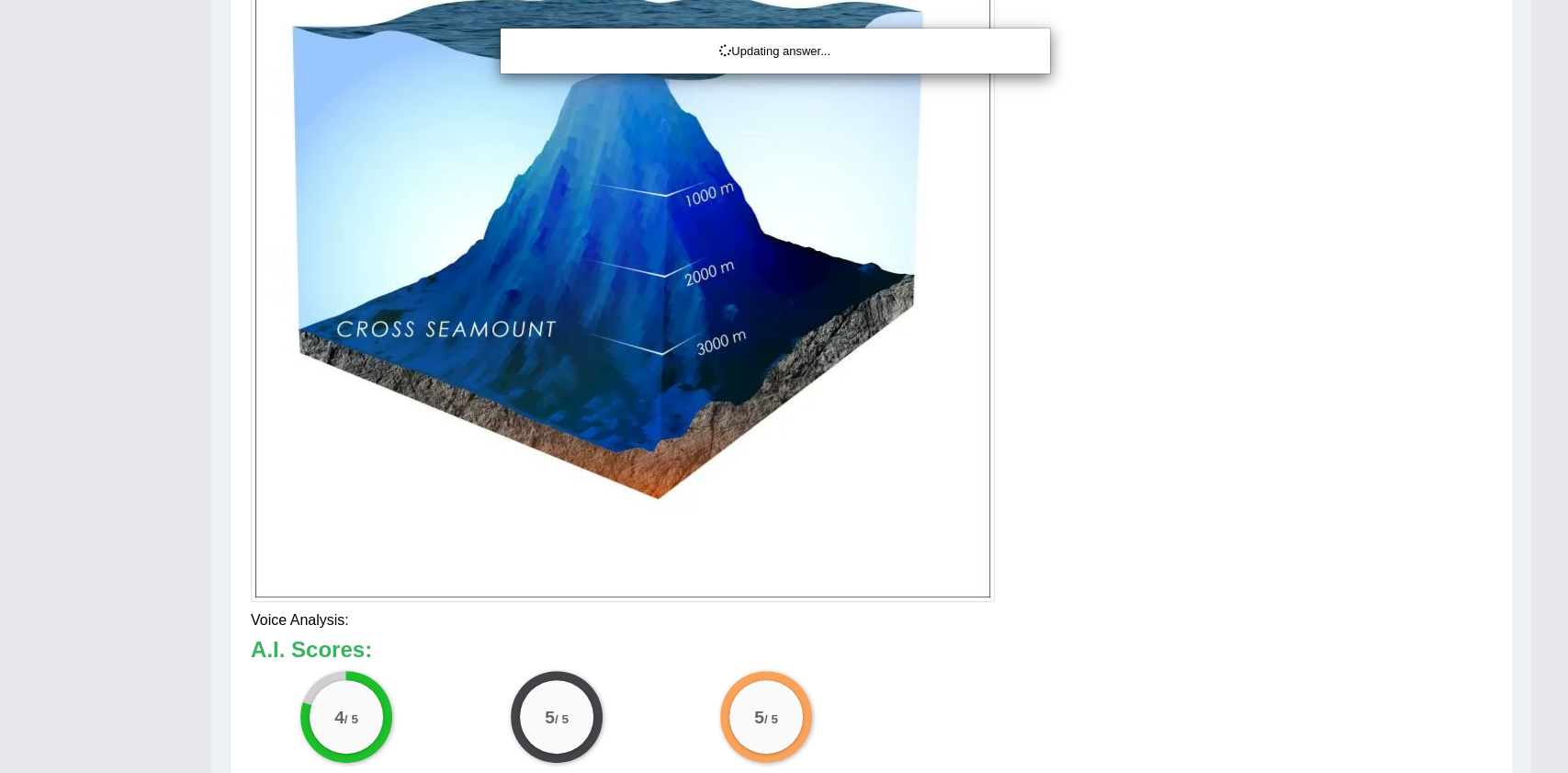 drag, startPoint x: 1567, startPoint y: 323, endPoint x: 1567, endPoint y: 434, distance: 111 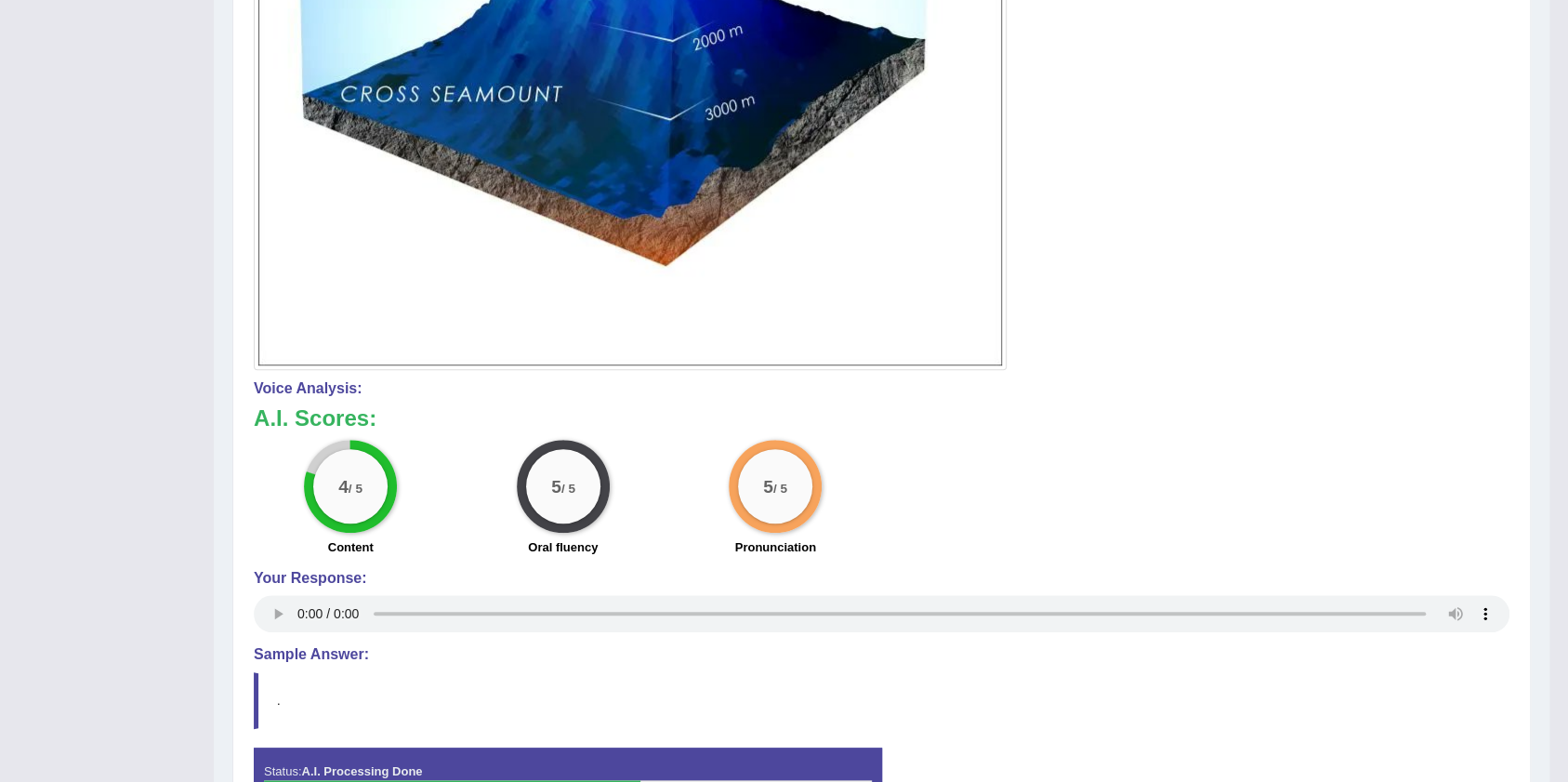 scroll, scrollTop: 796, scrollLeft: 0, axis: vertical 